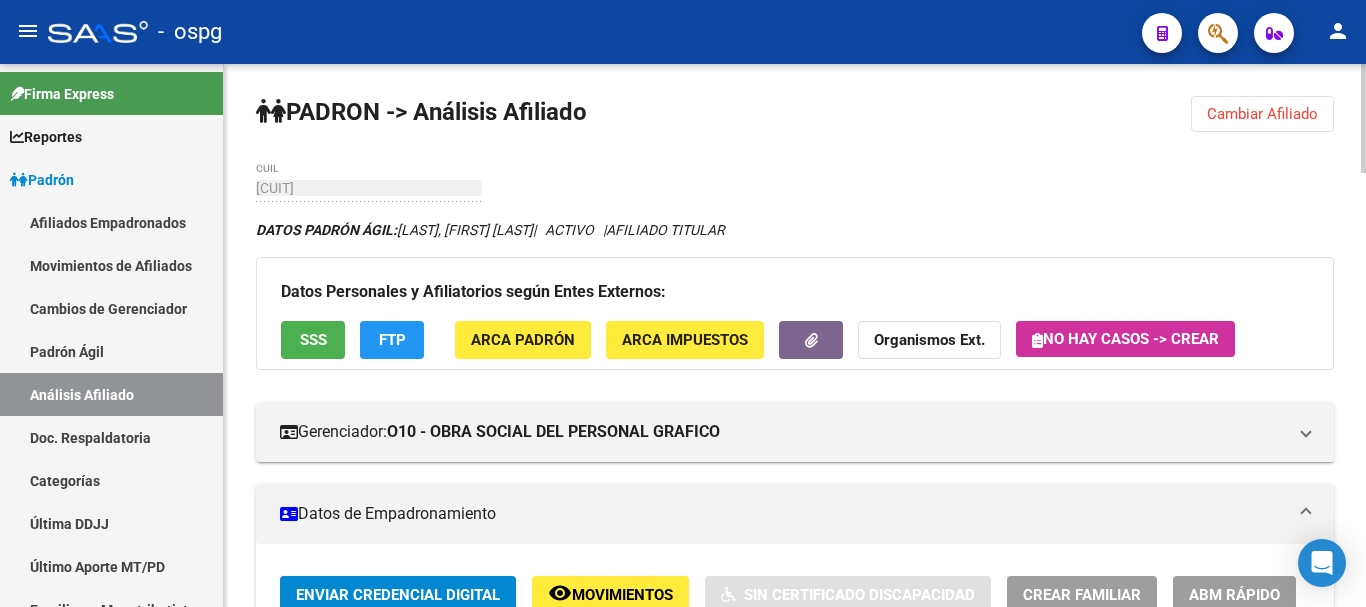 scroll, scrollTop: 0, scrollLeft: 0, axis: both 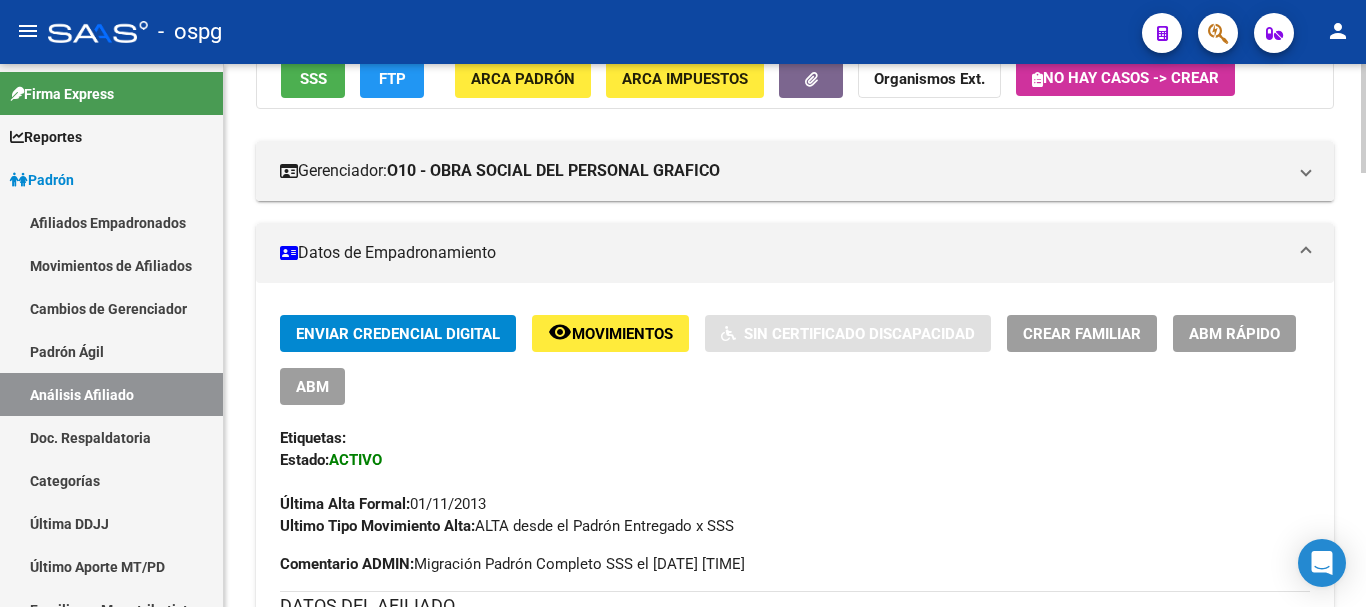 click 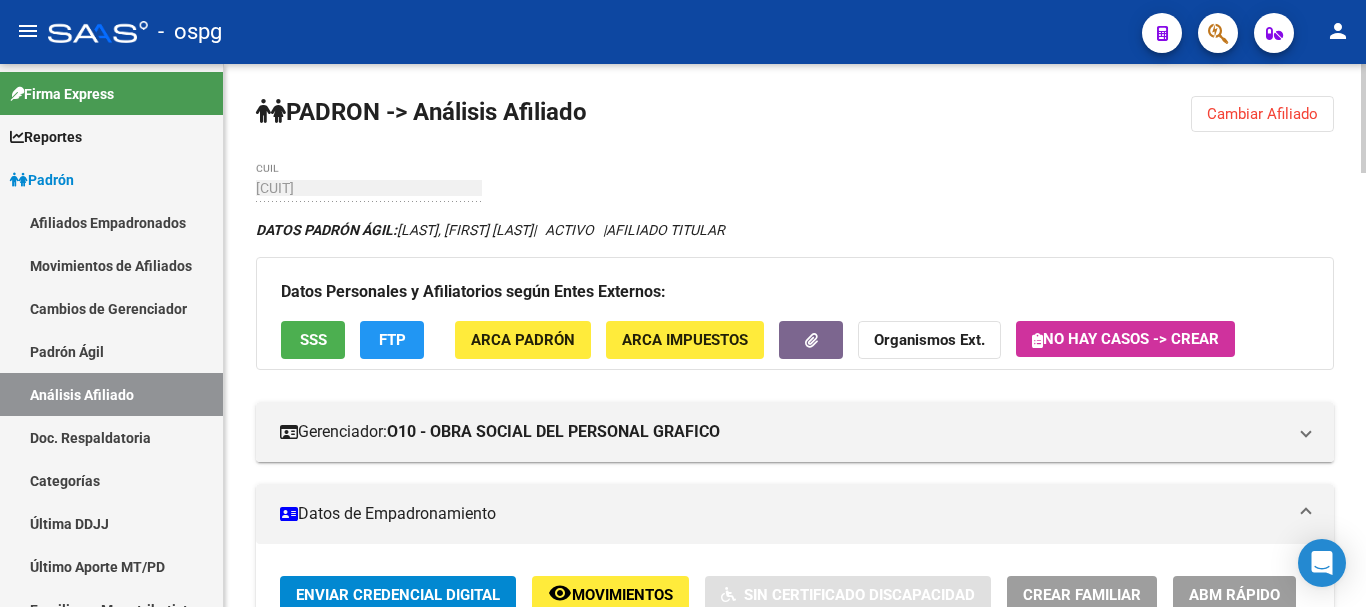 click 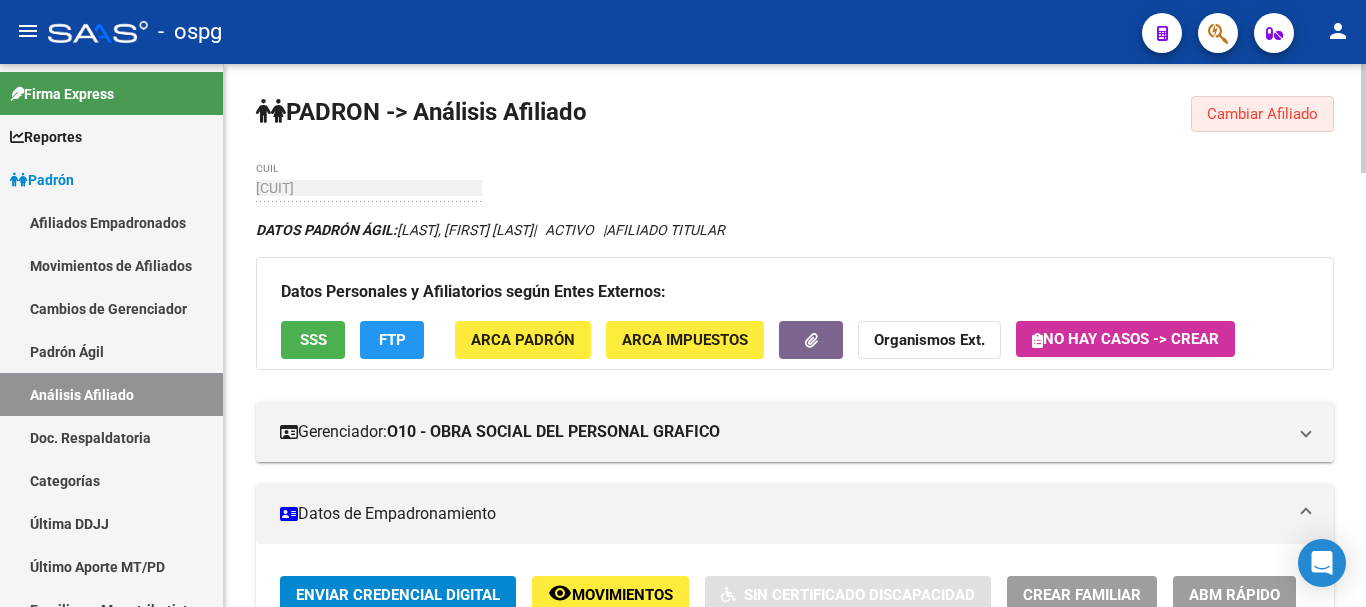 click on "Cambiar Afiliado" 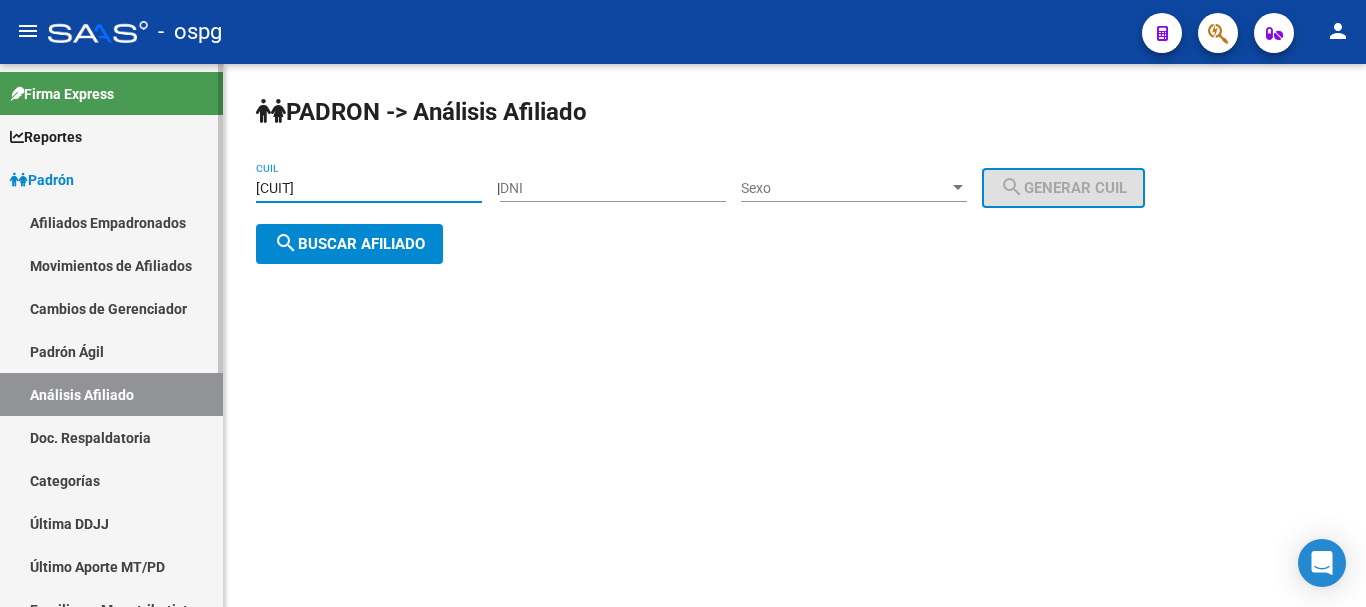 drag, startPoint x: 357, startPoint y: 183, endPoint x: 104, endPoint y: 172, distance: 253.23901 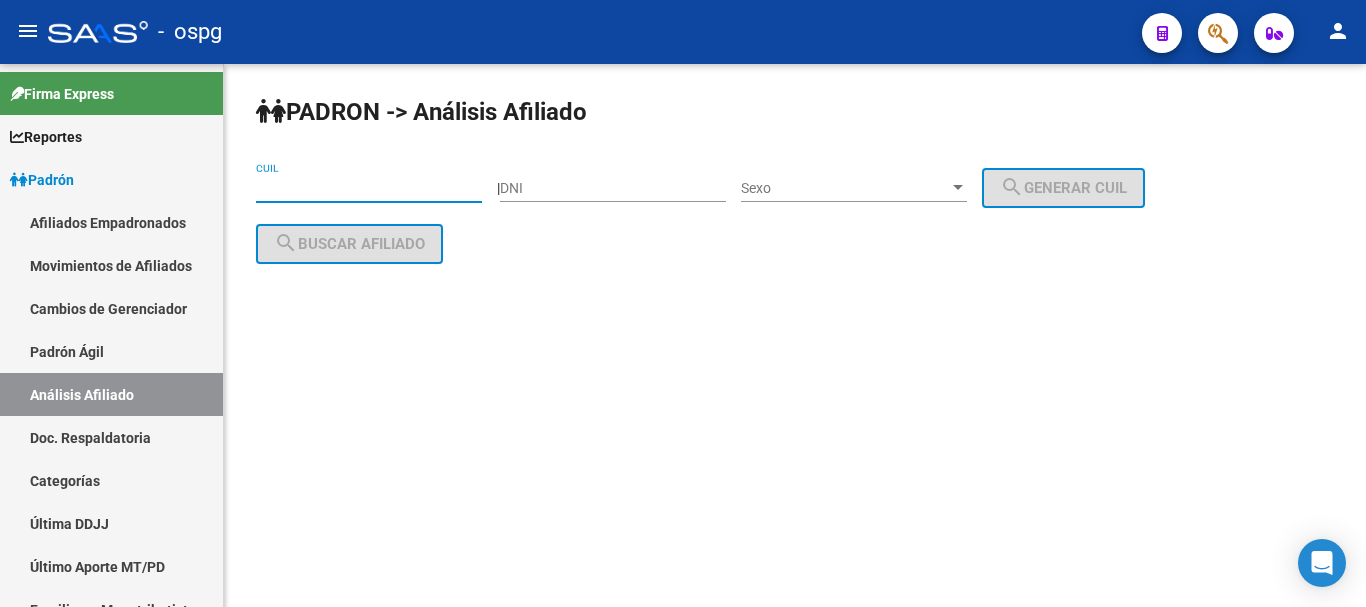 type 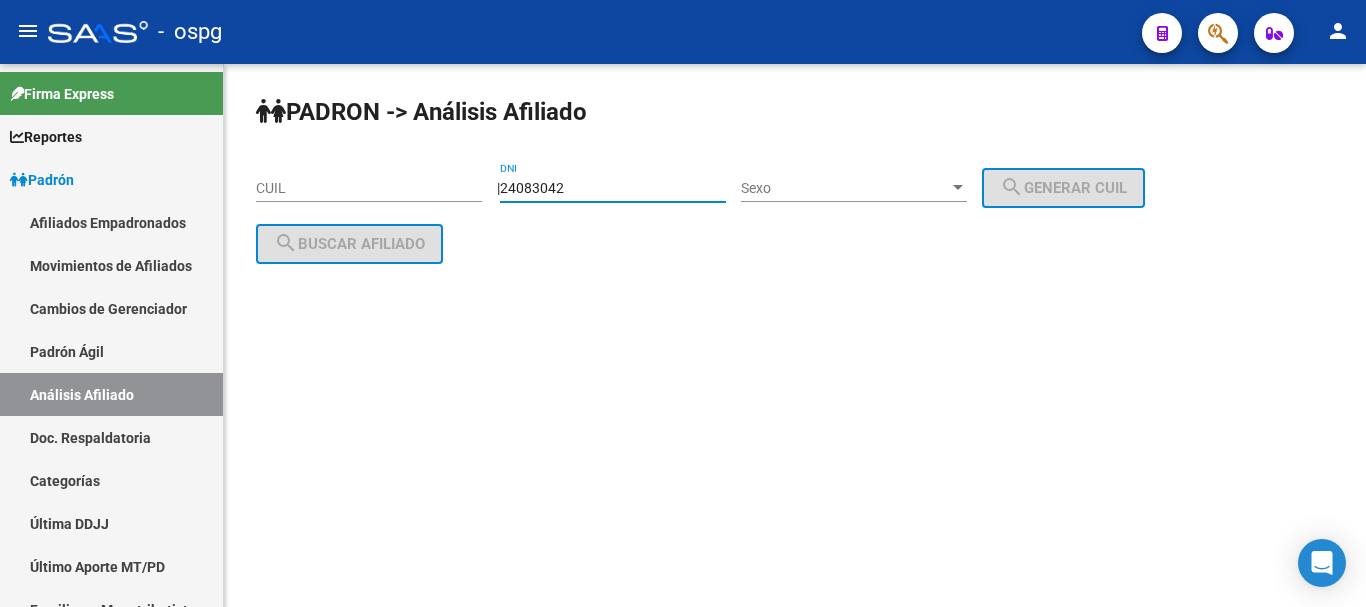 type on "24083042" 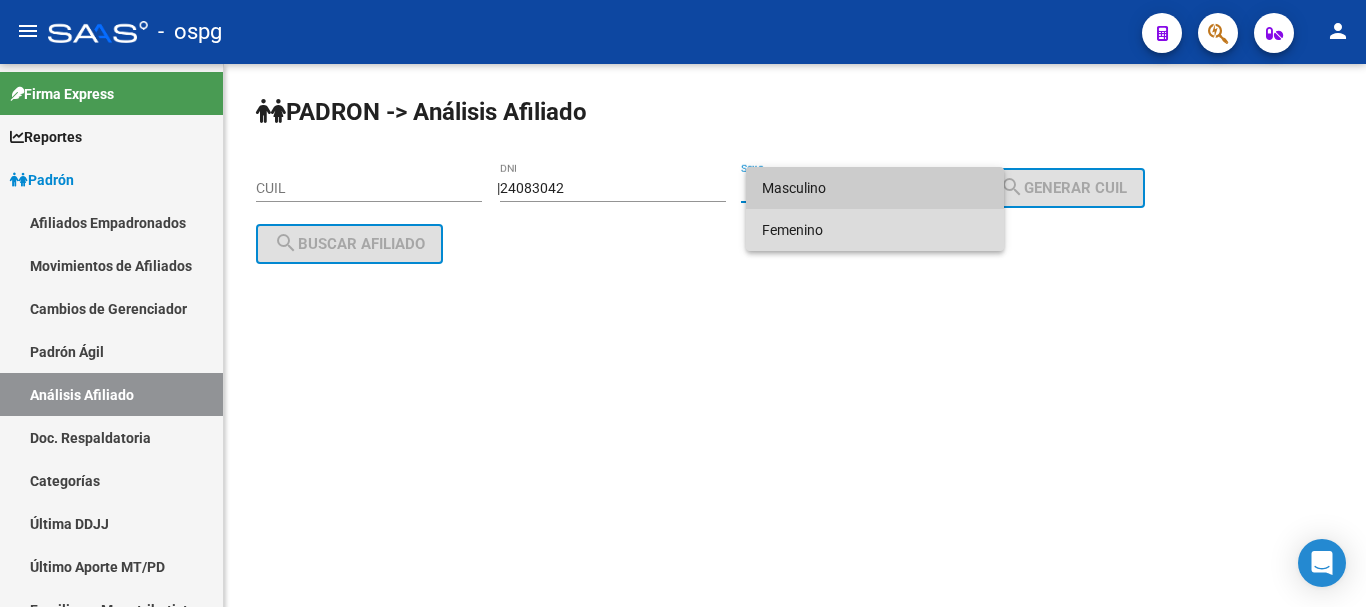 click on "Femenino" at bounding box center [875, 230] 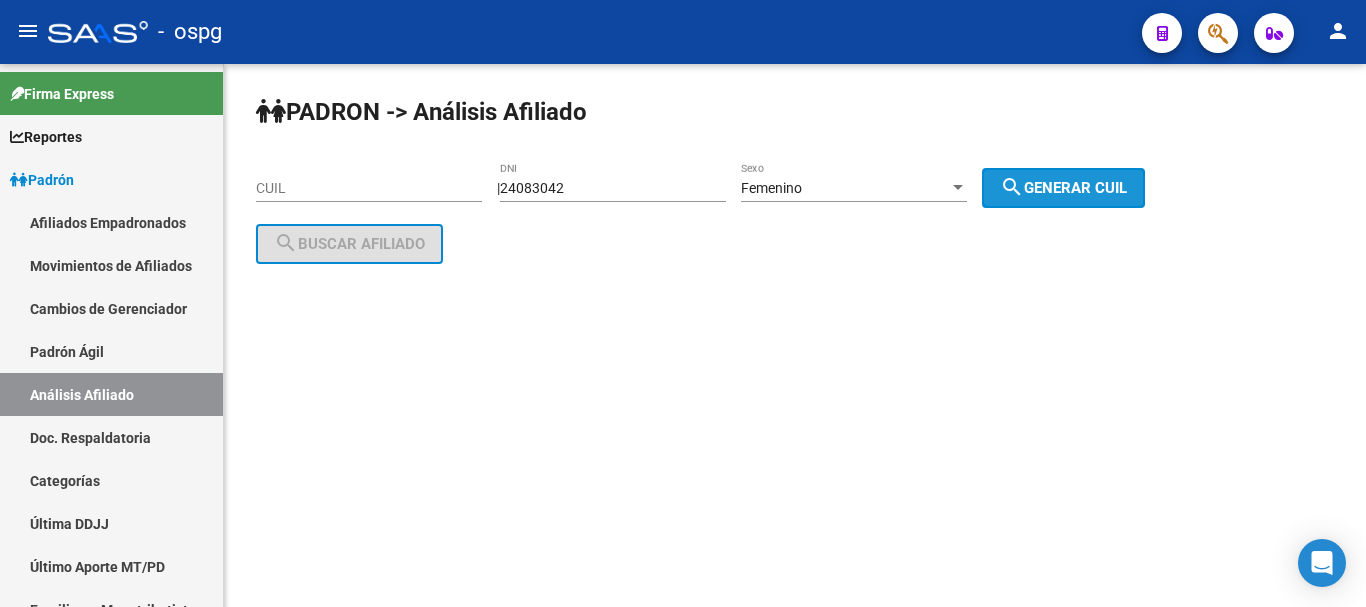 click on "search  Generar CUIL" 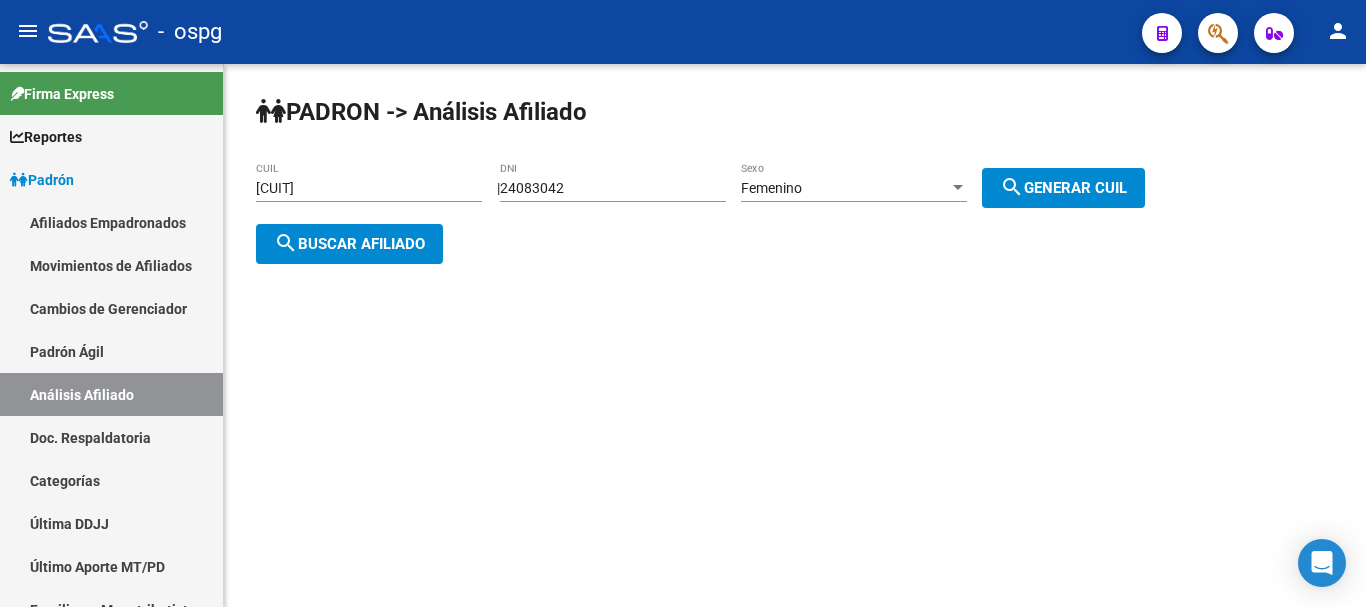 click on "search  Buscar afiliado" 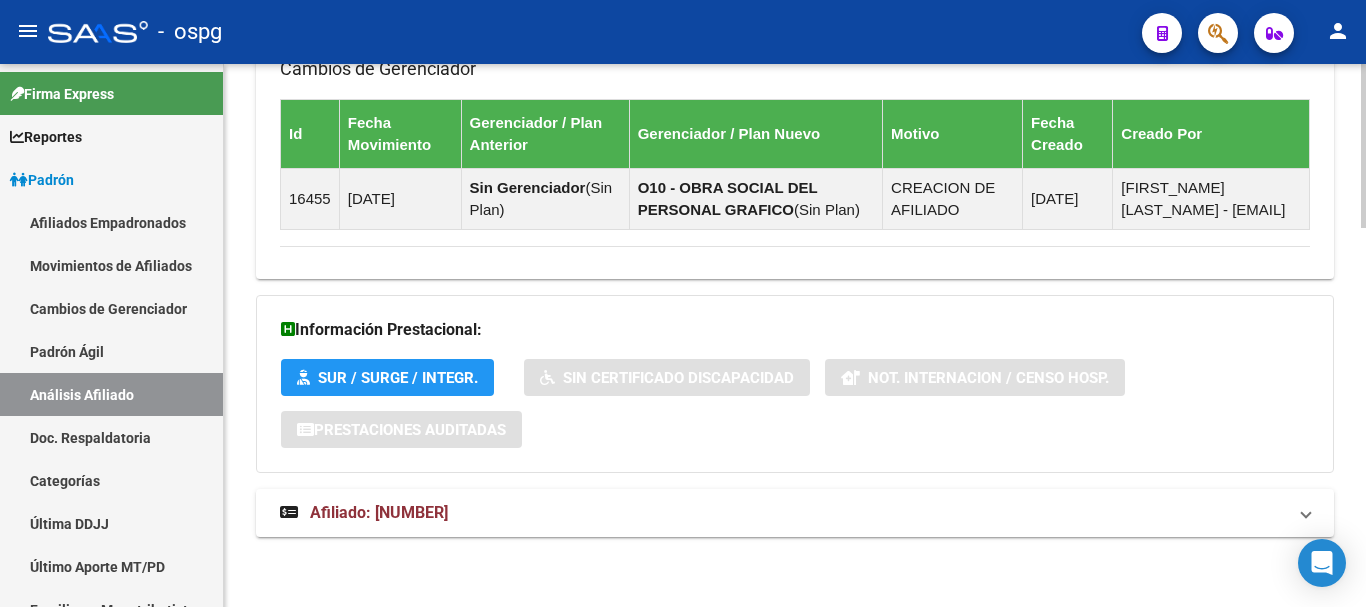 click on "PADRON -> Análisis Afiliado  Cambiar Afiliado
[CUIT] CUIL DATOS PADRÓN ÁGIL:  [FIRST_NAME] [LAST_NAME]   |   ACTIVO   |   AFILIADO TITULAR  Datos Personales y Afiliatorios según Entes Externos: SSS FTP ARCA Padrón ARCA Impuestos Organismos Ext.   No hay casos -> Crear
Gerenciador:   O10 - OBRA SOCIAL DEL PERSONAL GRAFICO Atención telefónica: Atención emergencias: Otros Datos Útiles:   Datos de Empadronamiento  Enviar Credencial Digital remove_red_eye Movimientos   Sin Certificado Discapacidad Crear Familiar ABM Rápido ABM Etiquetas: Estado: ACTIVO Última Alta Formal:  [DATE] Ultimo Tipo Movimiento Alta:  ALTA POR TRASPASO - OPCION SSS DATOS DEL AFILIADO Apellido:  [FIRST_NAME] [LAST_NAME] CUIL:  [CUIT] Documento:  DU - DOCUMENTO UNICO [NUMBER]  Nacionalidad:  ARGENTINA Parentesco:  0 - Titular Estado Civil:  Soltero Discapacitado:   NO (00) Sexo:  F Nacimiento:  [DATE] Edad:  51  NO TIENE TELEFONOS REGISTRADOS Provincia:  Buenos Aires Localidad:  0" 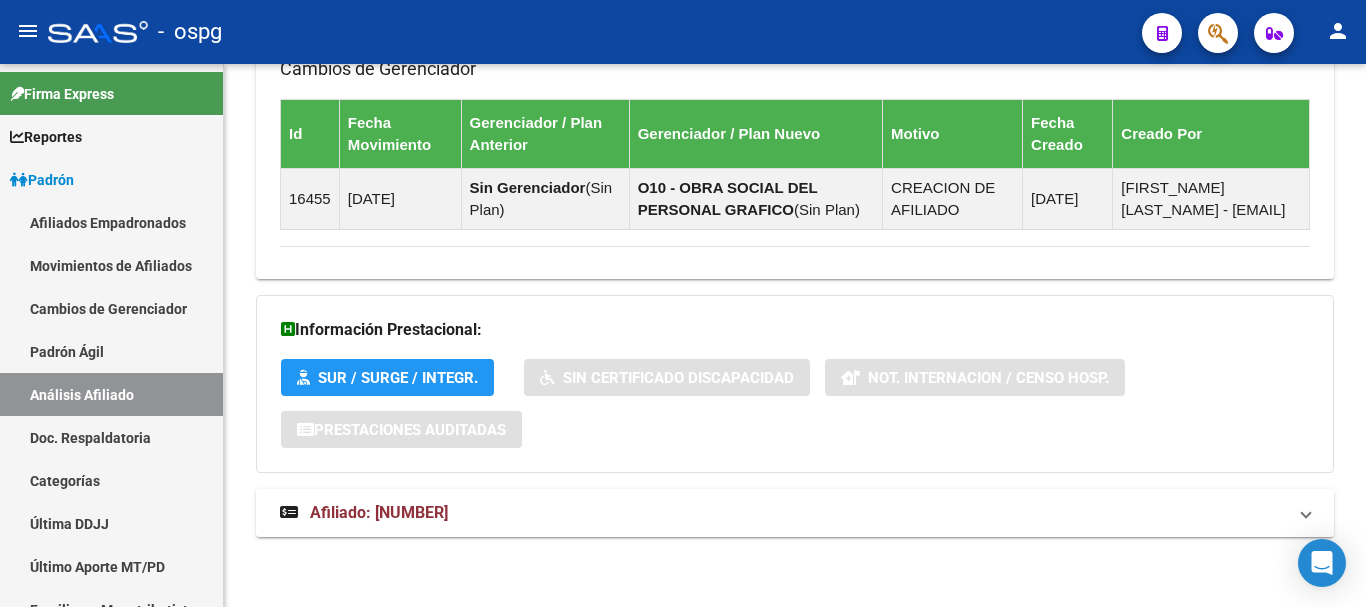 click on "Afiliado: [NUMBER]" at bounding box center (364, 513) 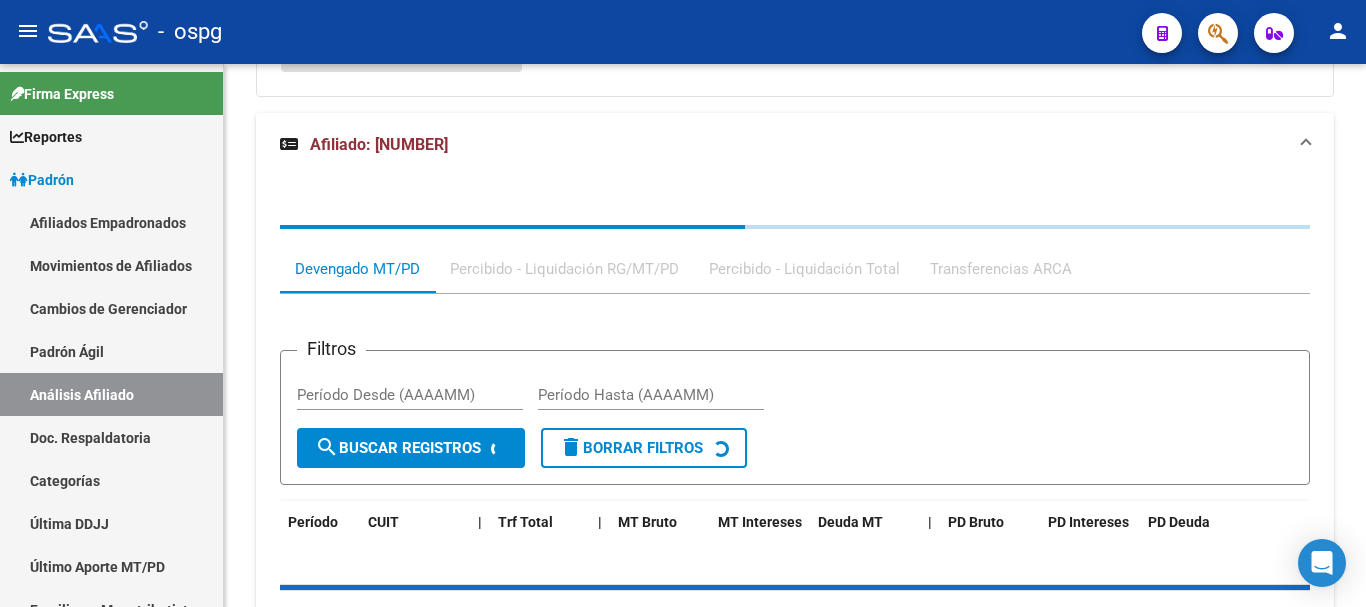 scroll, scrollTop: 1667, scrollLeft: 0, axis: vertical 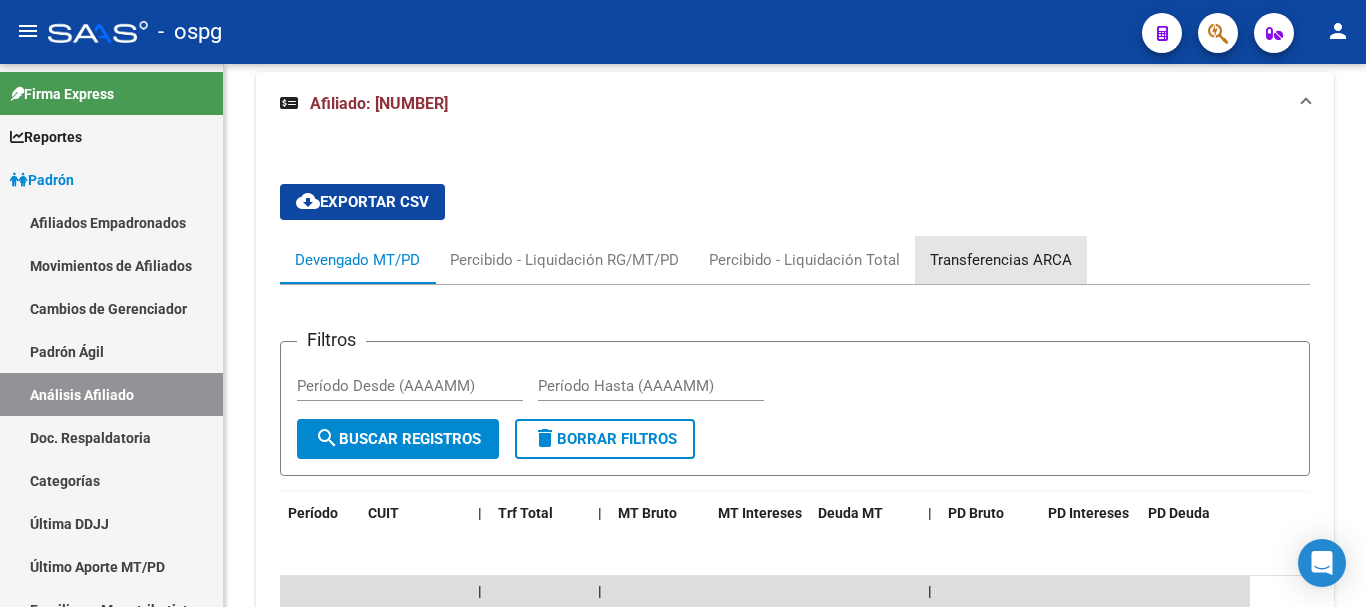 click on "Transferencias ARCA" at bounding box center [1001, 260] 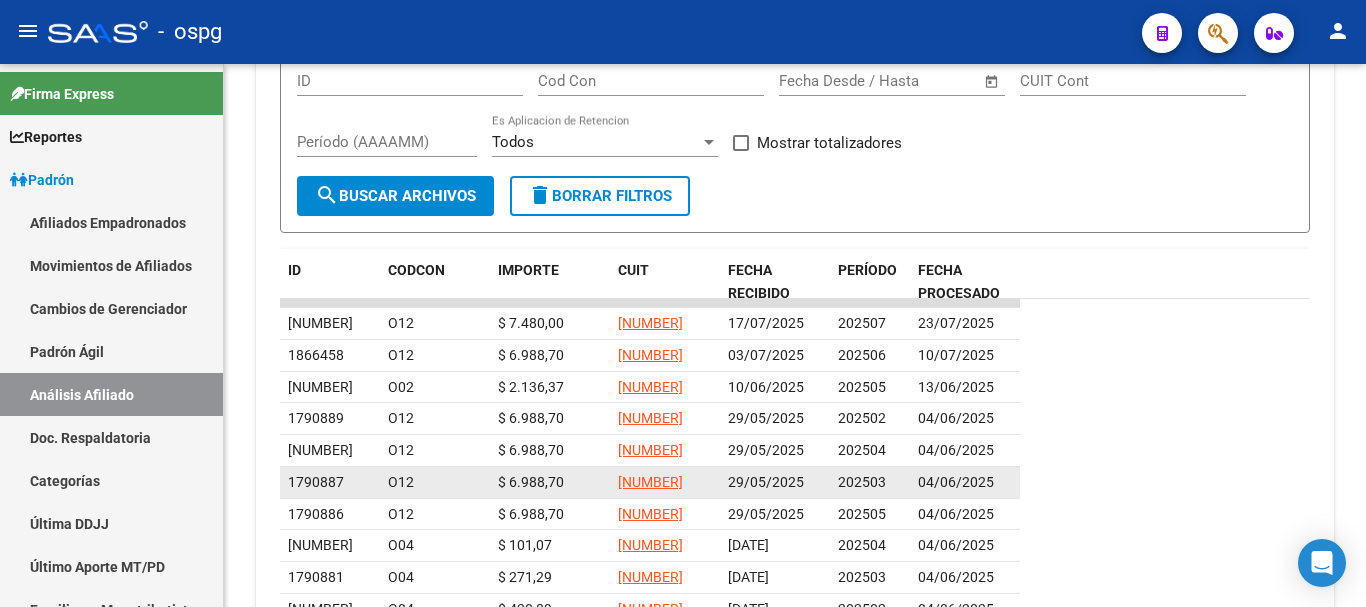 scroll, scrollTop: 2006, scrollLeft: 0, axis: vertical 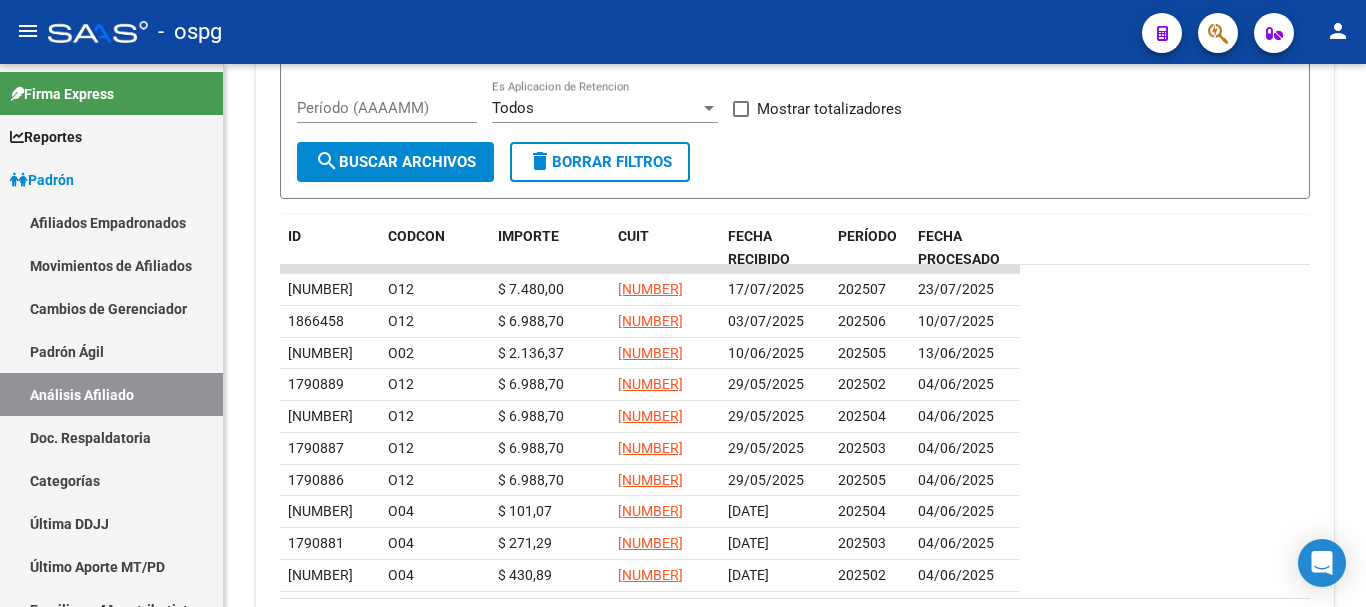 click on "Filtros ID Cod Con Start date – End date Fecha Desde / Hasta CUIT Cont   Período (AAAAMM)  Todos Es Aplicacion de Retencion  Mostrar totalizadores search  Buscar Archivos  delete  Borrar Filtros" at bounding box center [795, 101] 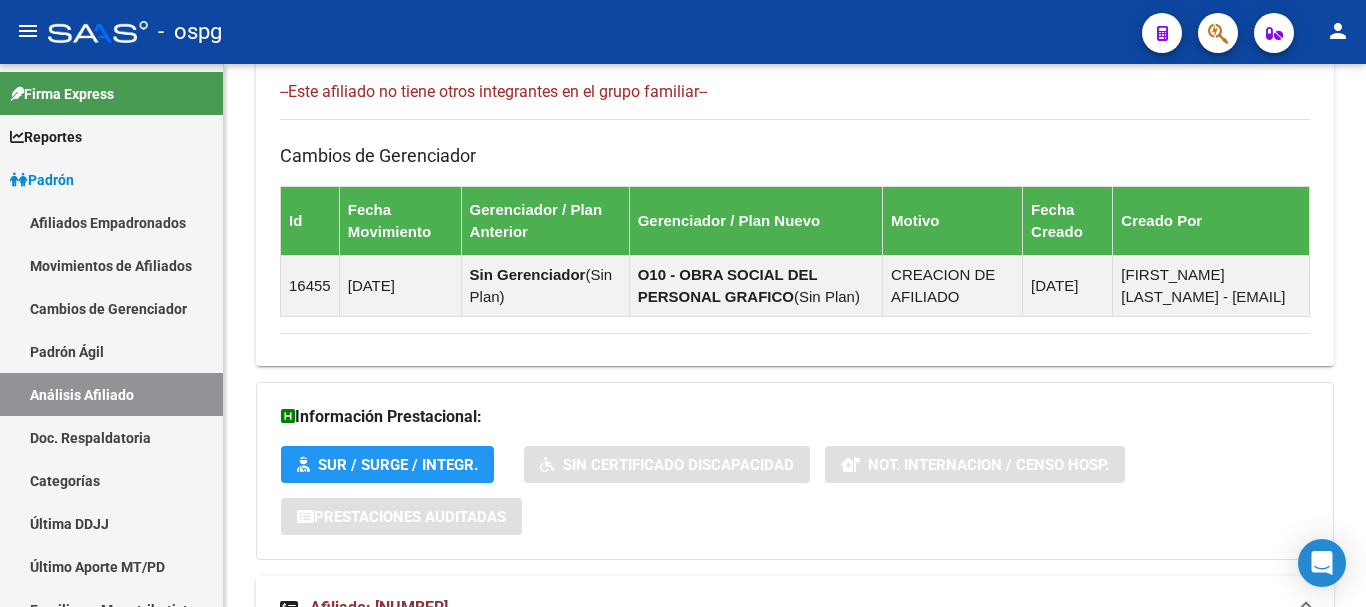 click 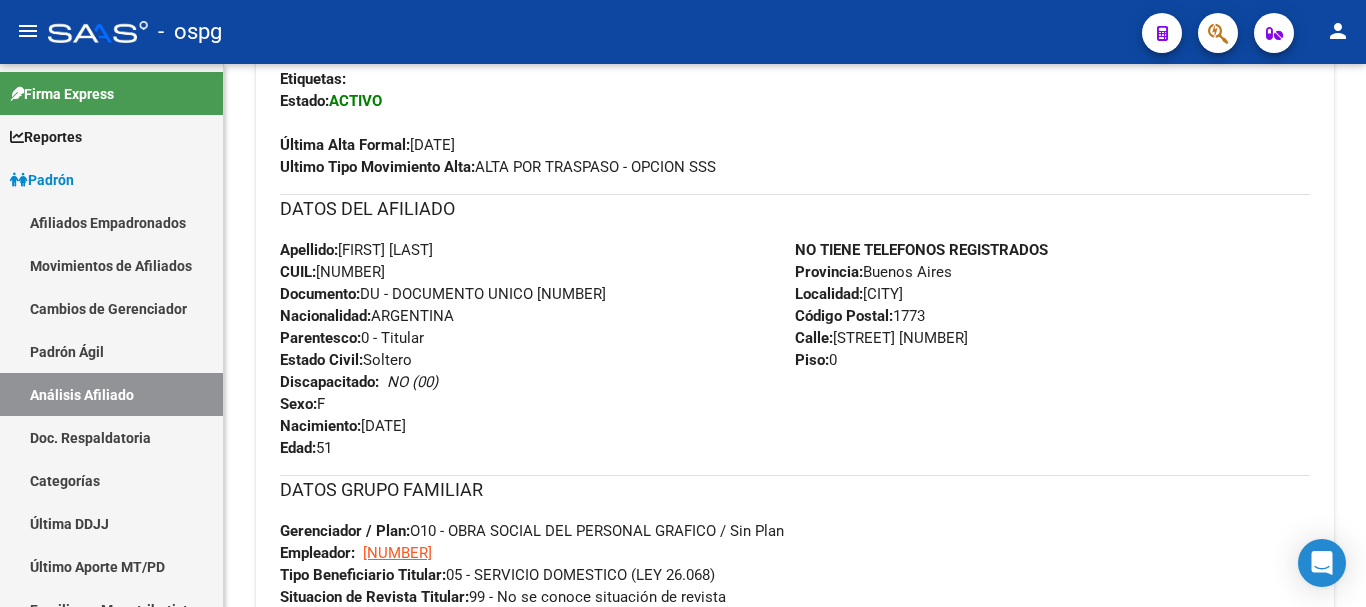 click 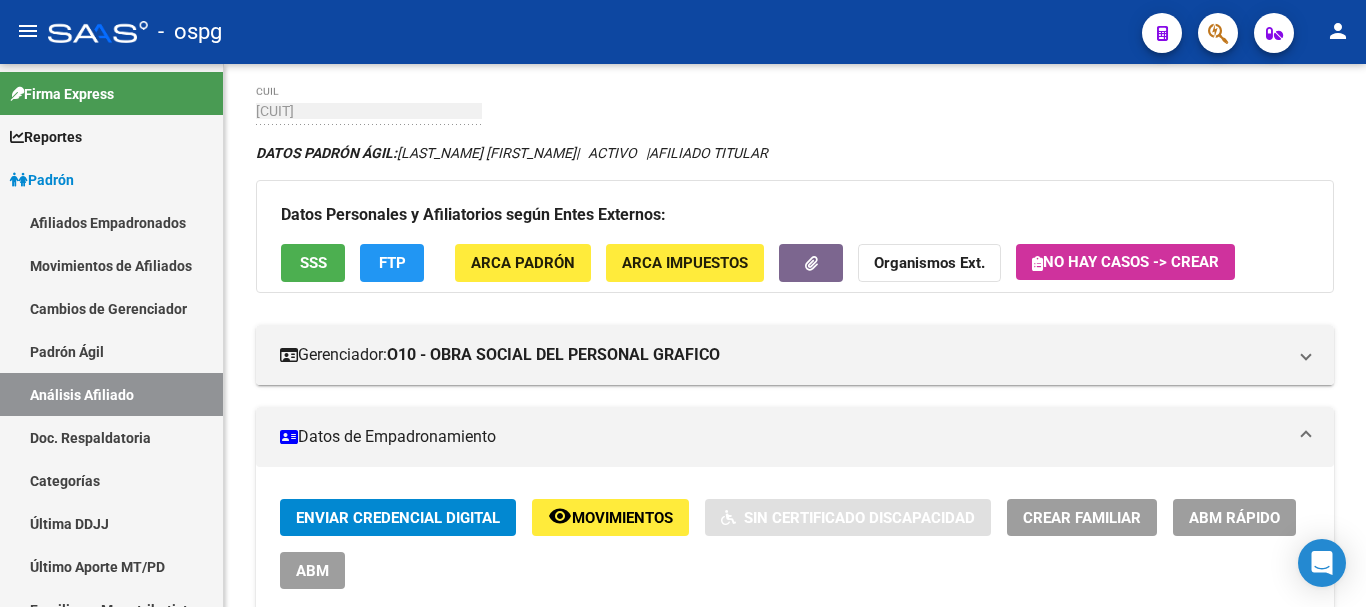 click 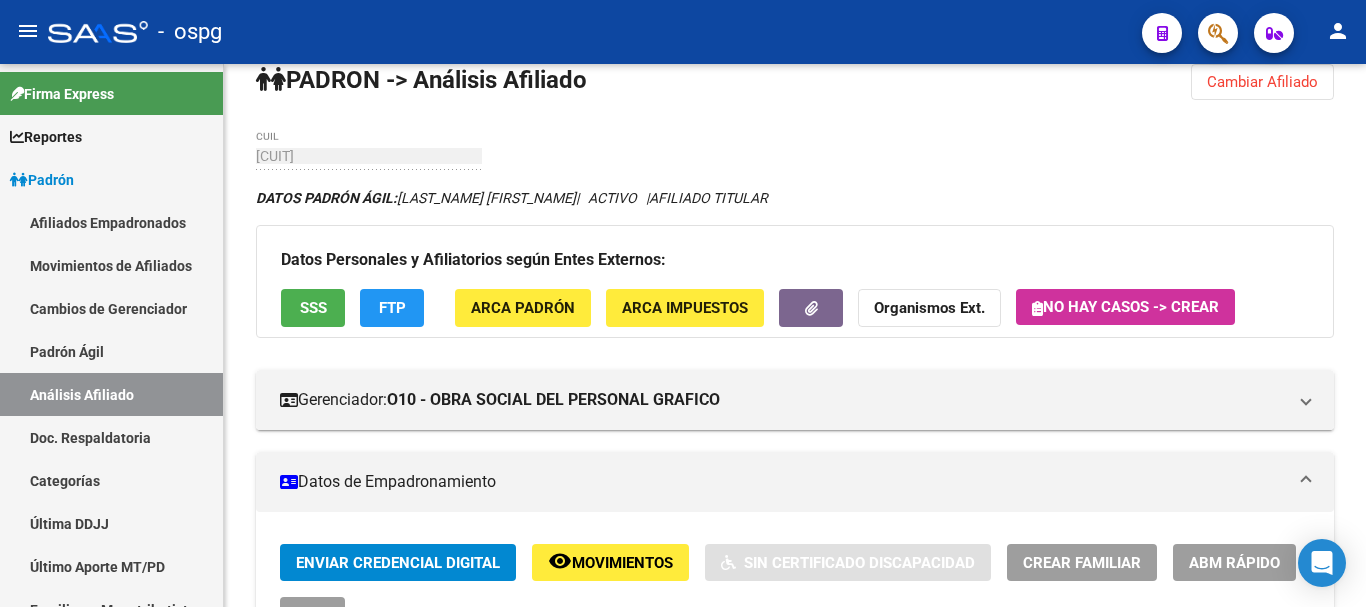 scroll, scrollTop: 0, scrollLeft: 0, axis: both 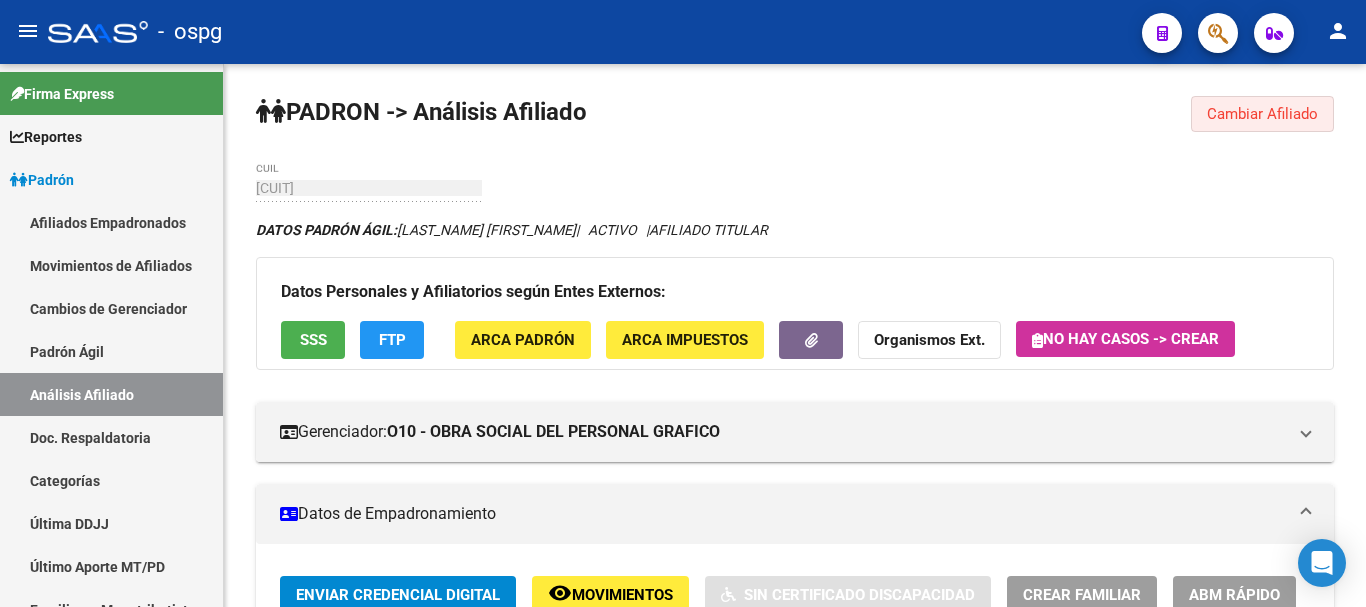 drag, startPoint x: 1295, startPoint y: 107, endPoint x: 575, endPoint y: 151, distance: 721.3432 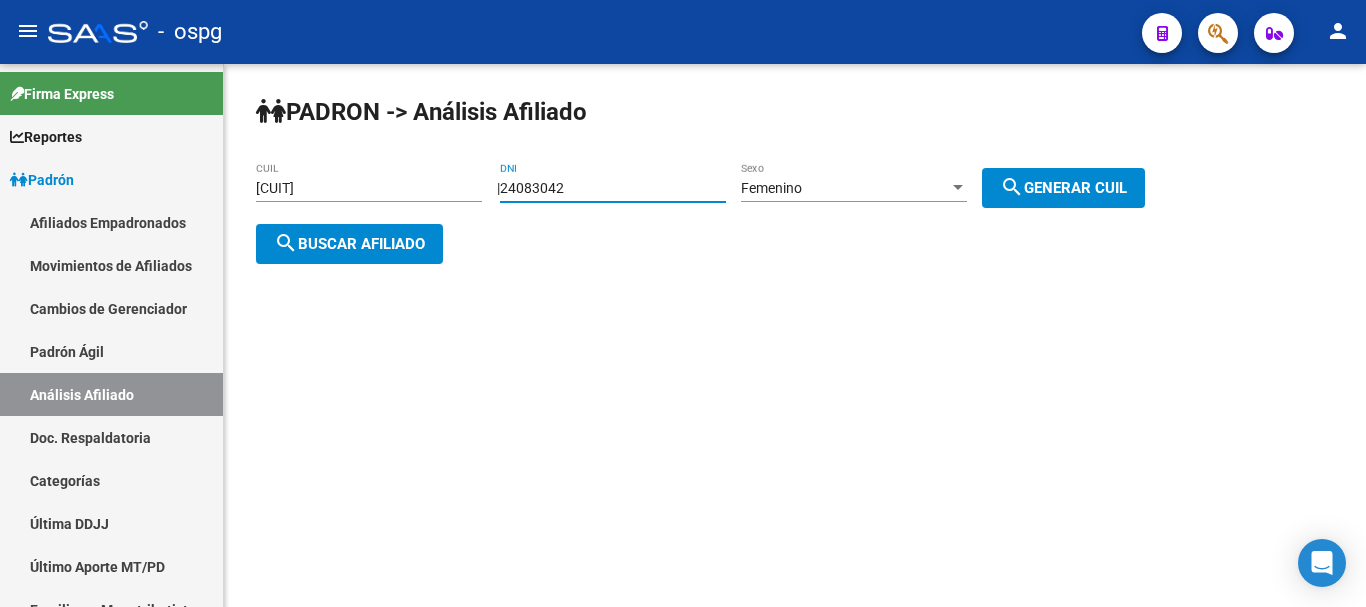 drag, startPoint x: 627, startPoint y: 180, endPoint x: 387, endPoint y: 187, distance: 240.10207 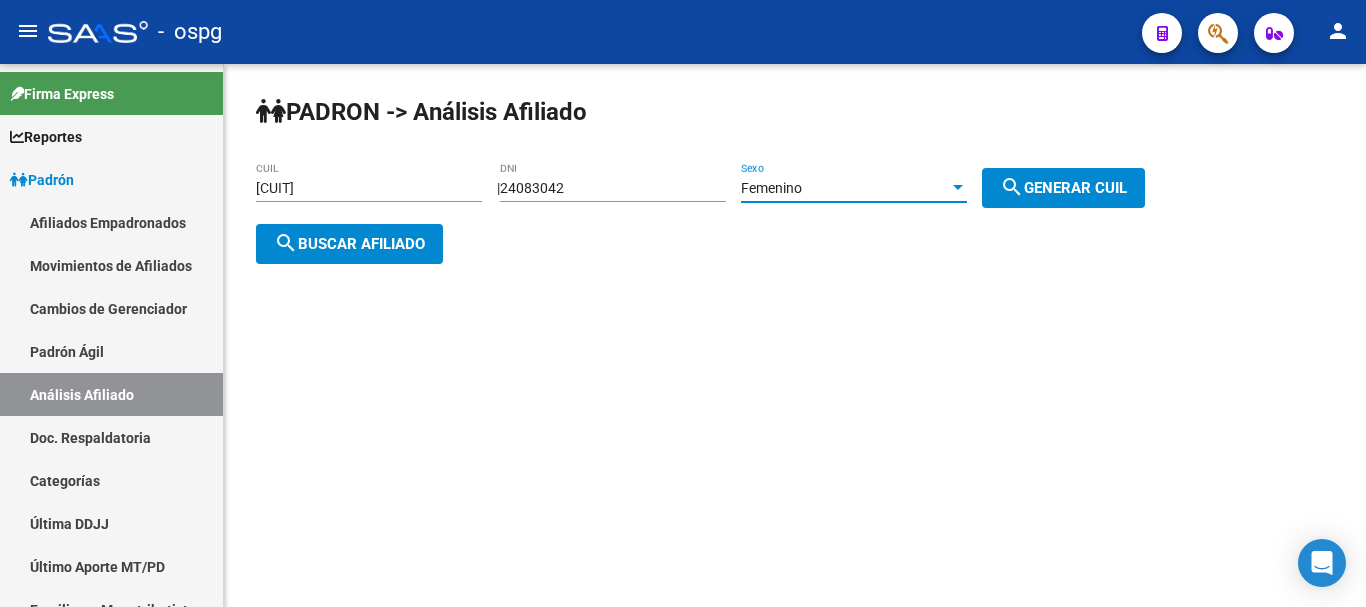 click on "Femenino" at bounding box center [771, 188] 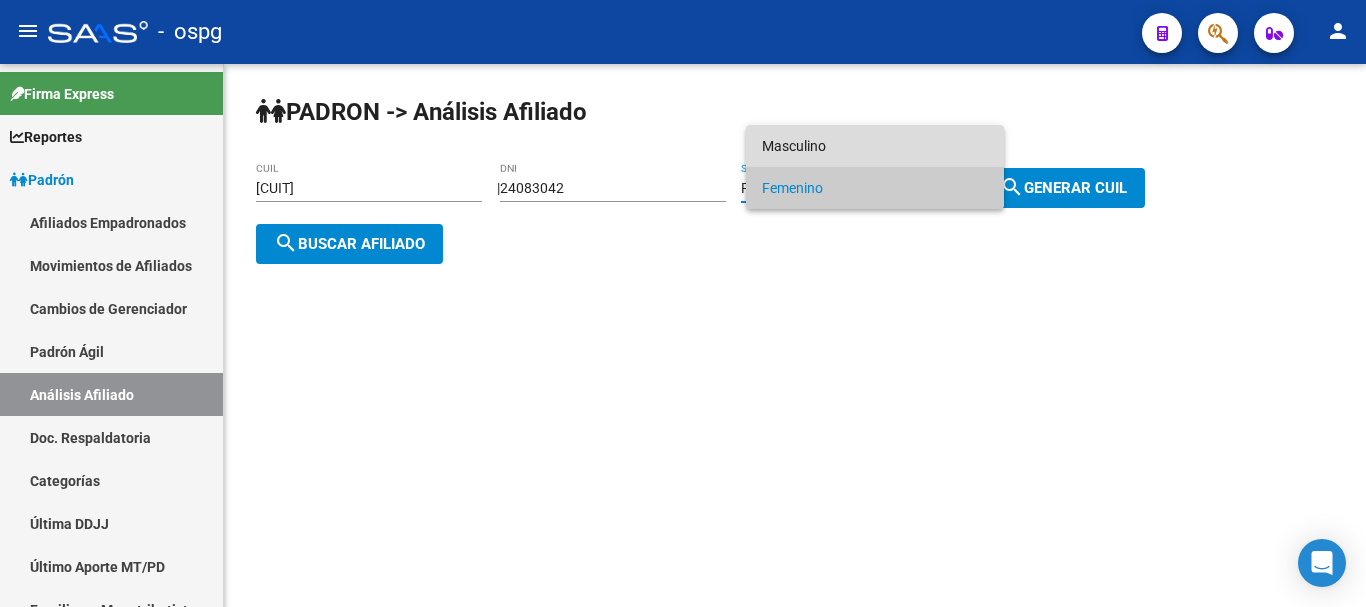 drag, startPoint x: 820, startPoint y: 135, endPoint x: 1080, endPoint y: 175, distance: 263.05893 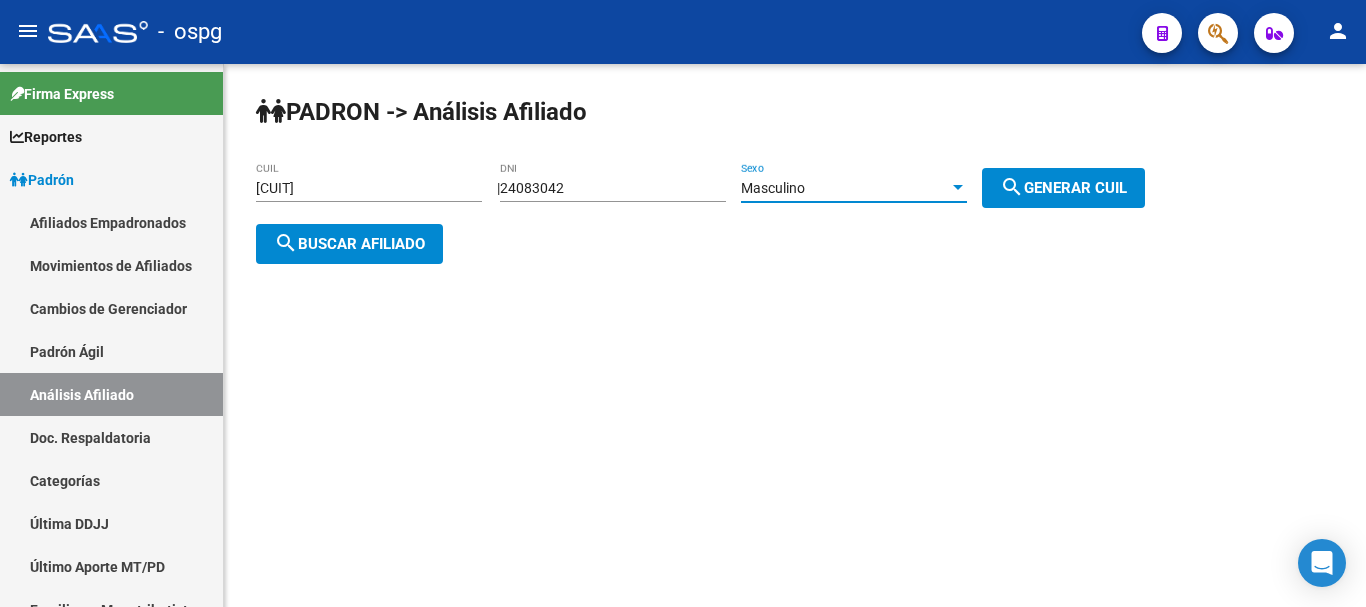 click on "search  Generar CUIL" 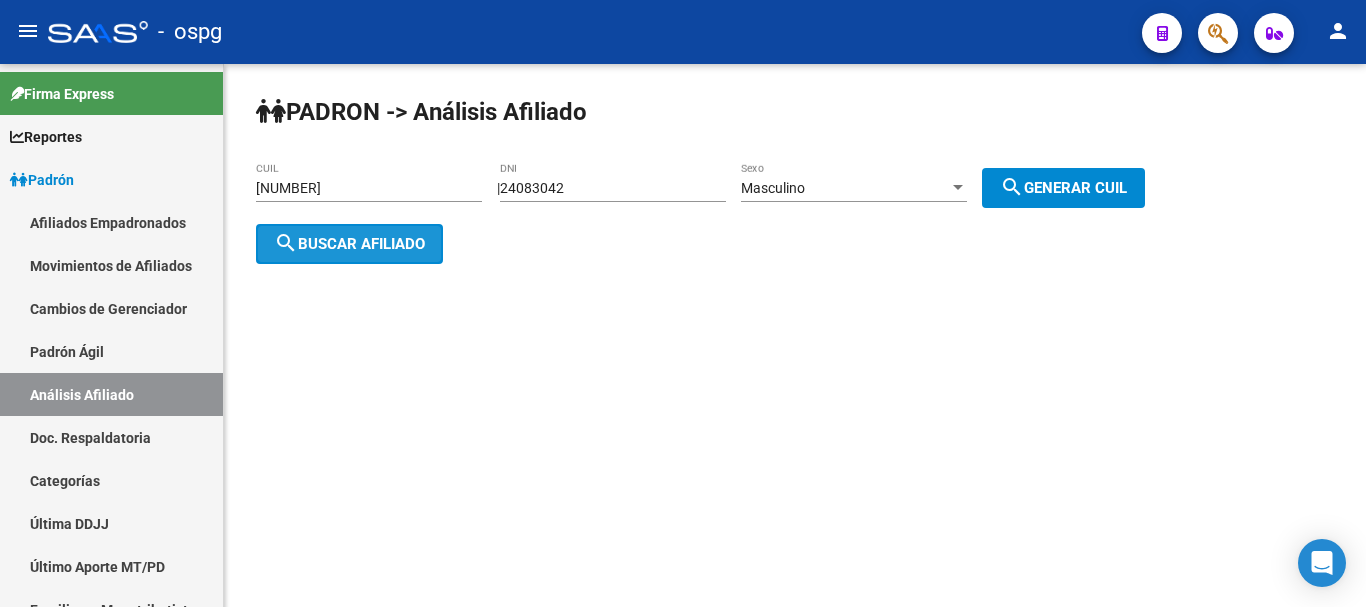 click on "search  Buscar afiliado" 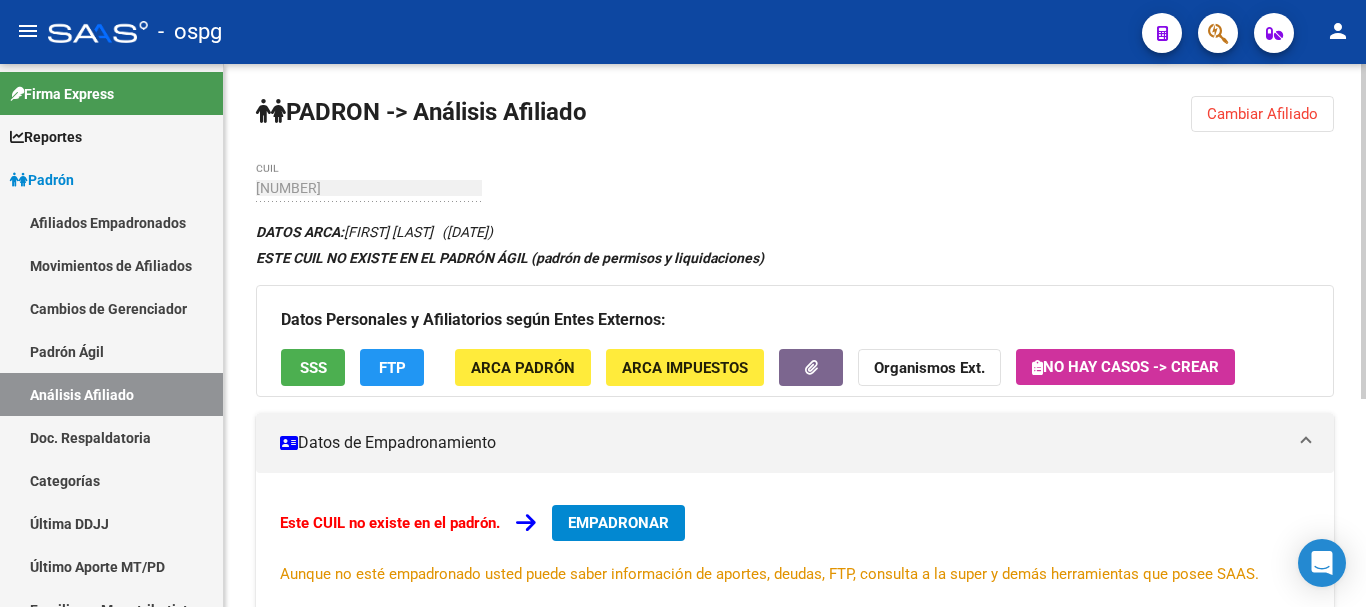 click on "FTP" 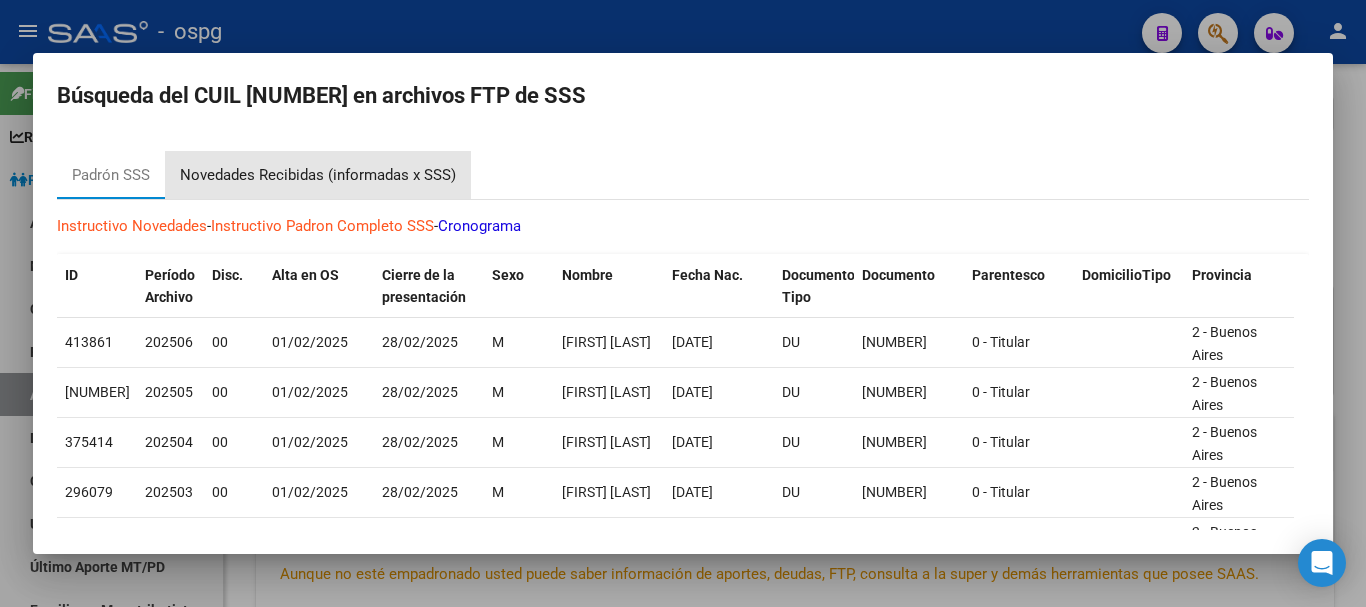 click on "Novedades Recibidas (informadas x SSS)" at bounding box center [318, 175] 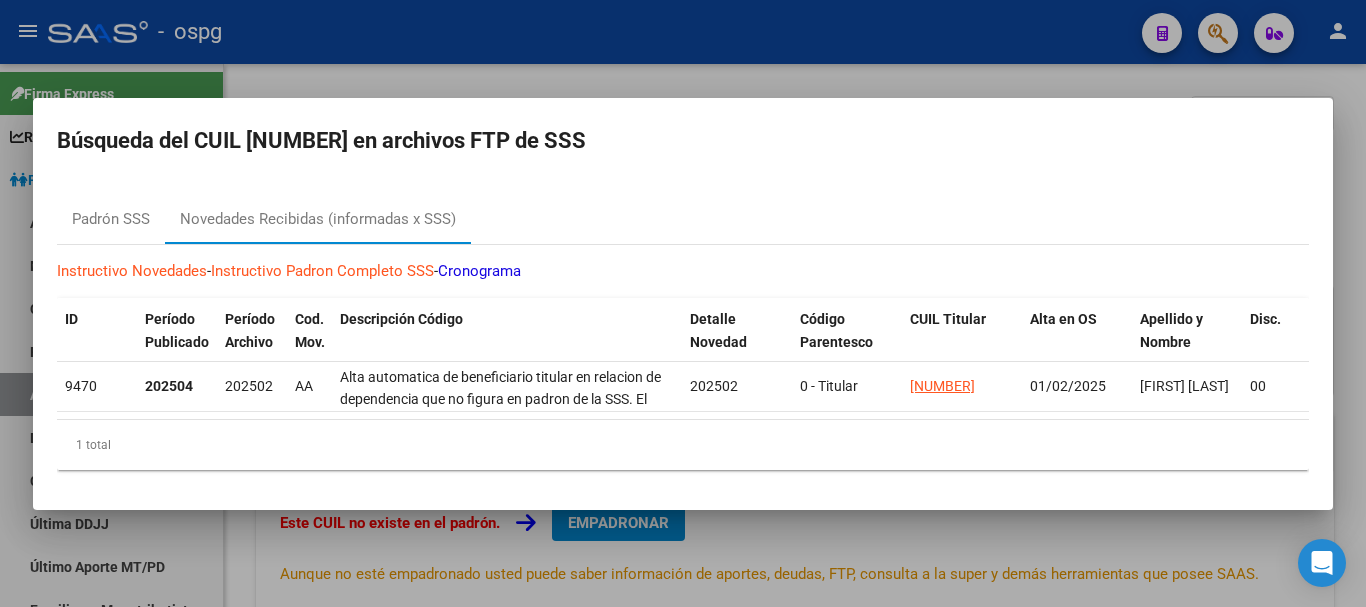 drag, startPoint x: 934, startPoint y: 75, endPoint x: 934, endPoint y: 61, distance: 14 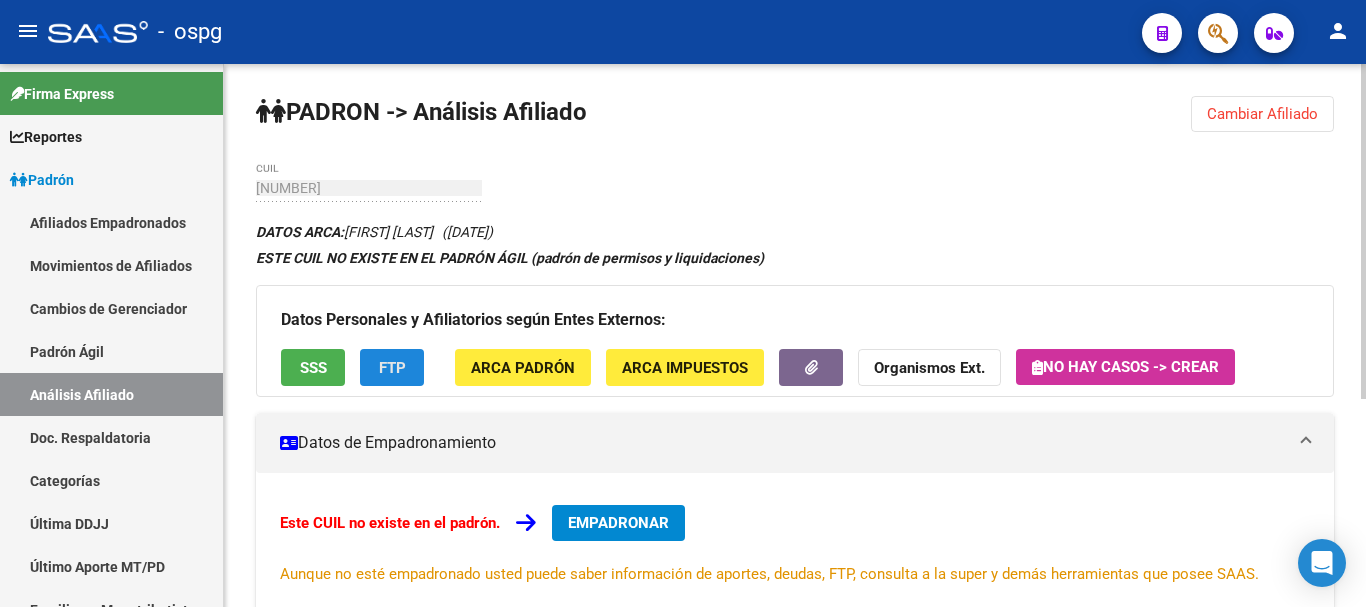 click on "FTP" 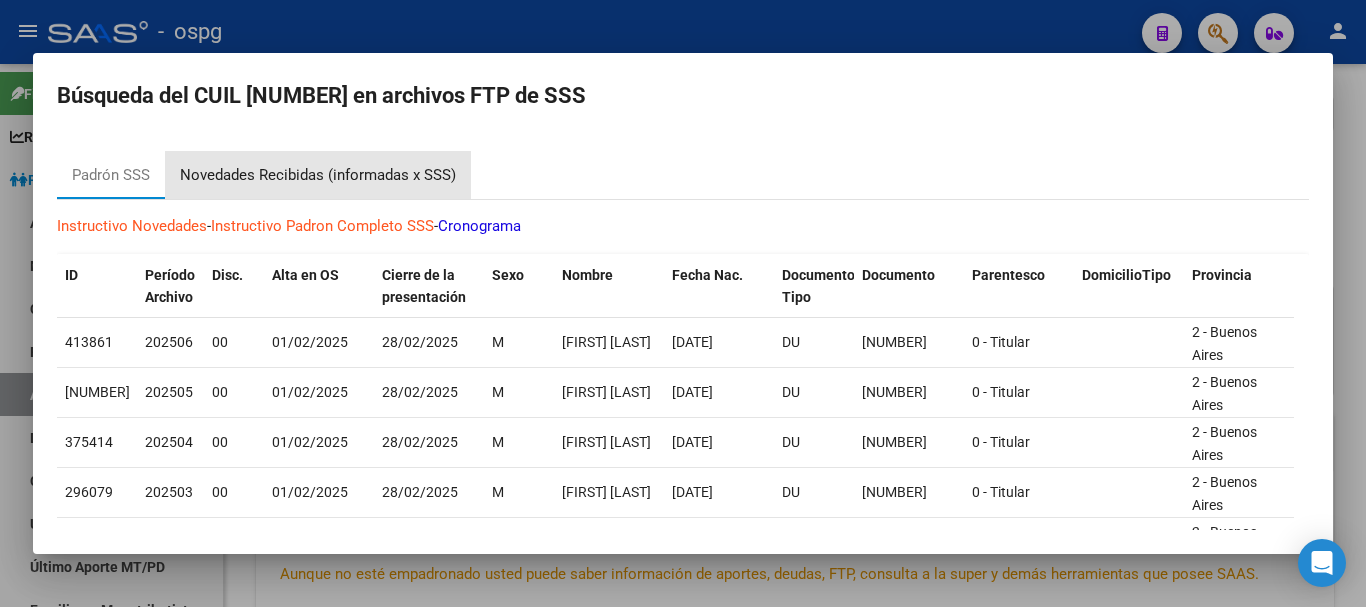 click on "Novedades Recibidas (informadas x SSS)" at bounding box center [318, 175] 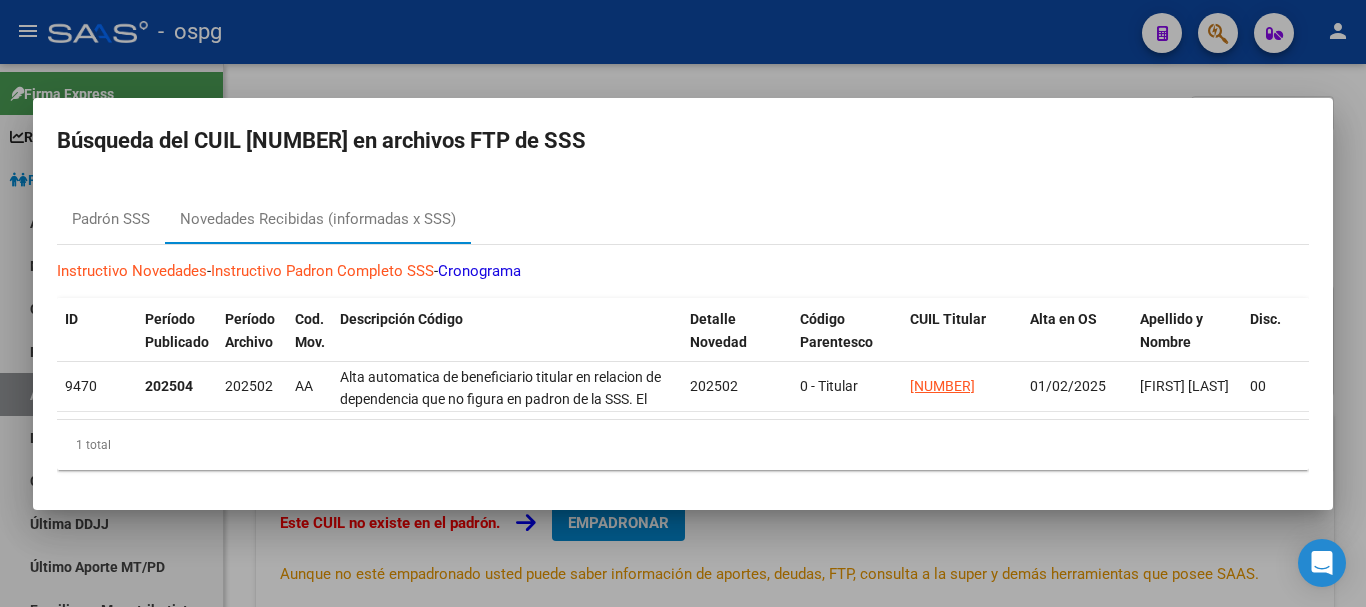 click at bounding box center (683, 303) 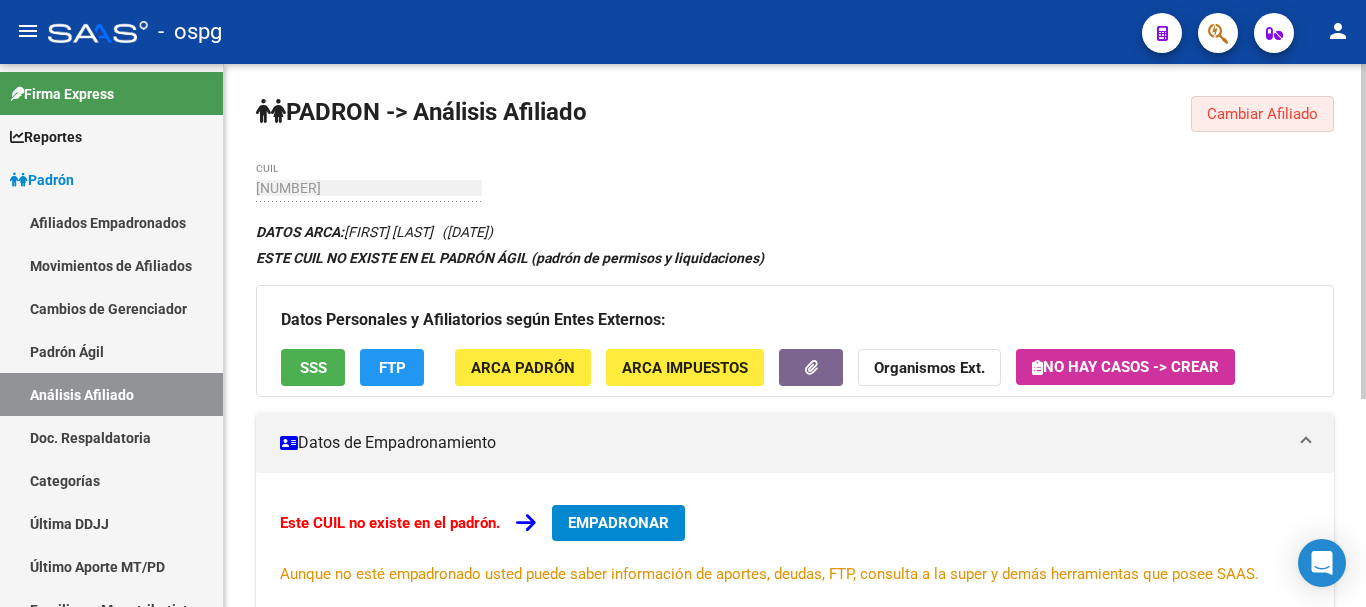click on "Cambiar Afiliado" 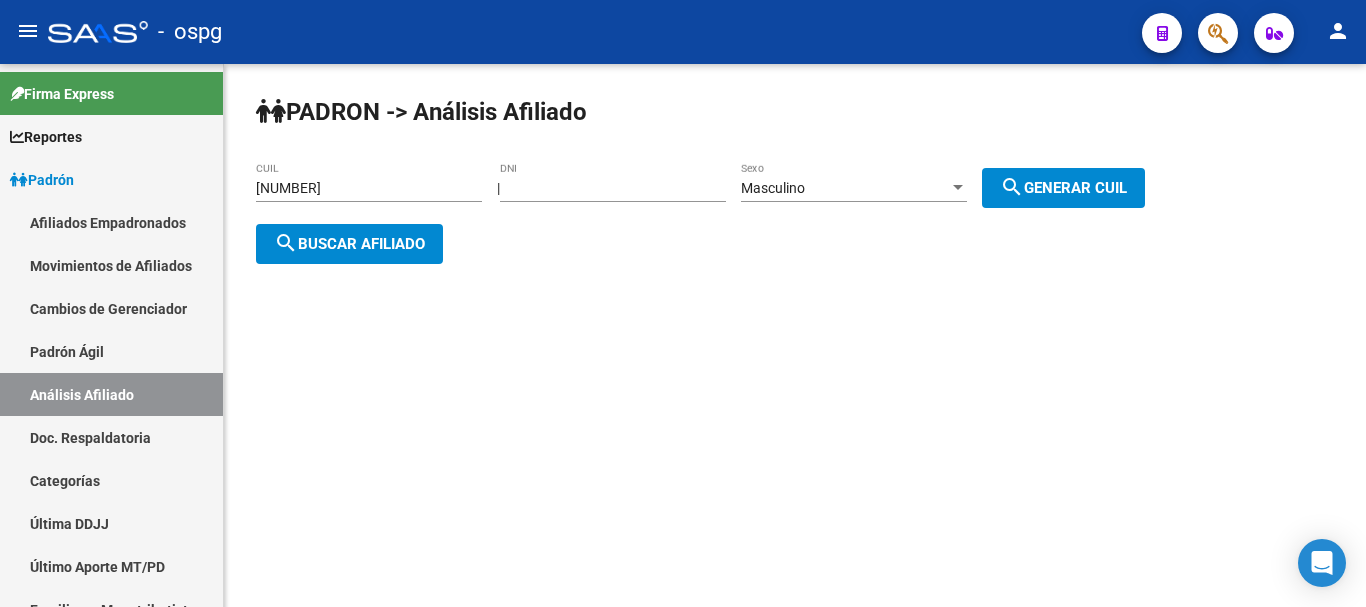 click on "[NUMBER]" at bounding box center [369, 188] 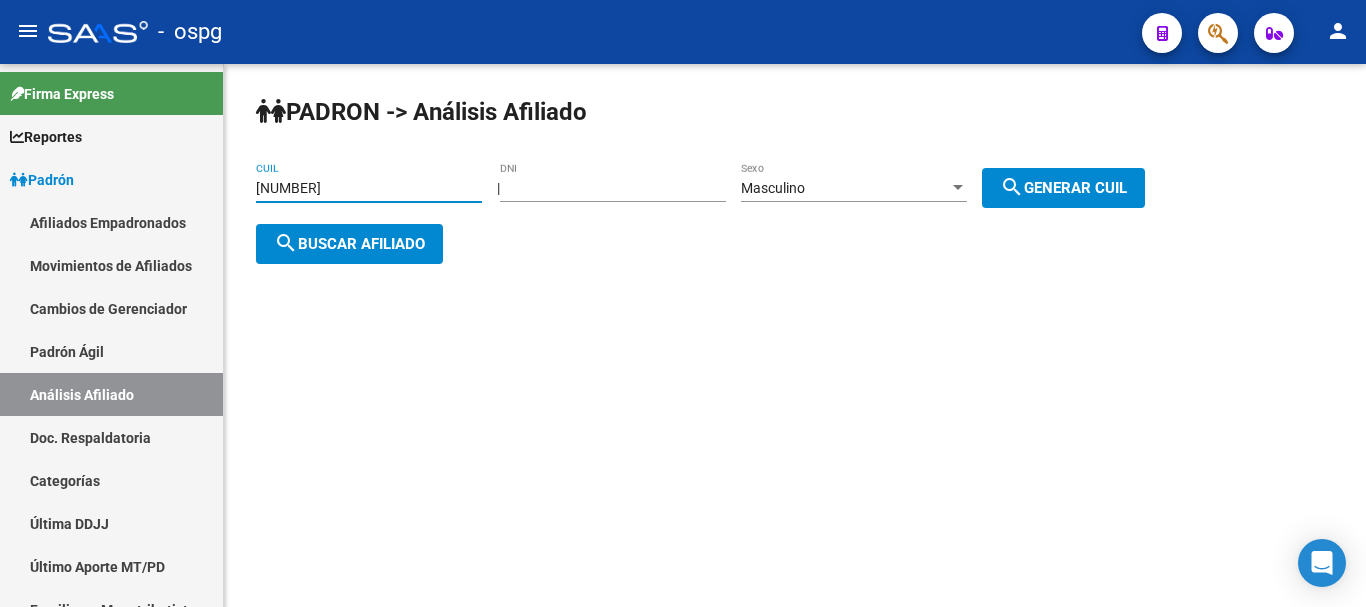 click on "[NUMBER]" at bounding box center [369, 188] 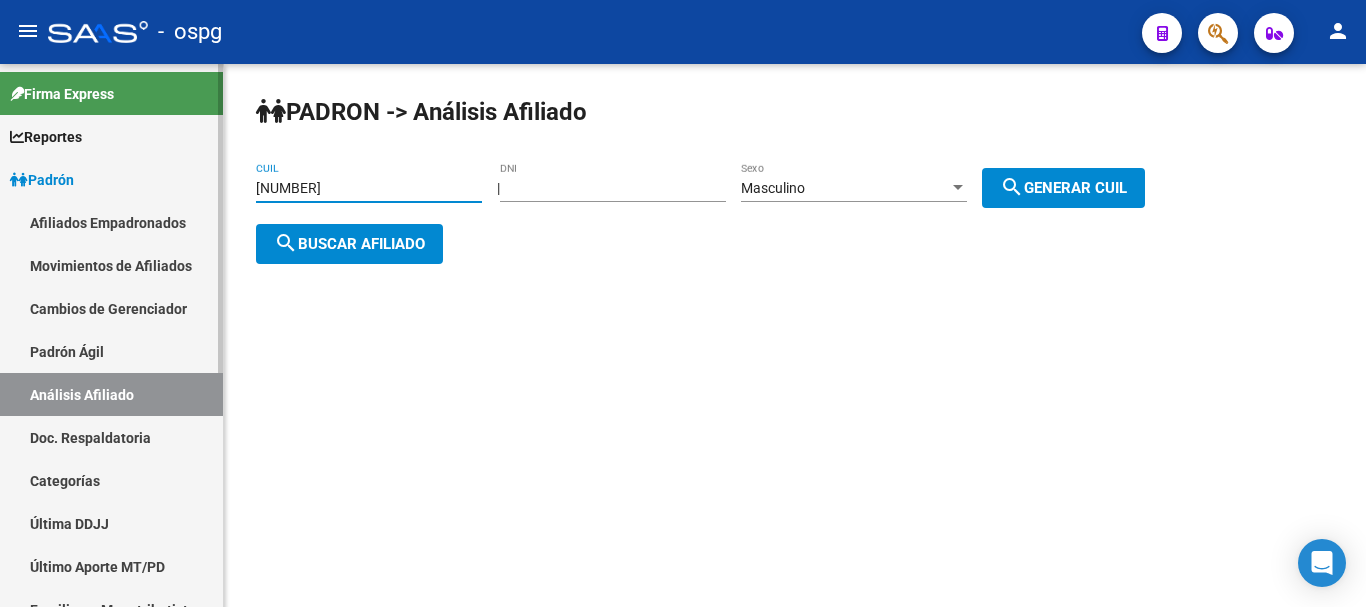 drag, startPoint x: 412, startPoint y: 180, endPoint x: 110, endPoint y: 175, distance: 302.04138 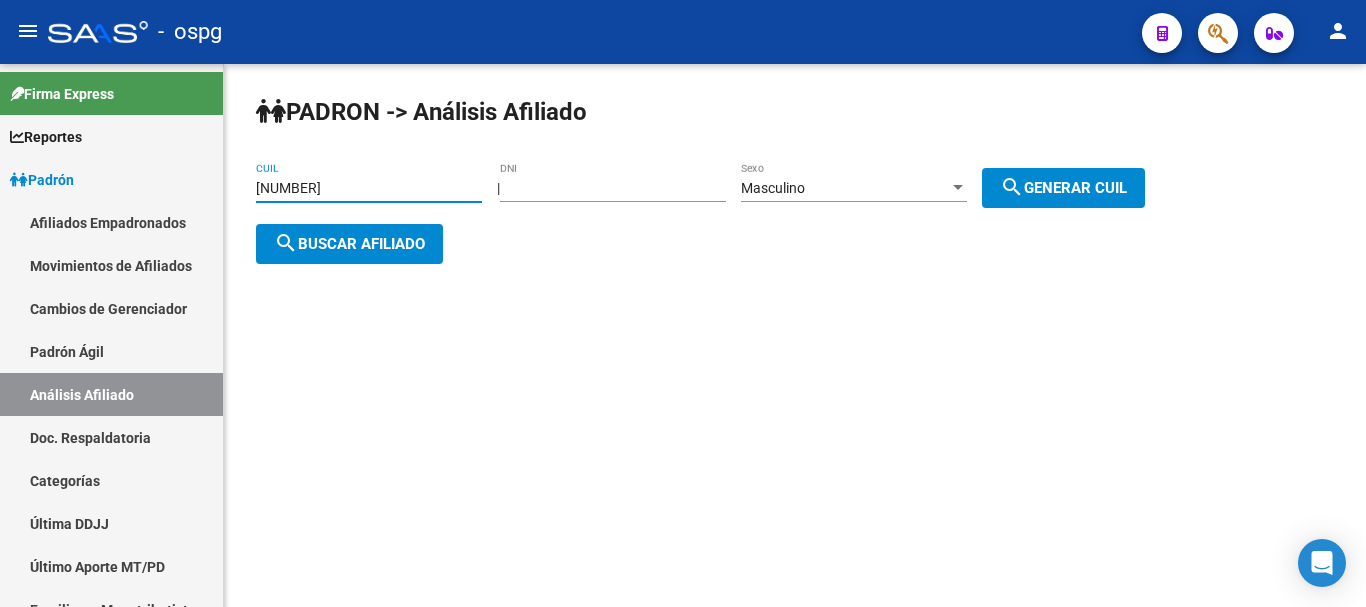 paste on "[CUIT]" 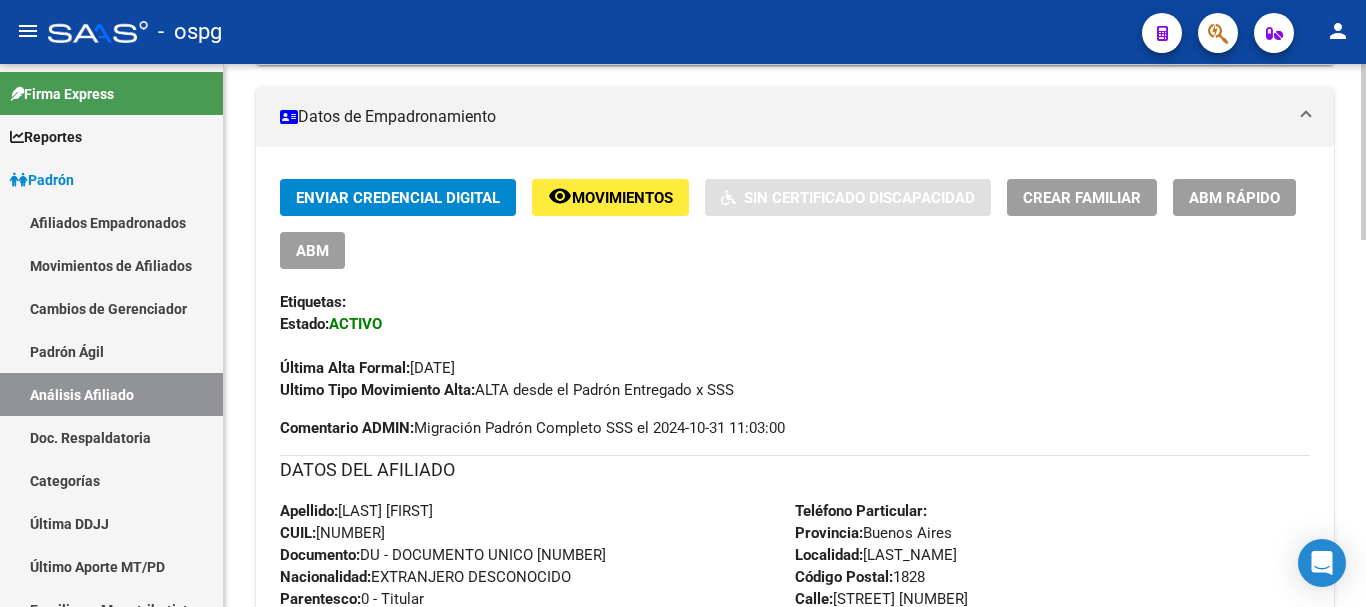scroll, scrollTop: 1128, scrollLeft: 0, axis: vertical 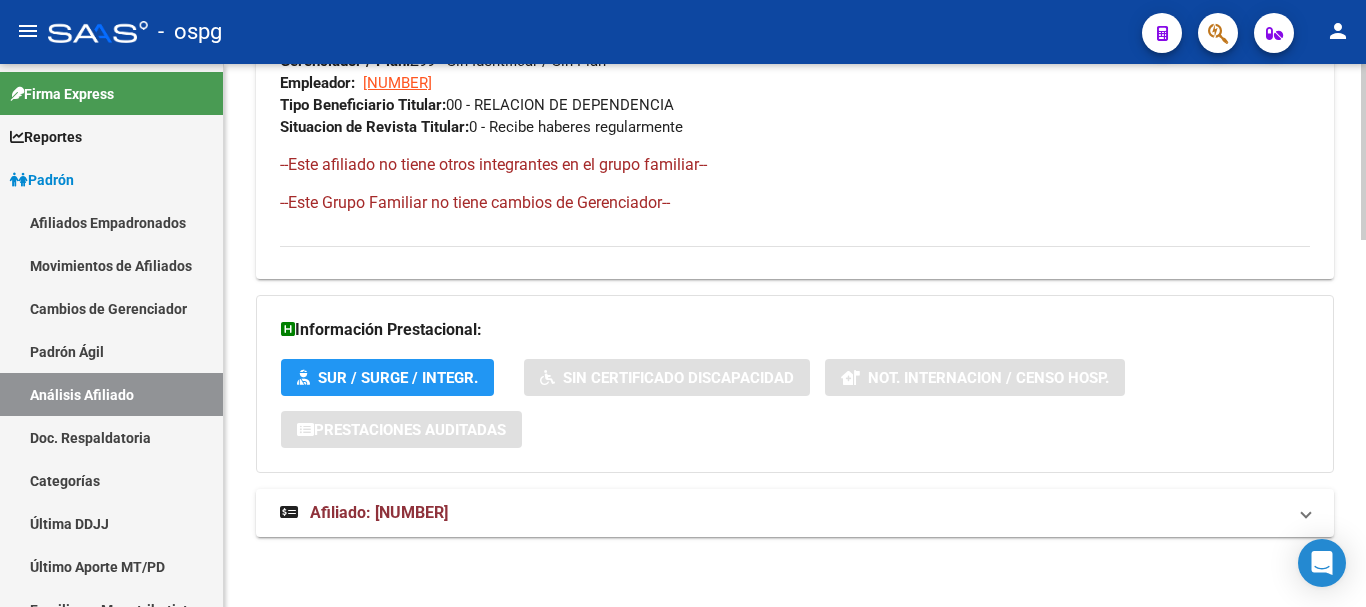 click on "menu -   ospg  person    Firma Express     Reportes Ingresos Devengados Análisis Histórico Detalles Transferencias RG sin DDJJ Detalles por CUIL RG Detalles - MT/PD MT morosos Padrón Traspasos x O.S. Traspasos x Gerenciador Traspasos x Provincia Nuevos Aportantes Métricas - Padrón SSS Métricas - Crecimiento Población    Padrón Afiliados Empadronados Movimientos de Afiliados Cambios de Gerenciador Padrón Ágil Análisis Afiliado Doc. Respaldatoria Categorías Última DDJJ Último Aporte MT/PD Familiares Monotributistas Altas Directas    Integración (discapacidad) Certificado Discapacidad    Fiscalización RG Deuda X Empresa Listado de Empresas Análisis Empresa Actas Ingresos Percibidos Ingresos Percibidos Prorrateado x CUIL Cheques en Cartera Cheques rebotados sin cambiar ABM - Grupos de Fiscalizadores ABM - Fiscalizadores DDJJ Sospechosas    Casos / Tickets Casos Casos Movimientos Comentarios Documentación Adj.    Explorador de Archivos ARCA DDJJ / Nóminas Detalles ANSES Jubilados" at bounding box center (683, 303) 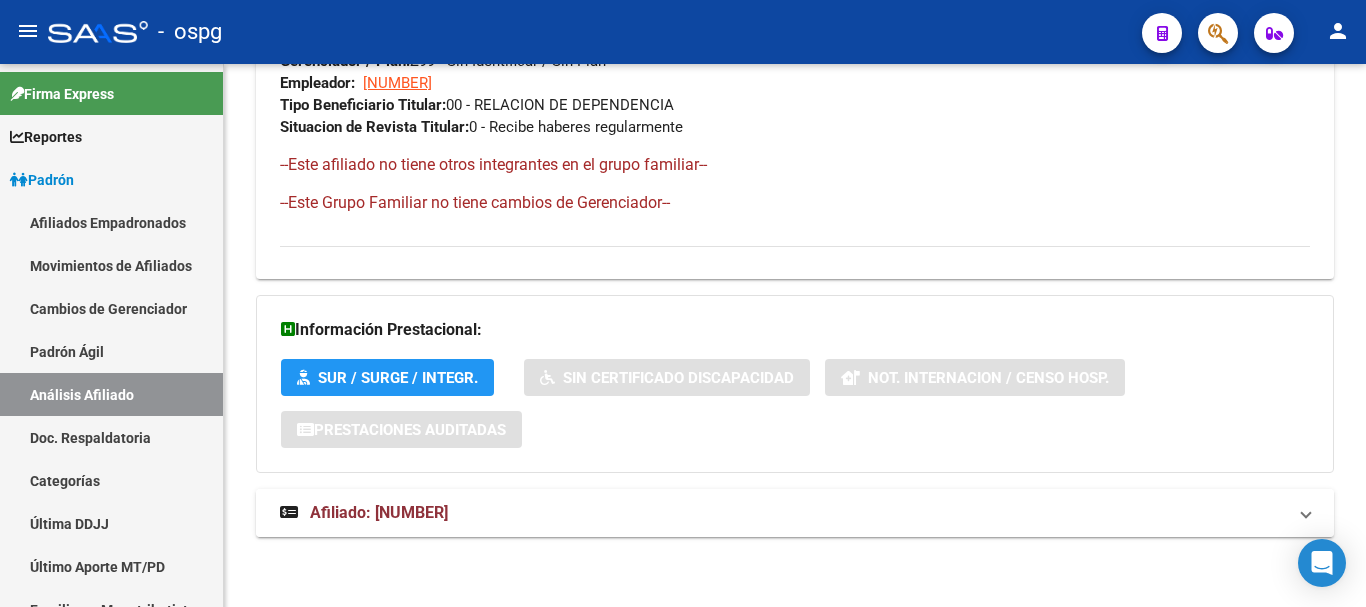 click on "Afiliado: [NUMBER]" at bounding box center [783, 513] 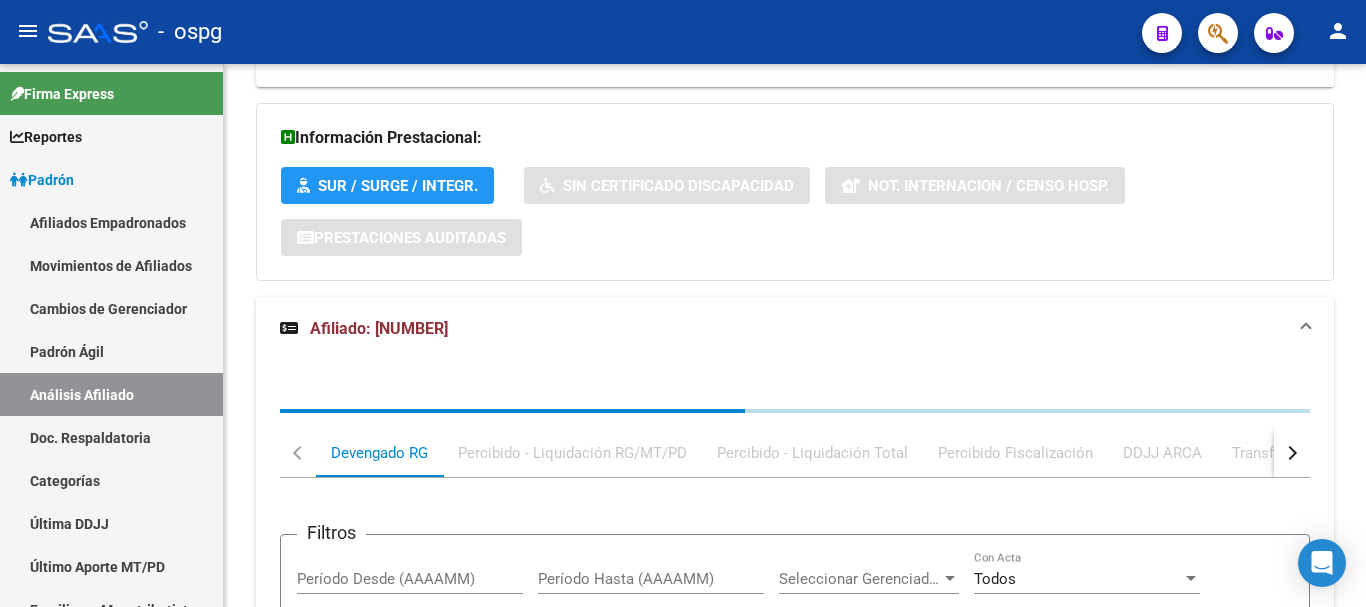 scroll, scrollTop: 1445, scrollLeft: 0, axis: vertical 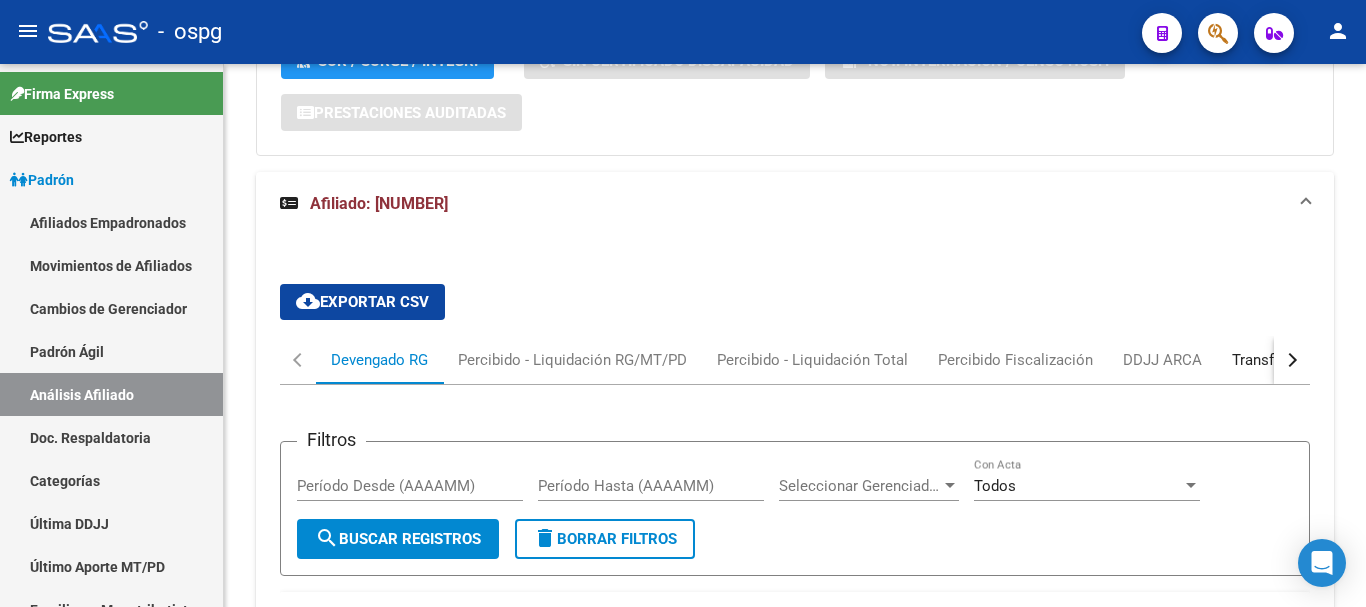 click on "Transferencias ARCA" at bounding box center [1303, 360] 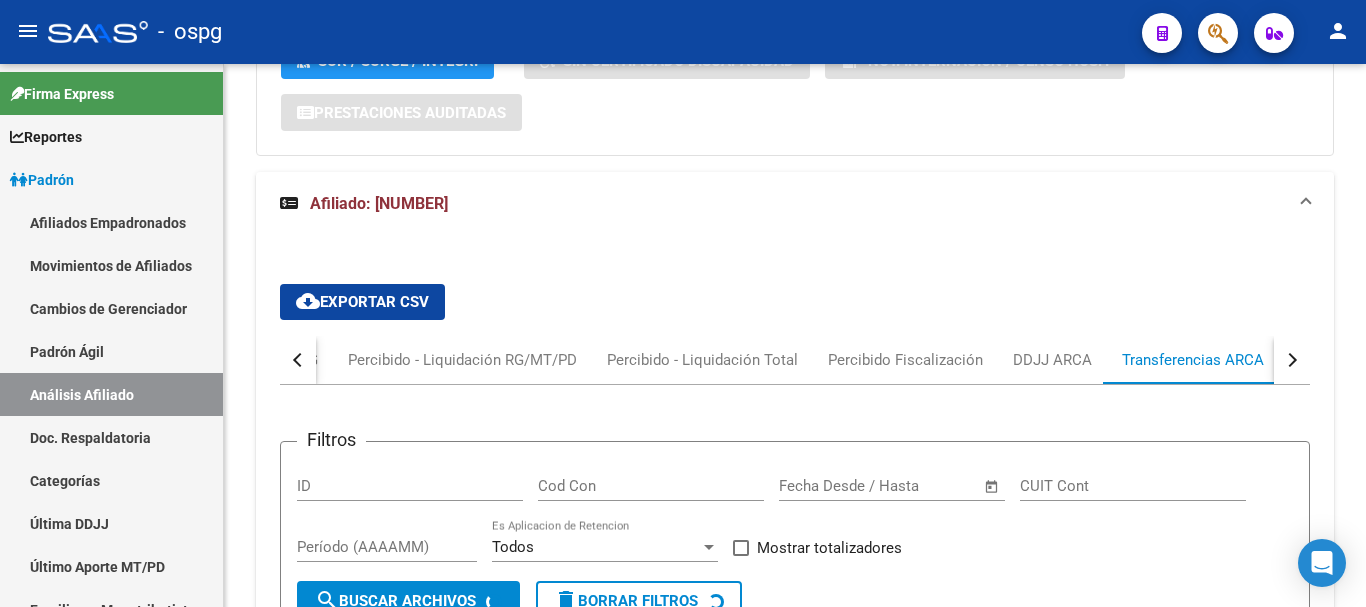 click on "cloud_download  Exportar CSV  Devengado RG Percibido - Liquidación RG/MT/PD Percibido - Liquidación Total Percibido Fiscalización DDJJ ARCA Transferencias ARCA ARCA Relaciones Laborales Filtros ID Cod Con Start date – End date Fecha Desde / Hasta CUIT Cont   Período (AAAAMM)  Todos Es Aplicacion de Retencion  Mostrar totalizadores search  Buscar Archivos  delete  Borrar Filtros  ID CODCON IMPORTE CUIT FECHA RECIBIDO PERÍODO FECHA PROCESADO [NUMBER] 381 [CURRENCY] [CUIT] [DATE] 202505 [DATE] [NUMBER] 381 [CURRENCY] [CUIT] [DATE] 202504 [DATE] [NUMBER] 381 [CURRENCY] [CUIT] [DATE] 202503 [DATE] [NUMBER] 381 [CURRENCY] [CUIT] [DATE] 202502 [DATE] [NUMBER] 381 [CURRENCY] [CUIT] [DATE] 202501 [DATE] [NUMBER] 381 [CURRENCY] [CUIT] [DATE] 202412 [DATE] [NUMBER] 381 [CURRENCY] [CUIT] [DATE] 202411 [DATE] [NUMBER] 381 [CURRENCY] [CUIT] [DATE] 202410 [DATE] [NUMBER] 381 [CURRENCY] [CUIT] [DATE] 202409" at bounding box center (795, 695) 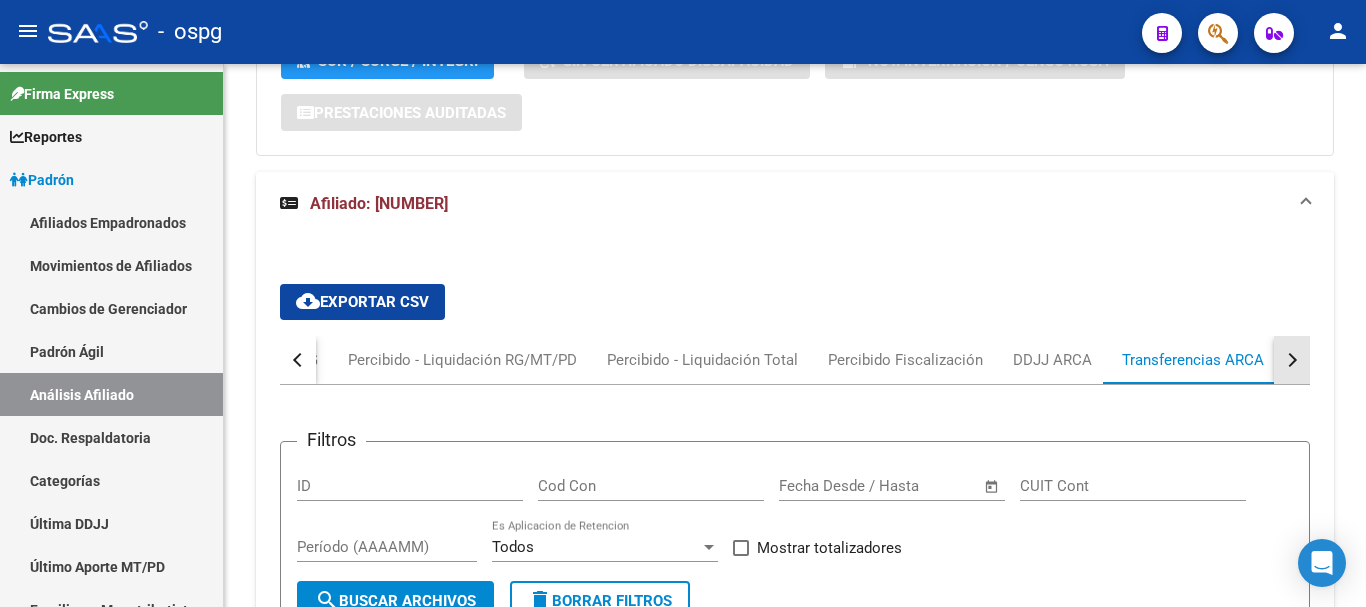 click at bounding box center [1290, 360] 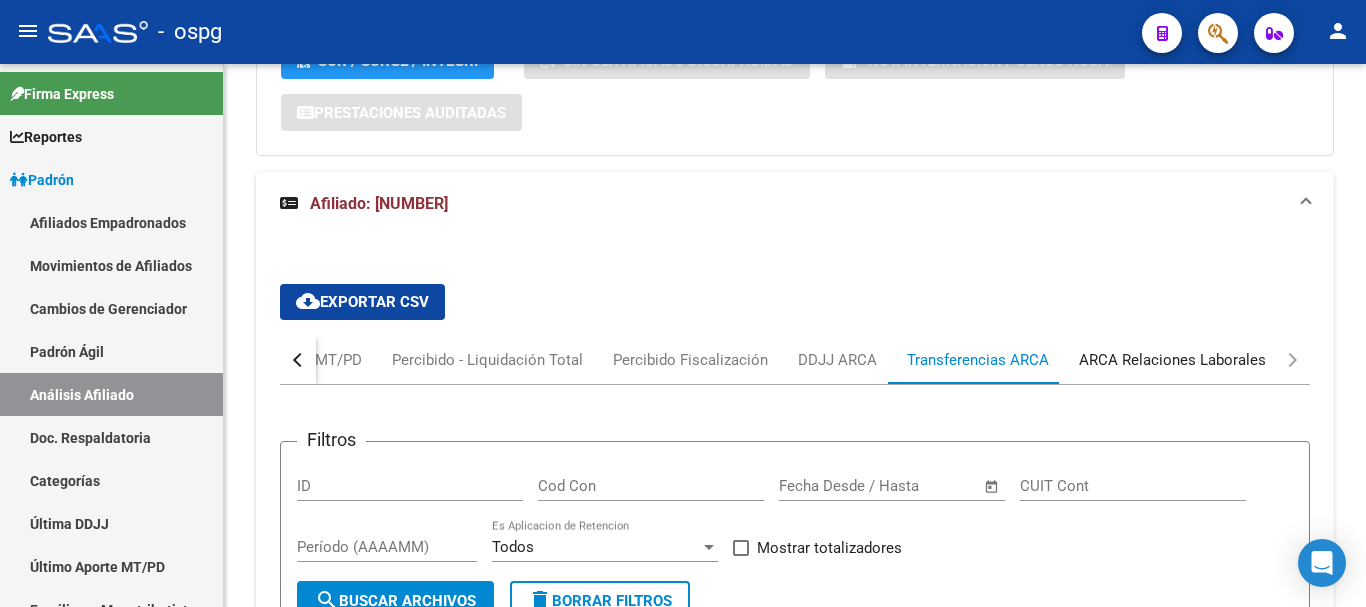click on "ARCA Relaciones Laborales" at bounding box center (1172, 360) 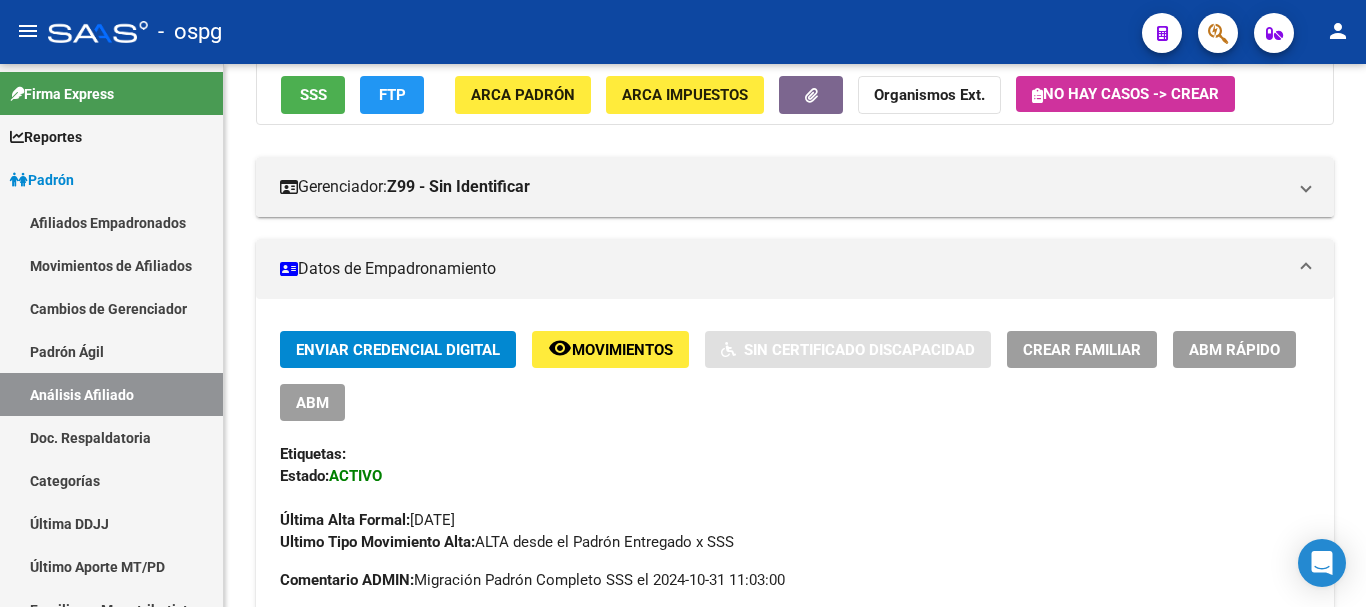 scroll, scrollTop: 45, scrollLeft: 0, axis: vertical 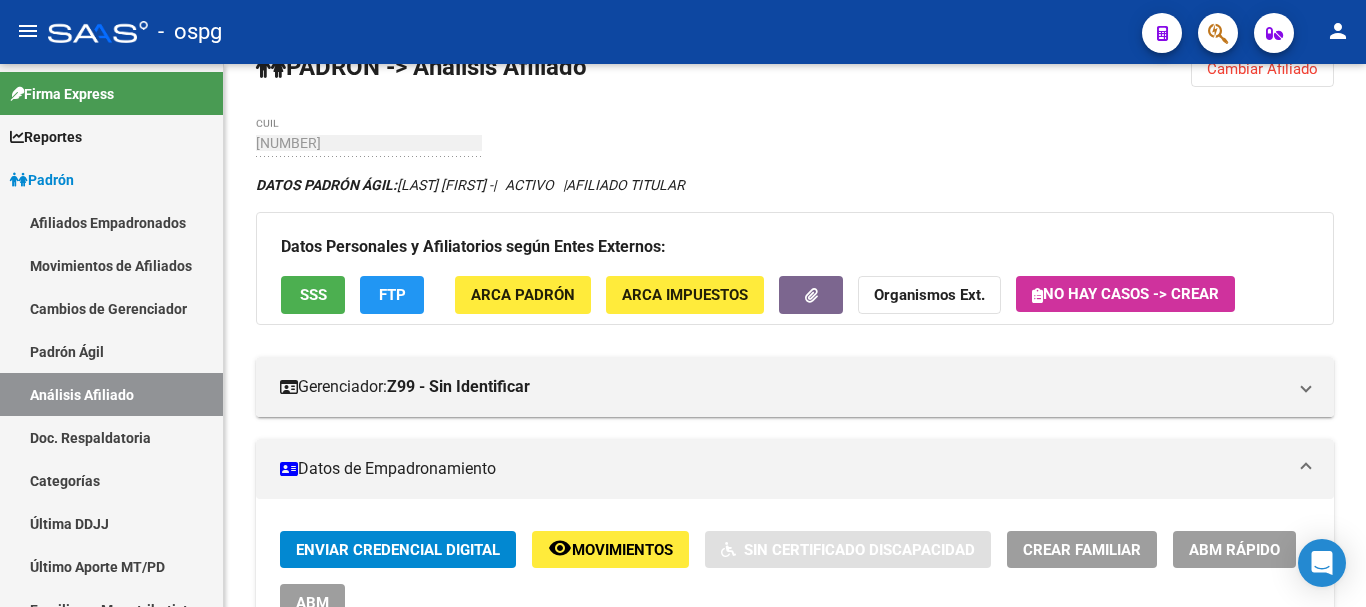 click on "ABM Rápido" 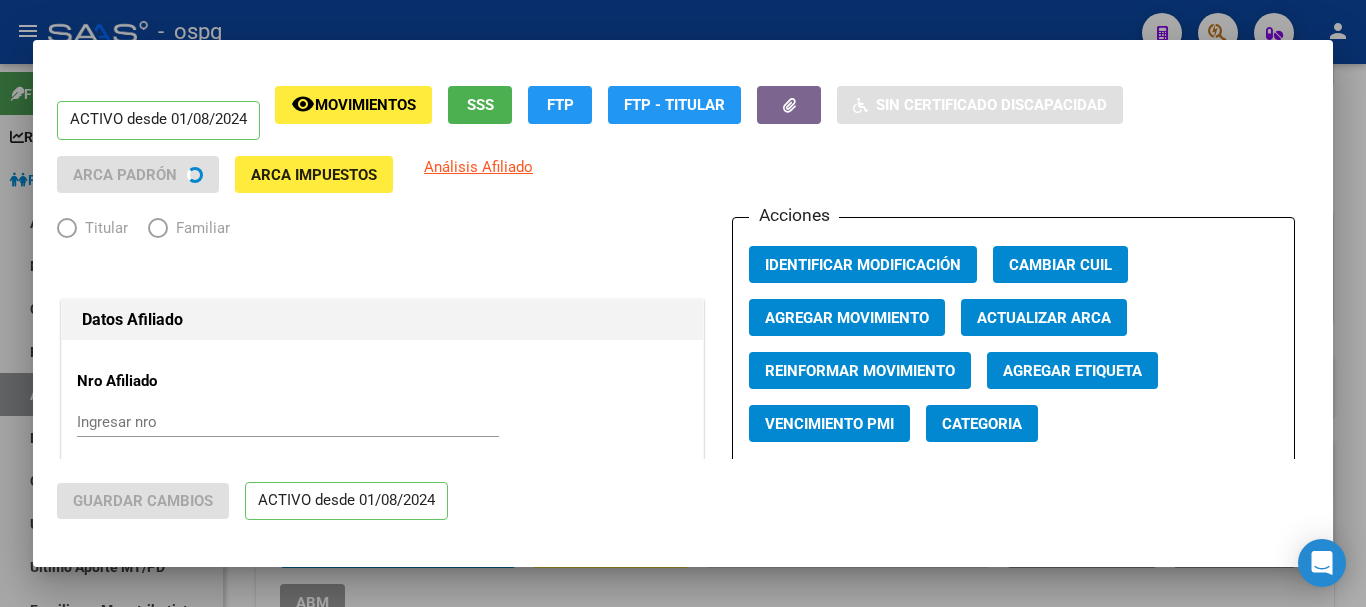 radio on "true" 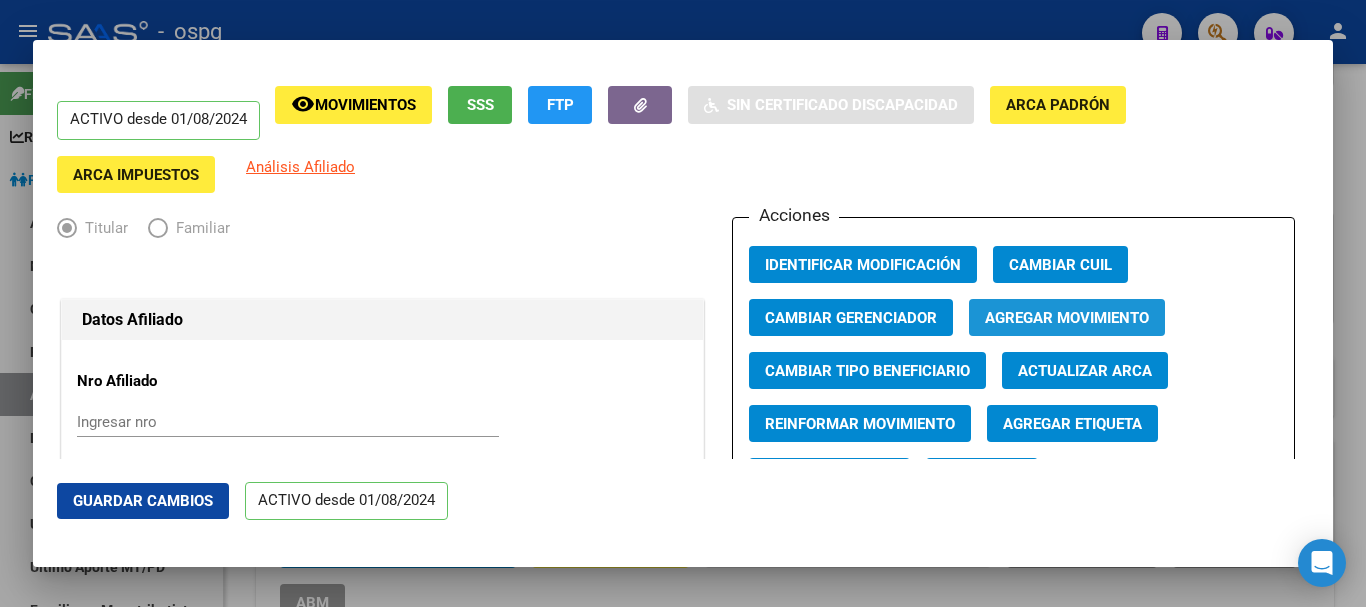 click on "Agregar Movimiento" 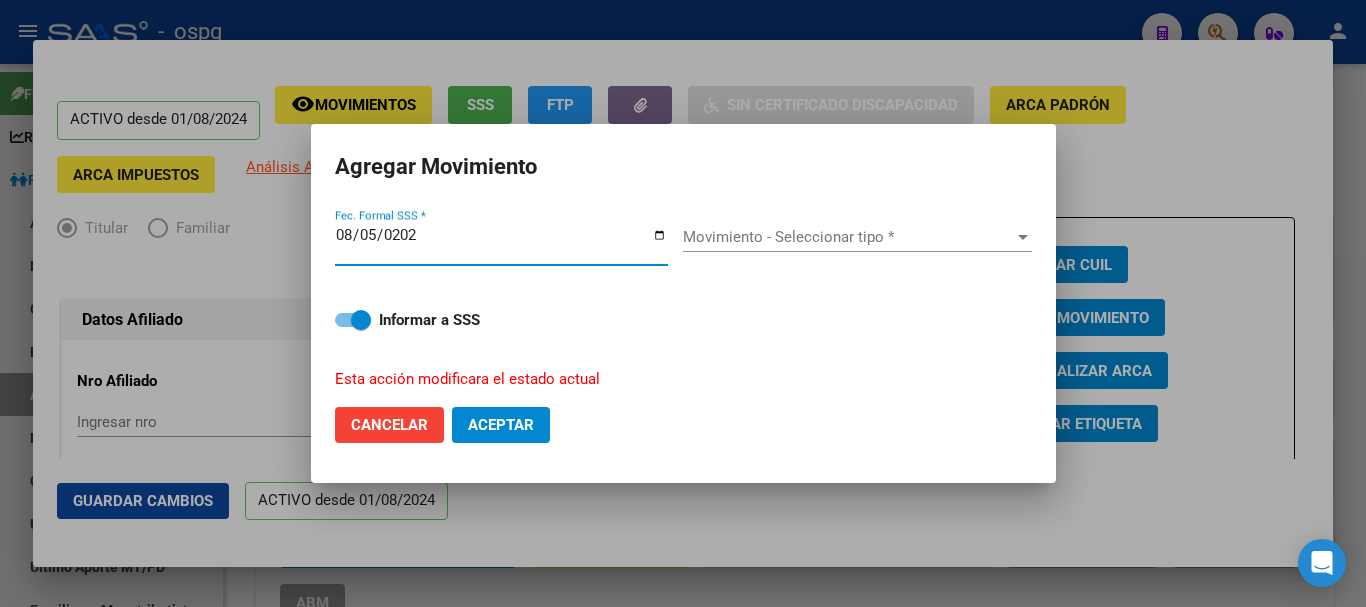type on "2025-08-05" 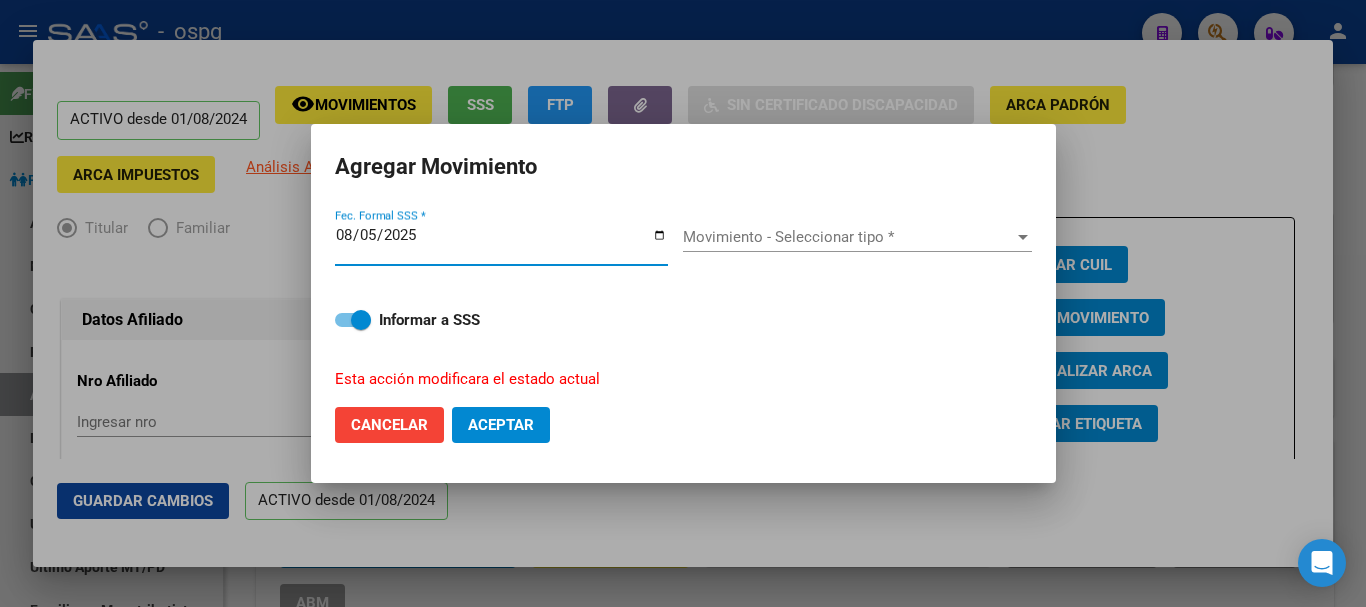 click on "Movimiento - Seleccionar tipo *" at bounding box center [848, 237] 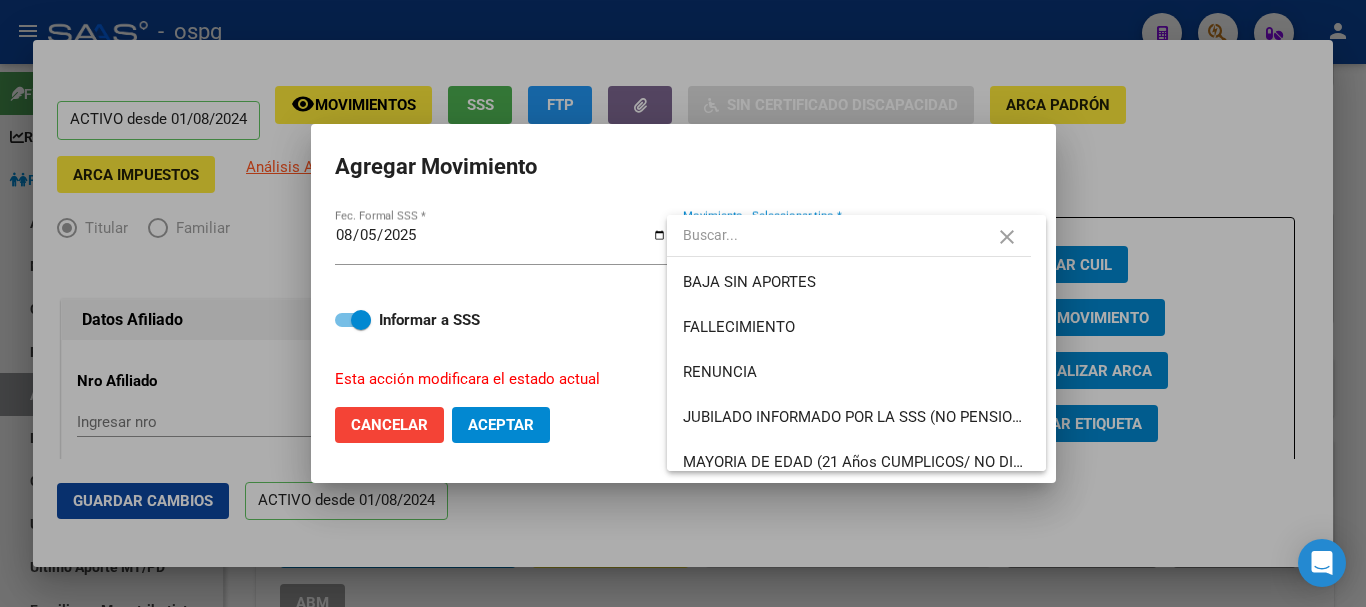 type on "a" 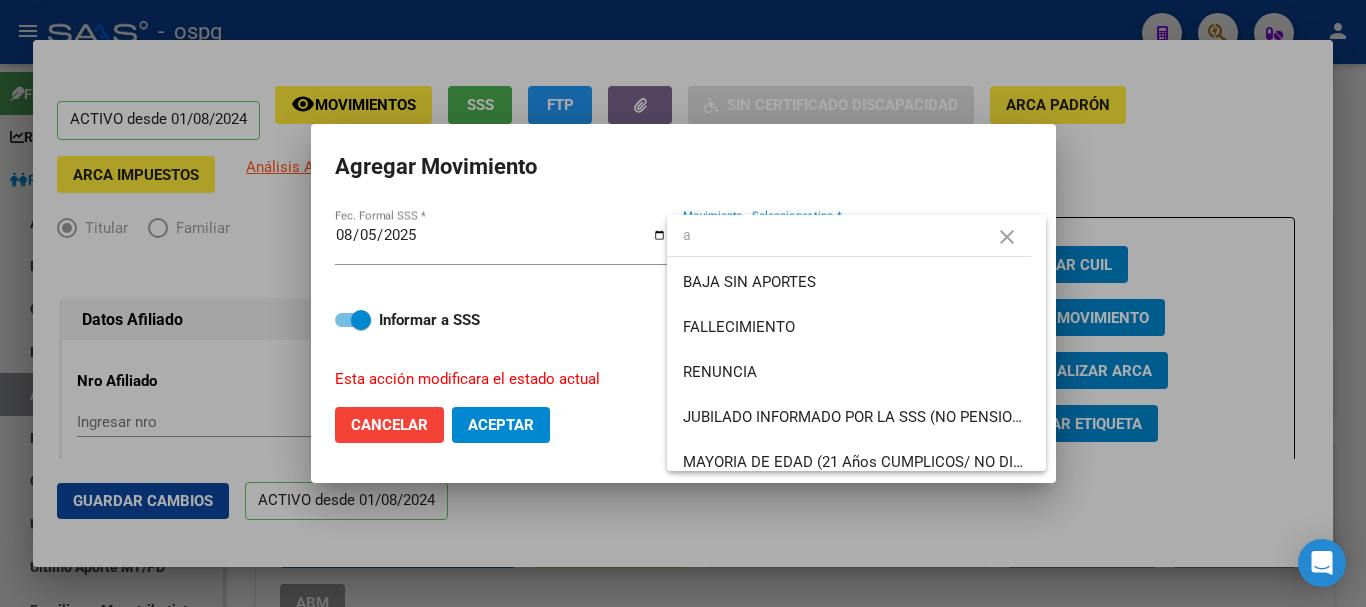 type 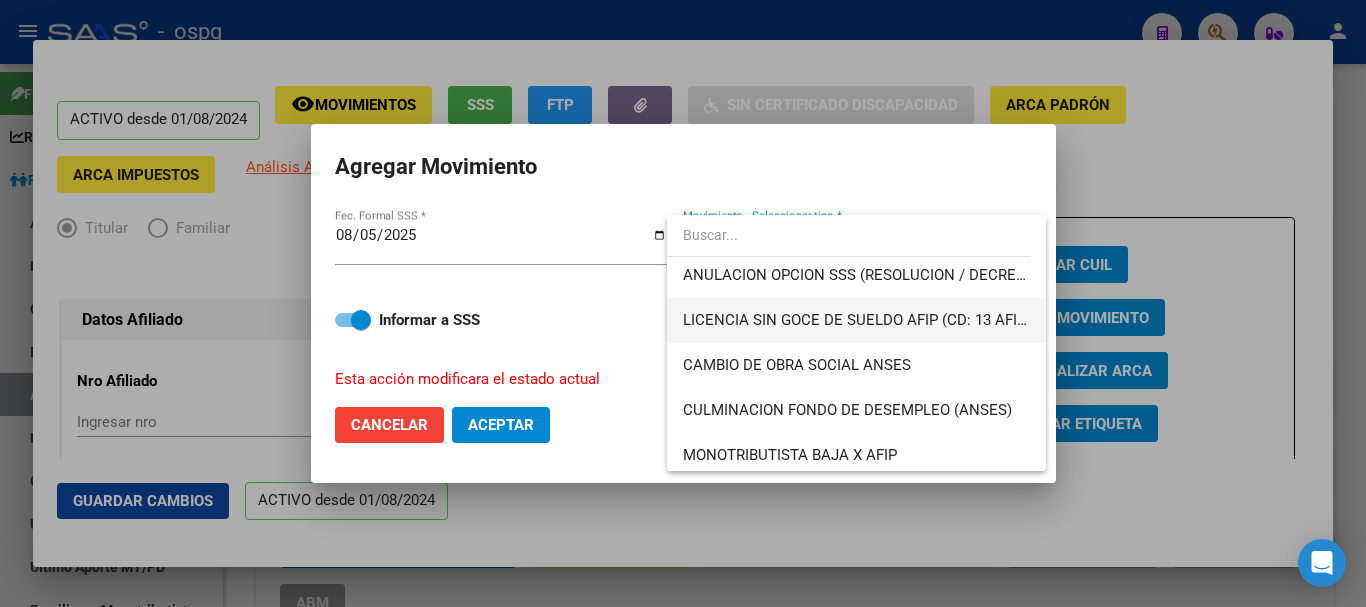 scroll, scrollTop: 400, scrollLeft: 0, axis: vertical 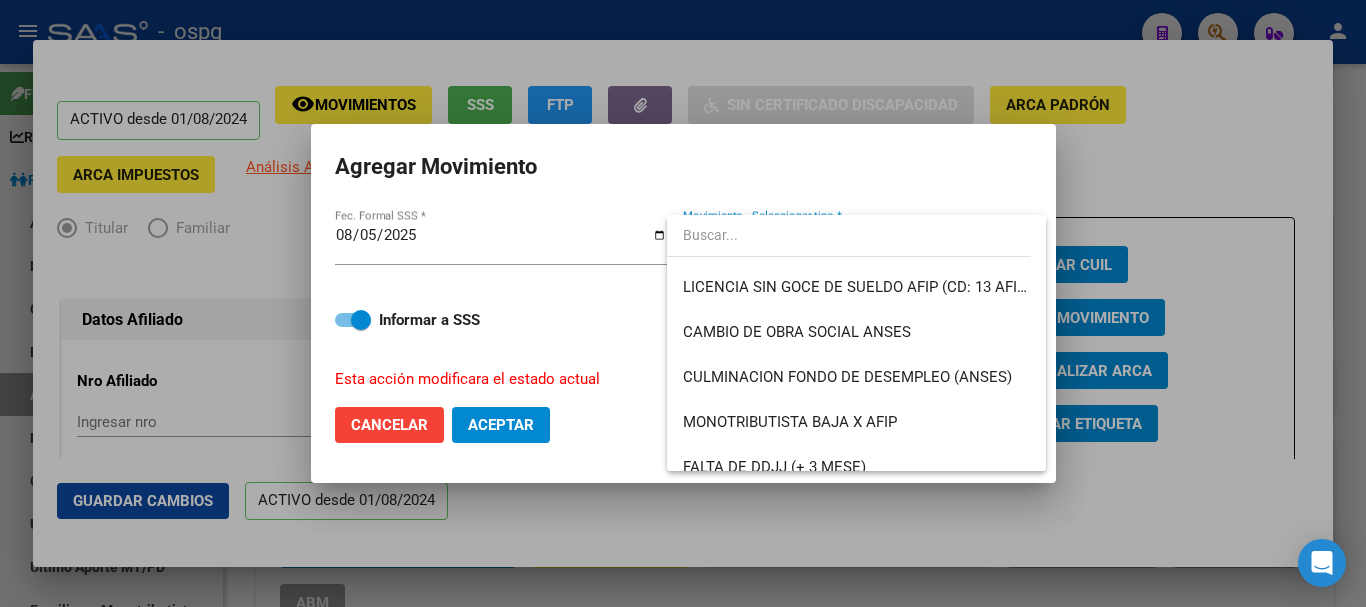 click at bounding box center (683, 303) 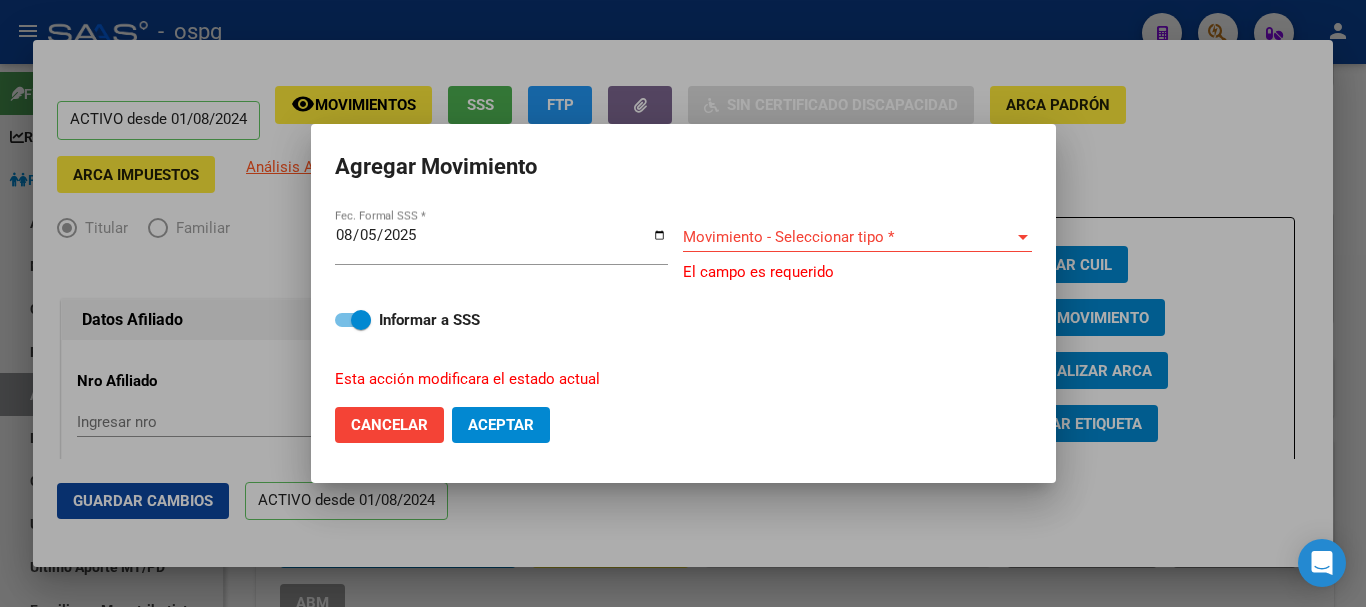 click at bounding box center [683, 303] 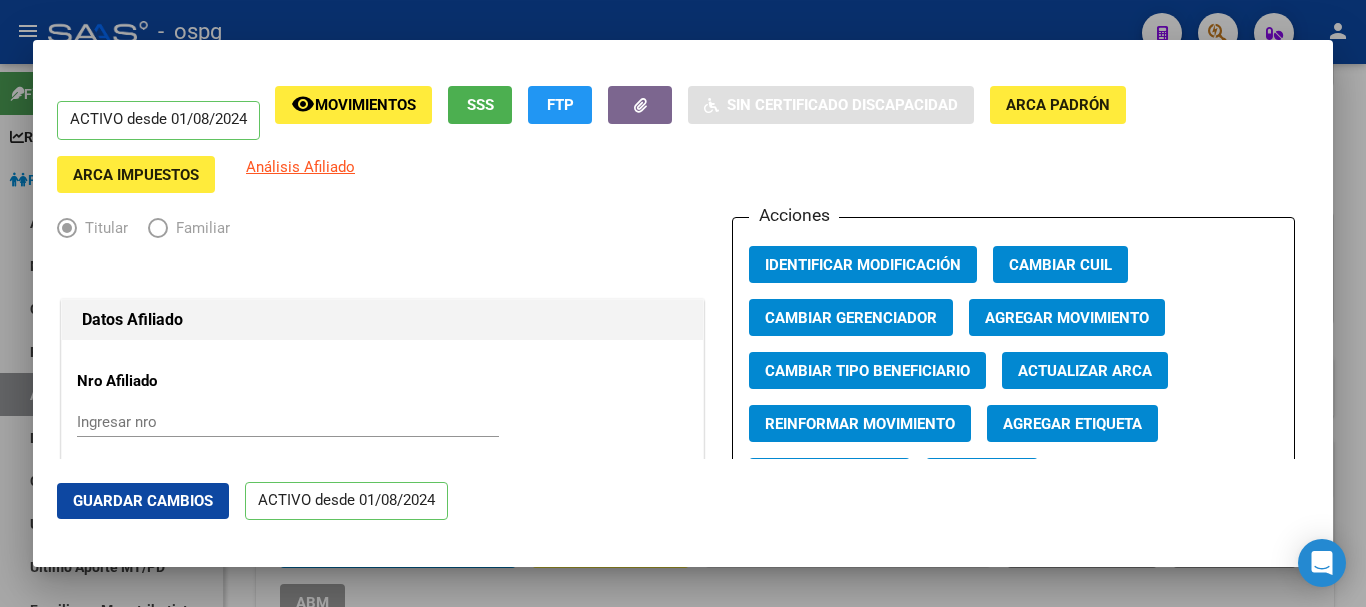 click on "Agregar Movimiento" 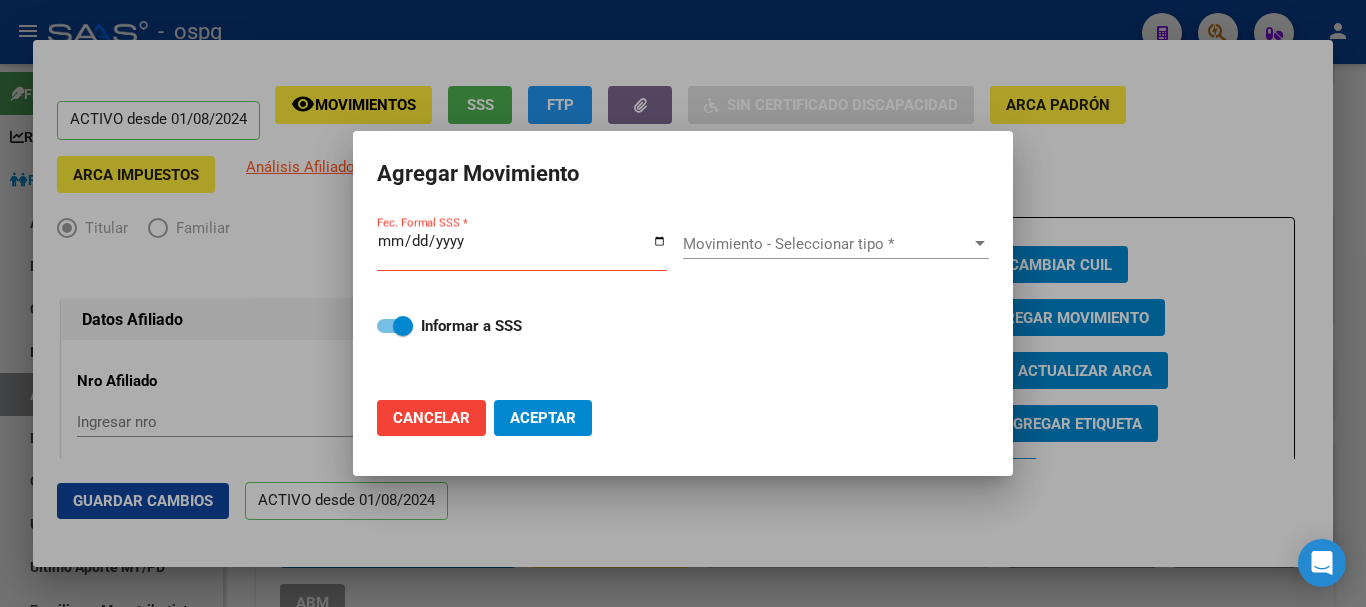 click on "Fec. Formal SSS *" at bounding box center [522, 249] 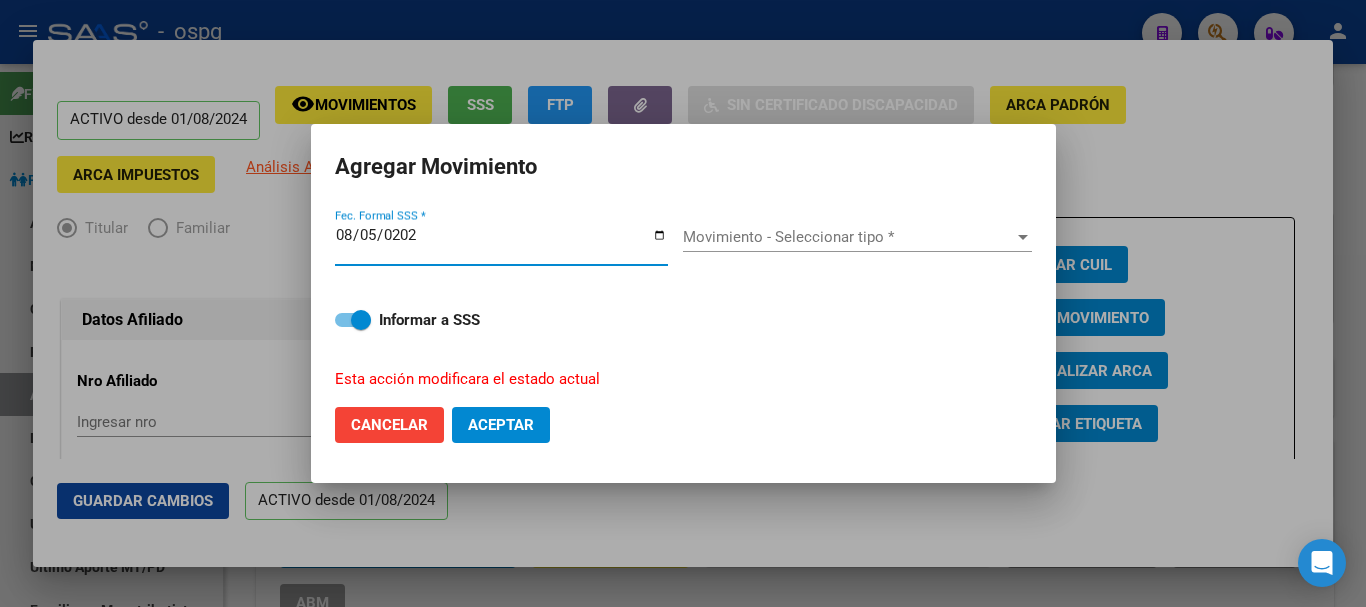 type on "2025-08-05" 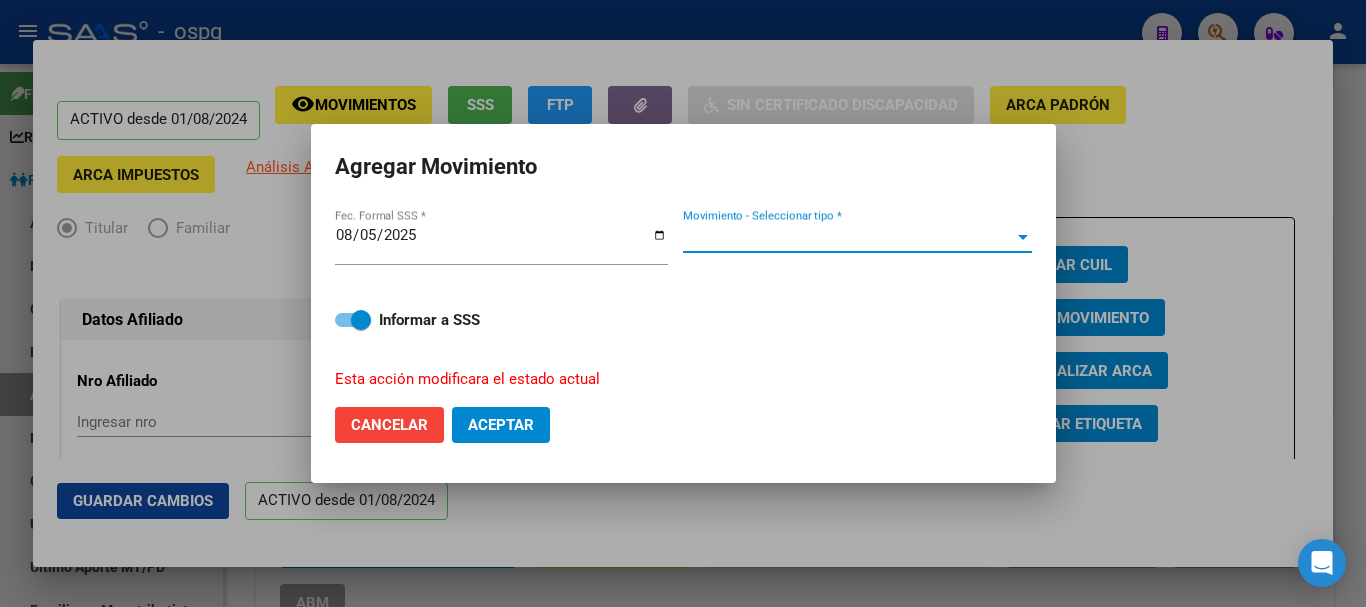 click on "Movimiento - Seleccionar tipo *" at bounding box center (848, 237) 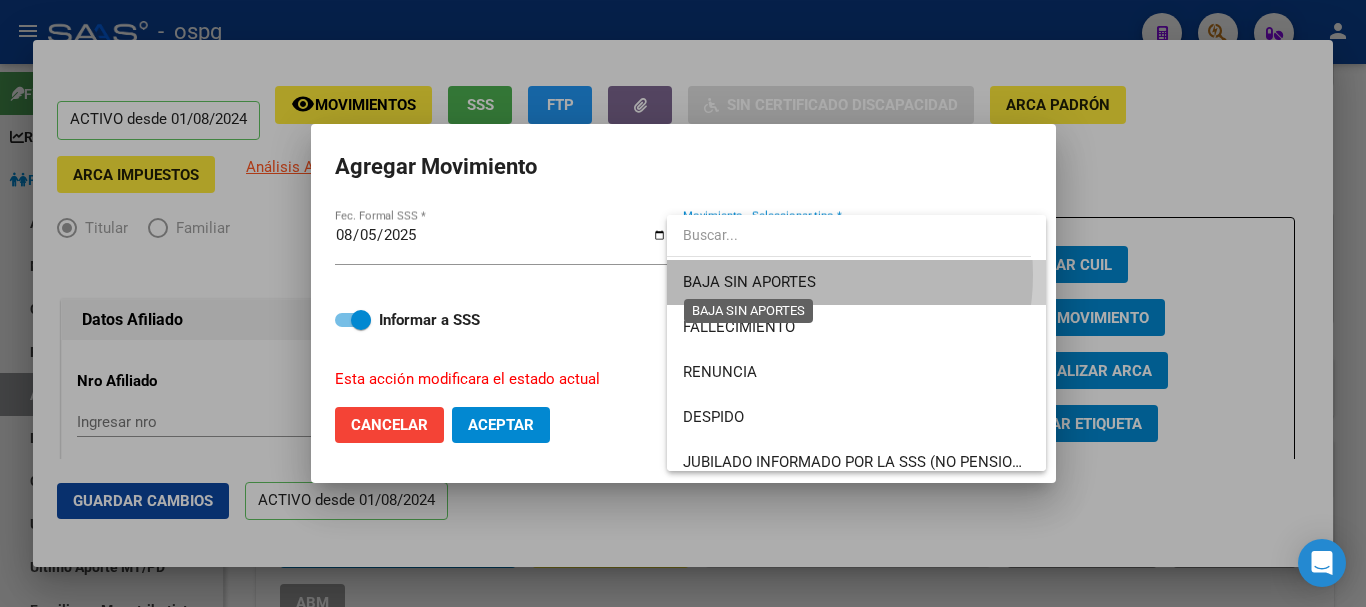click on "BAJA SIN APORTES" at bounding box center [749, 282] 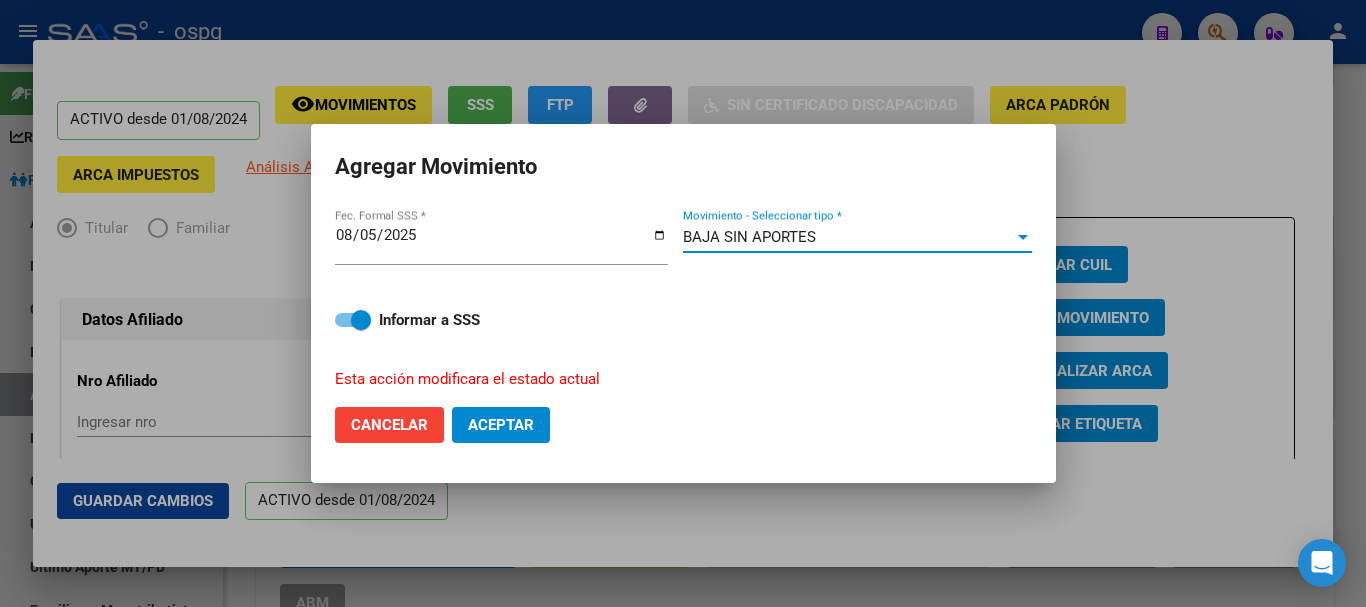 click on "Aceptar" 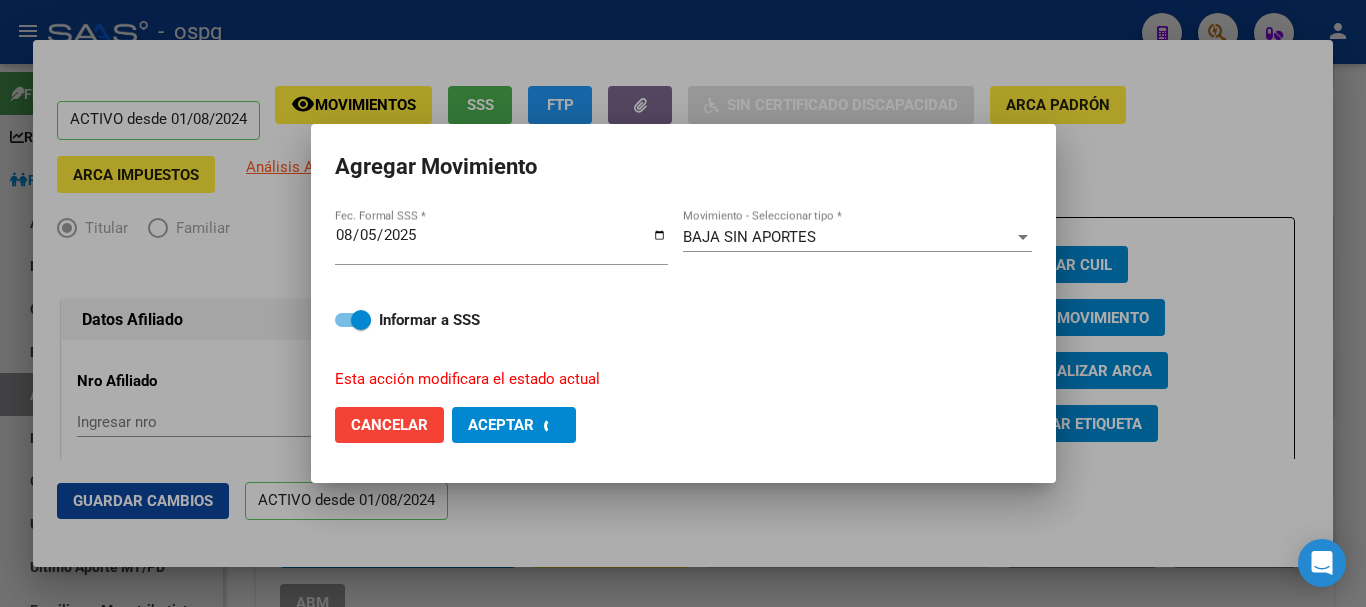 checkbox on "false" 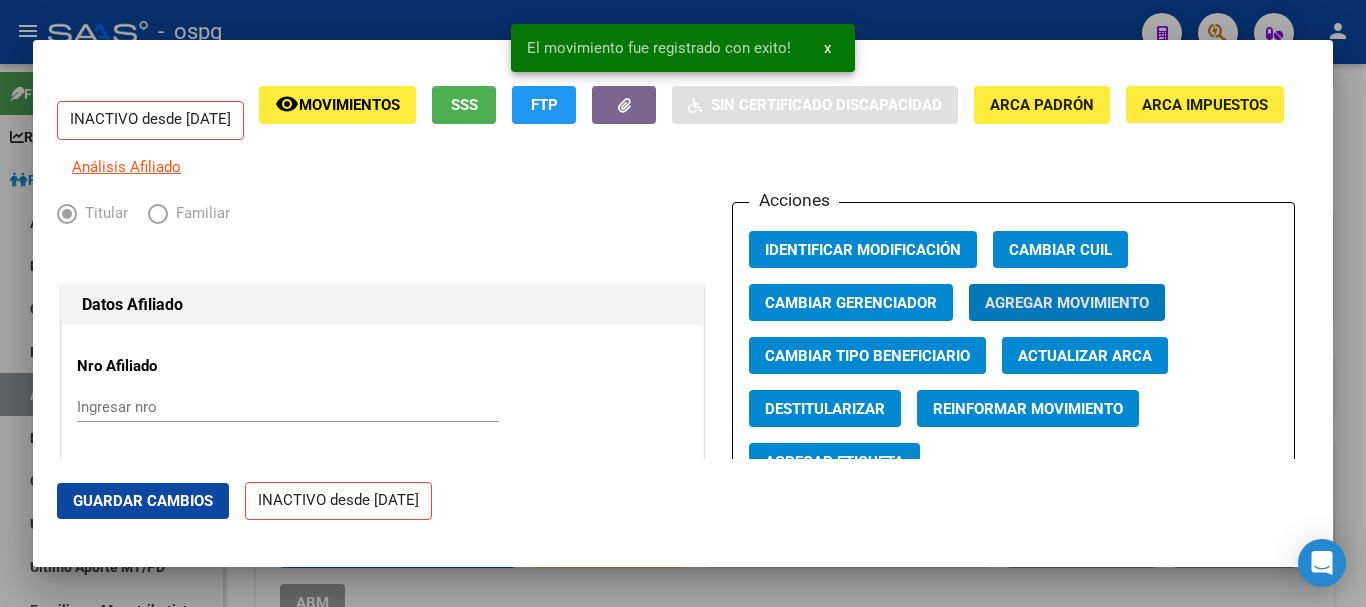 click at bounding box center (683, 303) 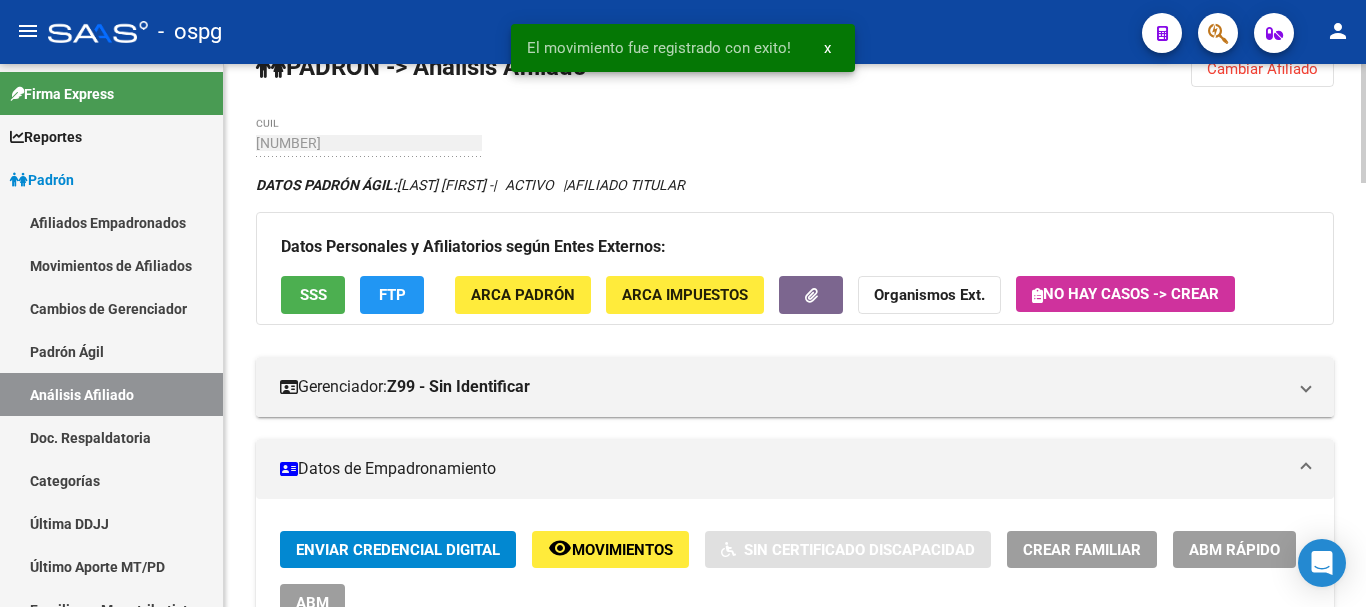 click on "Cambiar Afiliado" 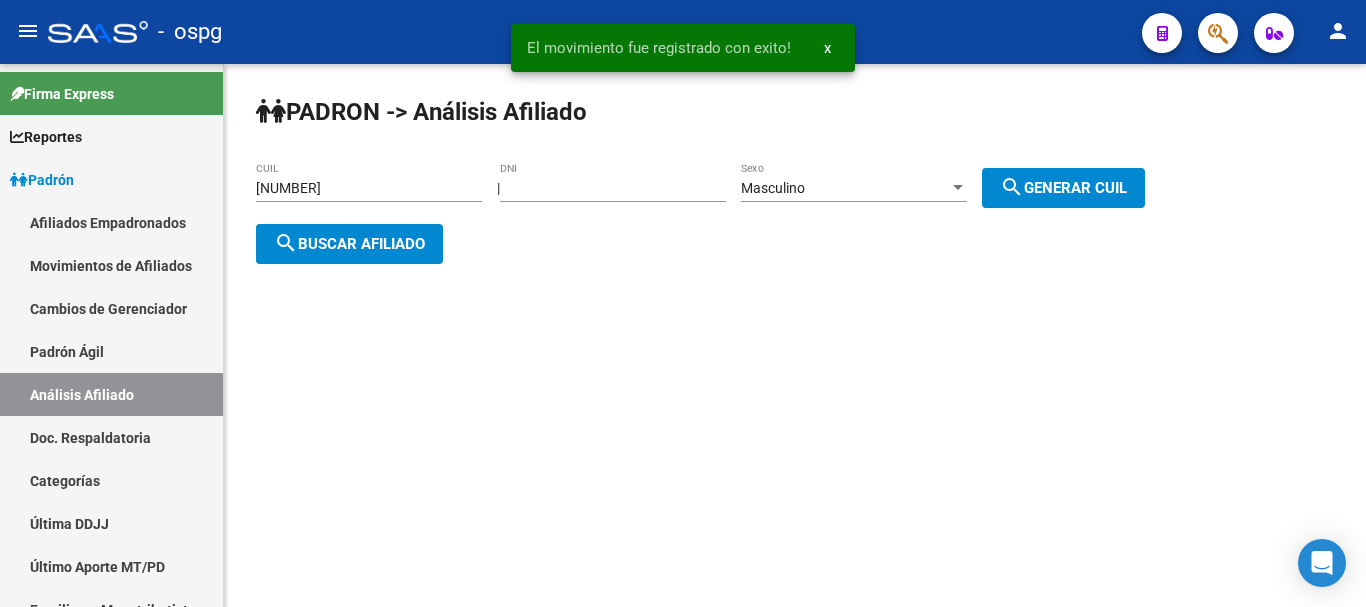 scroll, scrollTop: 0, scrollLeft: 0, axis: both 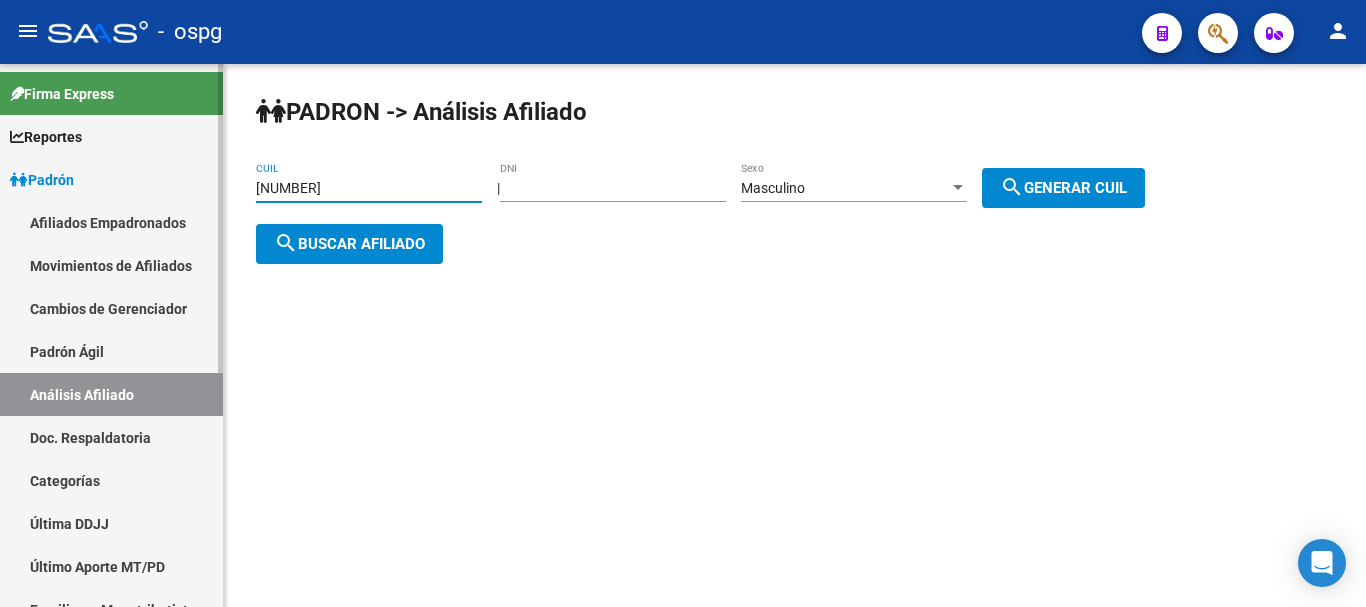 drag, startPoint x: 379, startPoint y: 195, endPoint x: 210, endPoint y: 201, distance: 169.10648 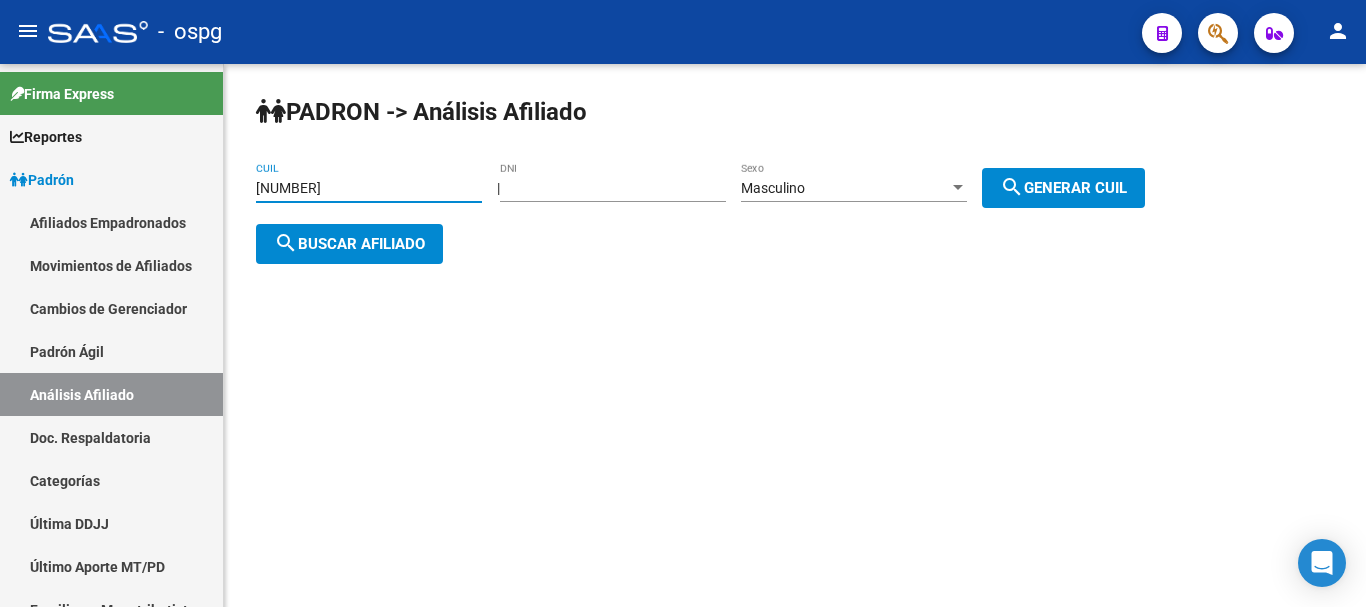paste on "[CUIT]" 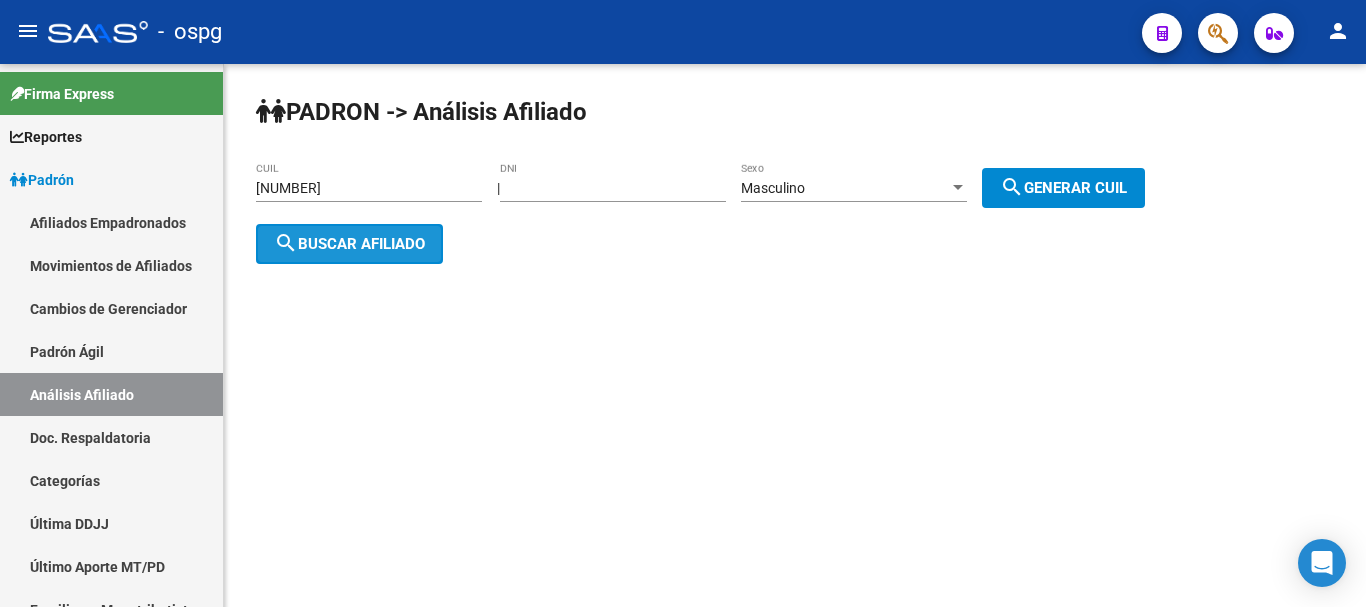 click on "search  Buscar afiliado" 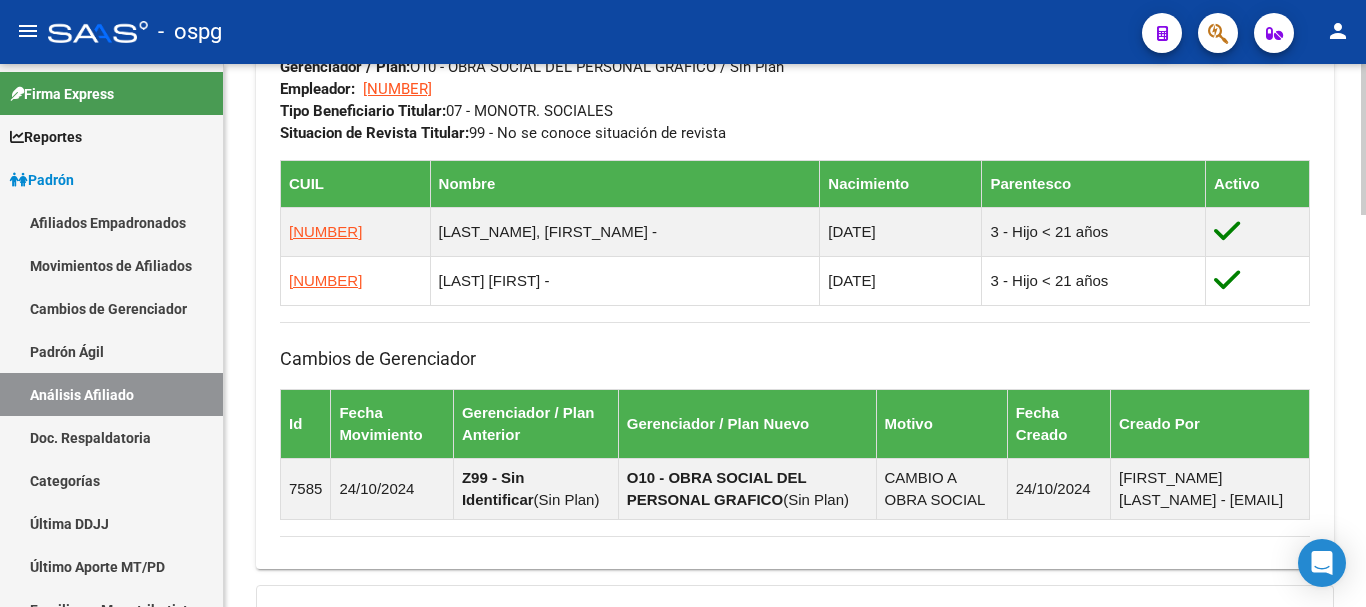 scroll, scrollTop: 1412, scrollLeft: 0, axis: vertical 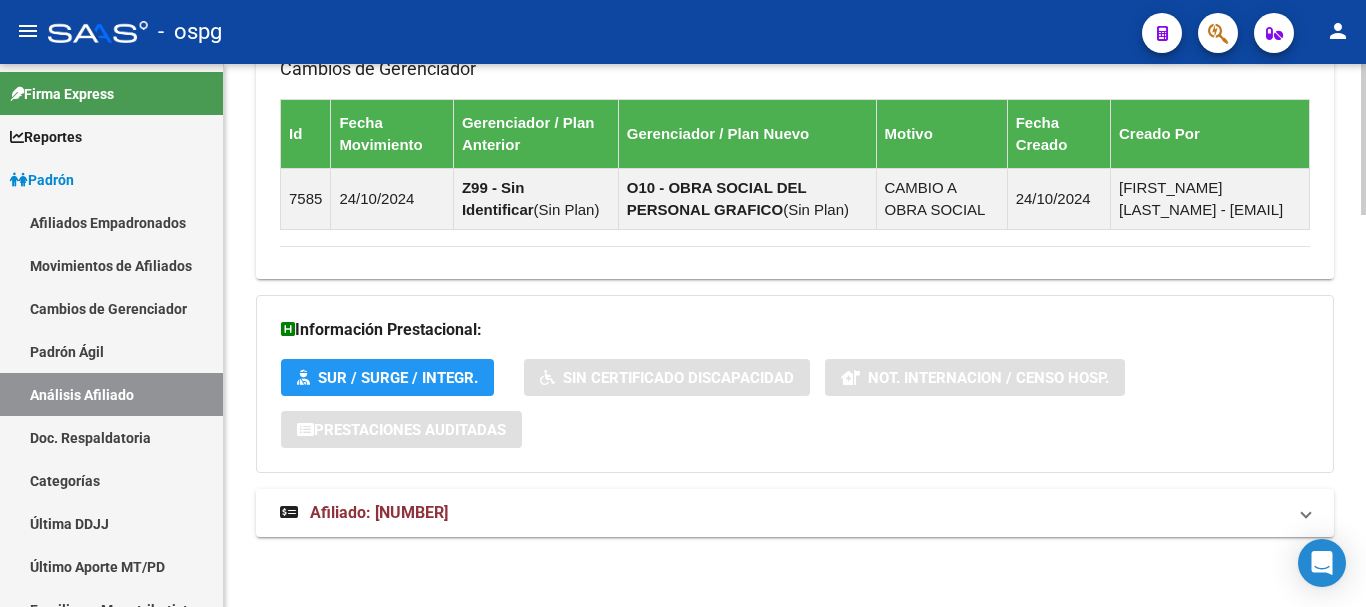 click on "menu -   ospg  person    Firma Express     Reportes Ingresos Devengados Análisis Histórico Detalles Transferencias RG sin DDJJ Detalles por CUIL RG Detalles - MT/PD MT morosos Padrón Traspasos x O.S. Traspasos x Gerenciador Traspasos x Provincia Nuevos Aportantes Métricas - Padrón SSS Métricas - Crecimiento Población    Padrón Afiliados Empadronados Movimientos de Afiliados Cambios de Gerenciador Padrón Ágil Análisis Afiliado Doc. Respaldatoria Categorías Última DDJJ Último Aporte MT/PD Familiares Monotributistas Altas Directas    Integración (discapacidad) Certificado Discapacidad    Fiscalización RG Deuda X Empresa Listado de Empresas Análisis Empresa Actas Ingresos Percibidos Ingresos Percibidos Prorrateado x CUIL Cheques en Cartera Cheques rebotados sin cambiar ABM - Grupos de Fiscalizadores ABM - Fiscalizadores DDJJ Sospechosas    Casos / Tickets Casos Casos Movimientos Comentarios Documentación Adj.    Explorador de Archivos ARCA DDJJ / Nóminas Detalles ANSES Jubilados SSS" at bounding box center (683, 303) 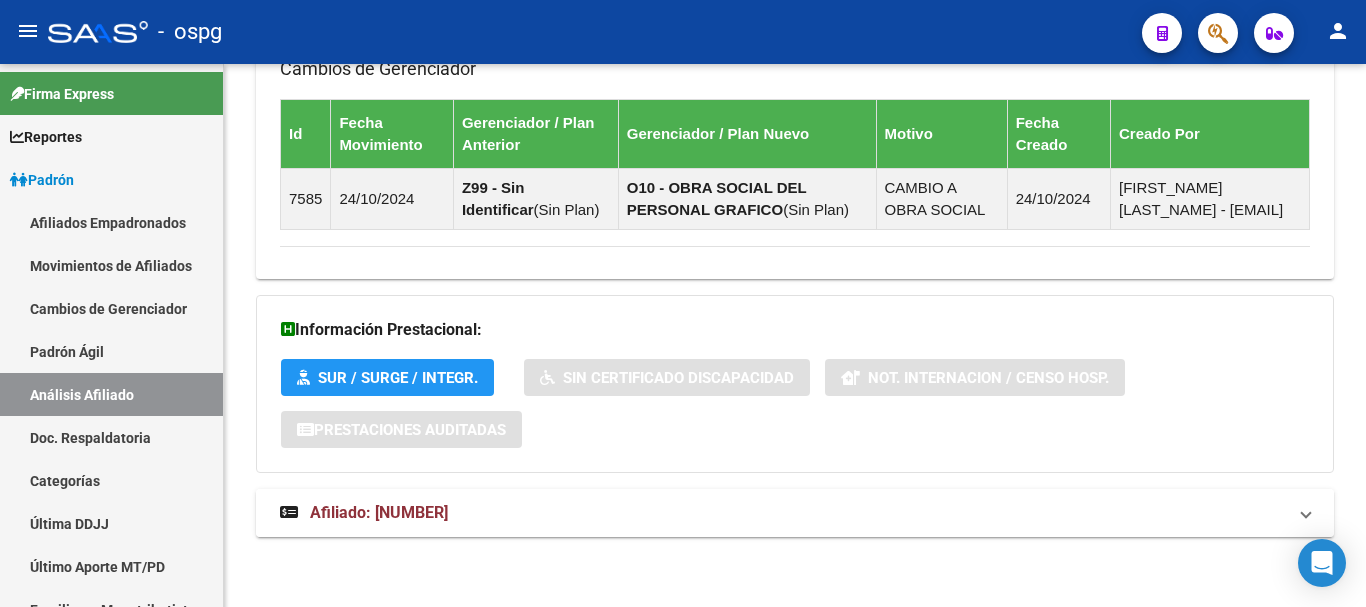click on "Afiliado: [NUMBER]" at bounding box center [783, 513] 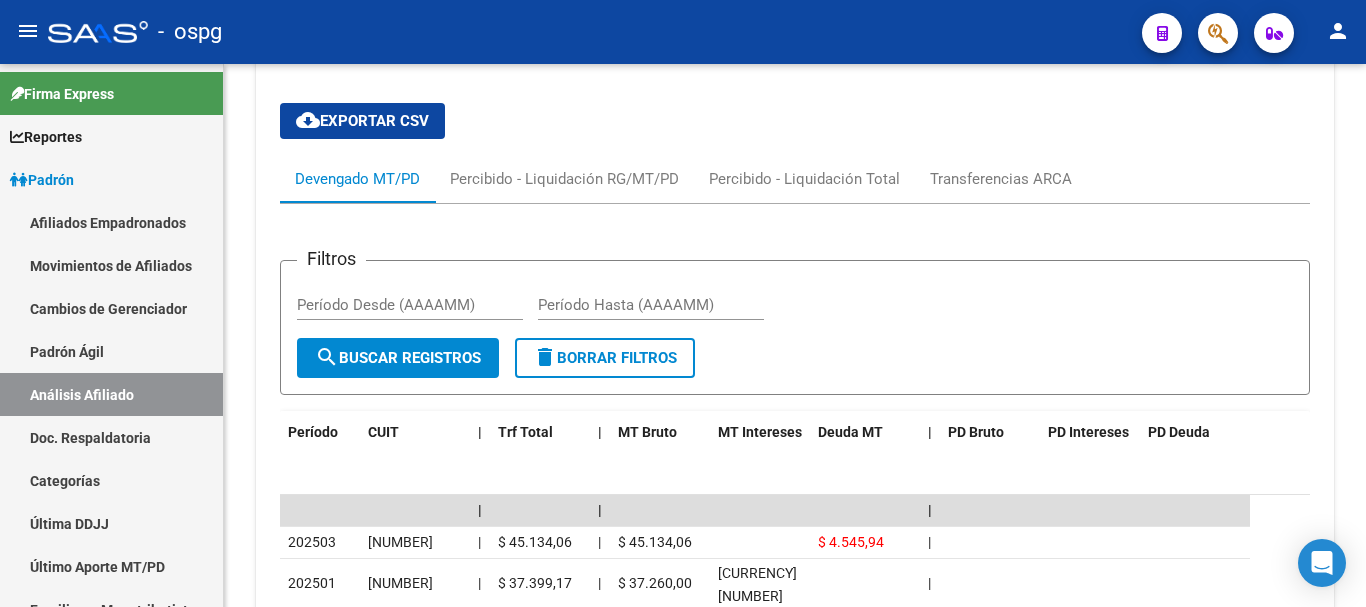 scroll, scrollTop: 1912, scrollLeft: 0, axis: vertical 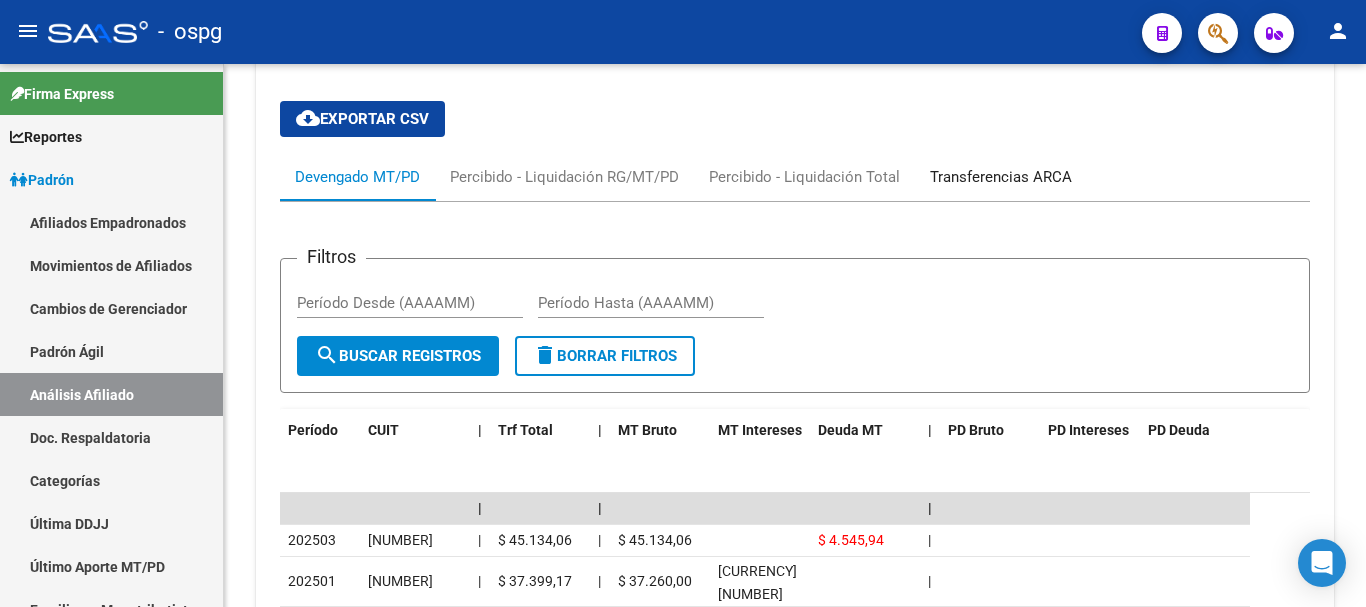 click on "Transferencias ARCA" at bounding box center (1001, 177) 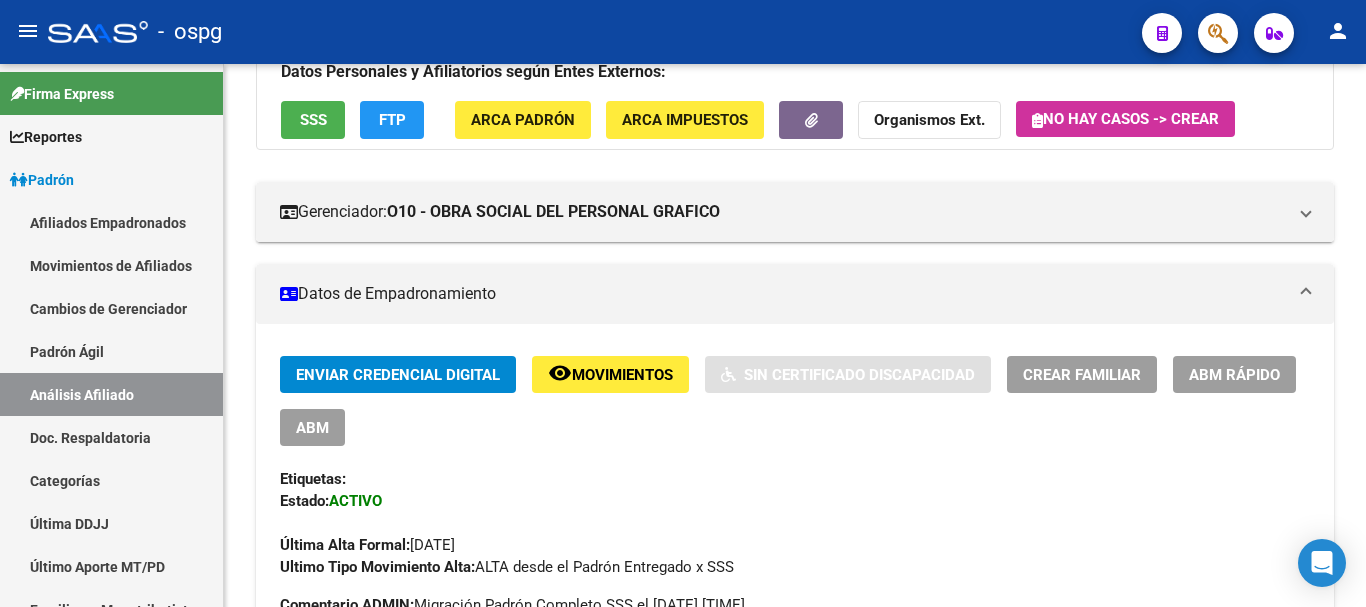 scroll, scrollTop: 32, scrollLeft: 0, axis: vertical 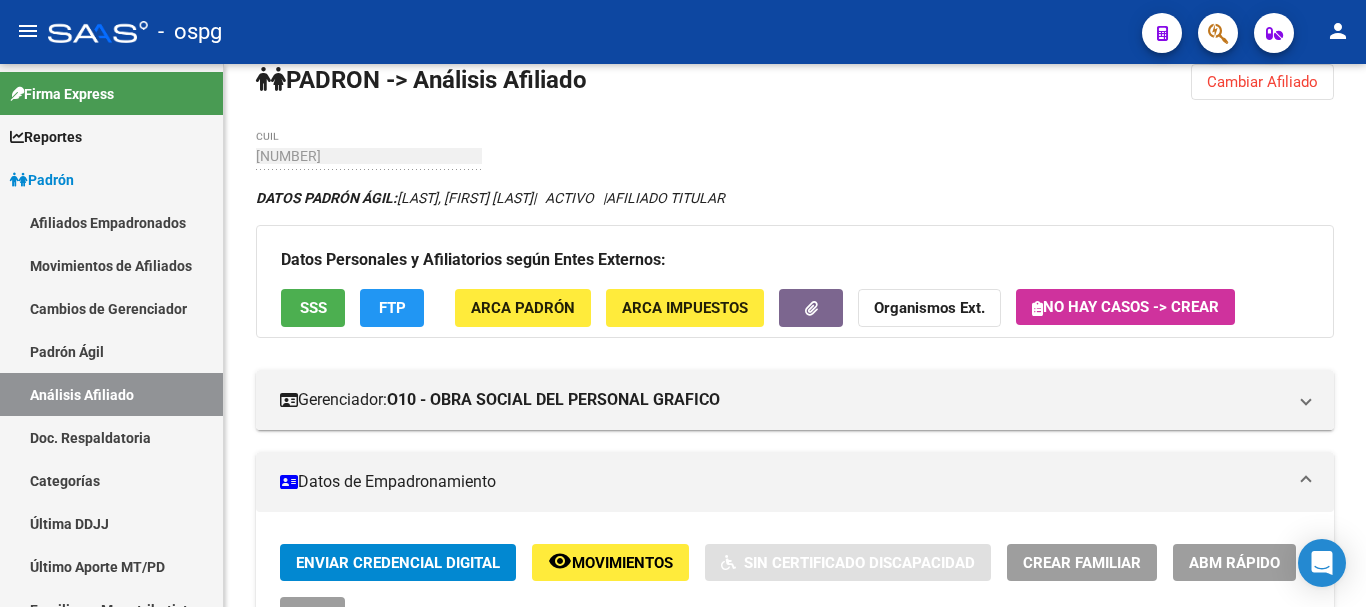 click on "Organismos Ext." 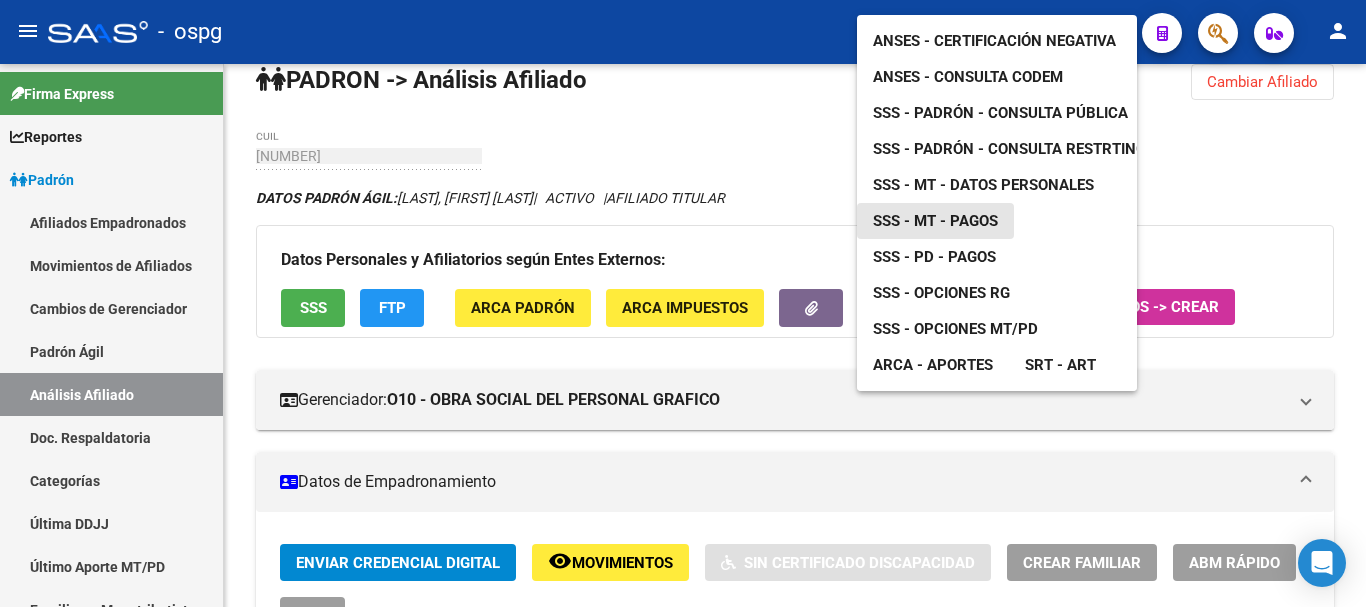 click on "SSS - MT - Pagos" at bounding box center (935, 221) 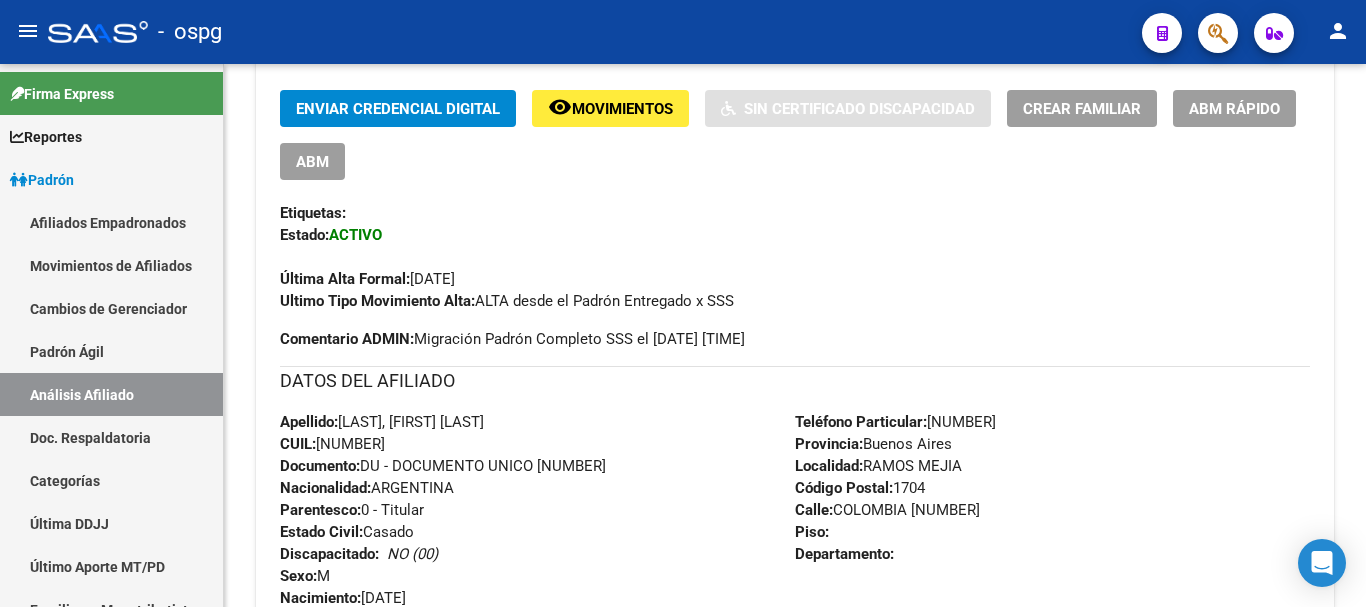 scroll, scrollTop: 600, scrollLeft: 0, axis: vertical 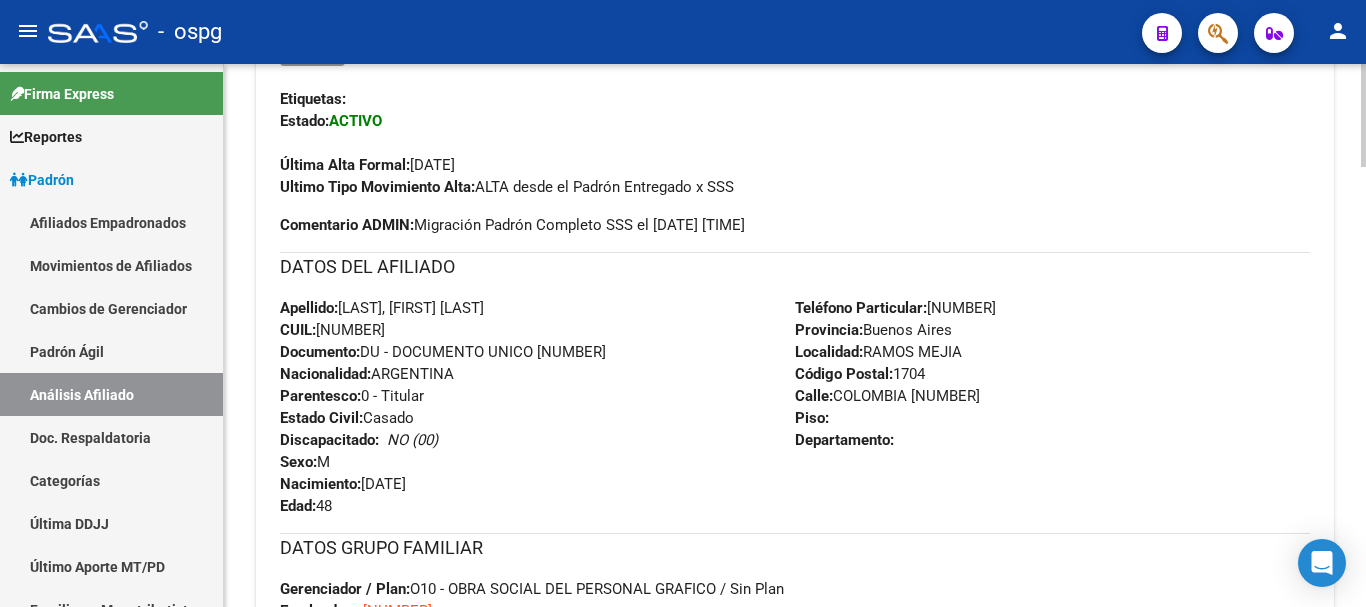 drag, startPoint x: 1360, startPoint y: 219, endPoint x: 1365, endPoint y: 304, distance: 85.146935 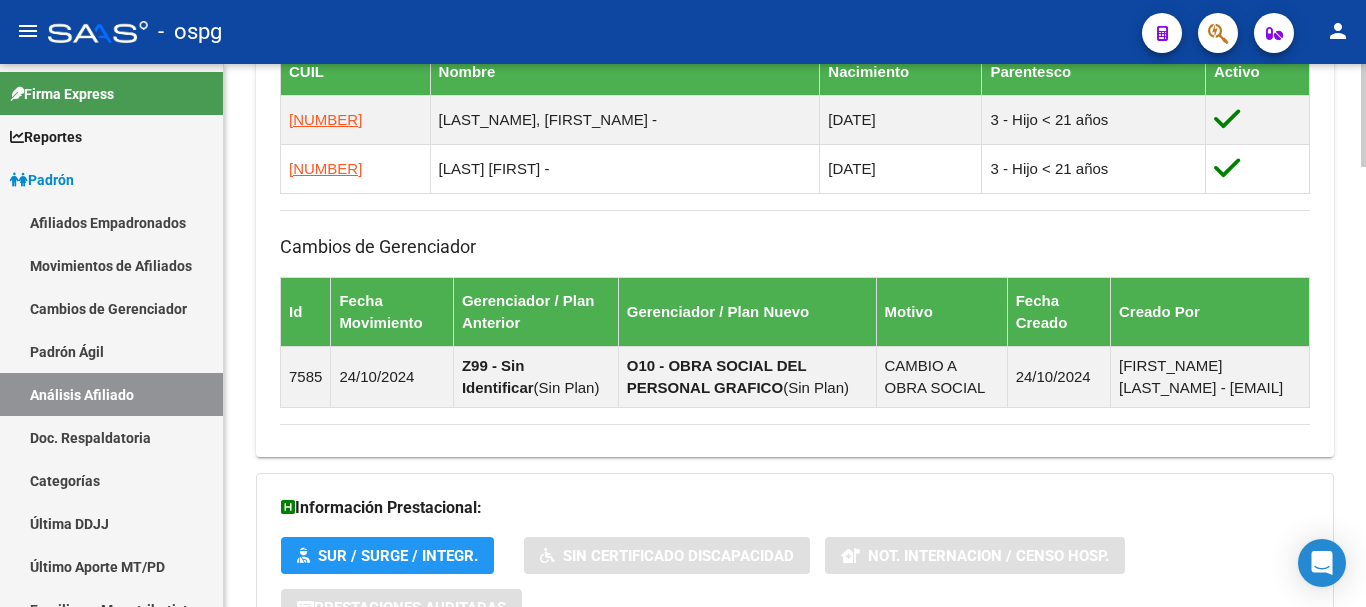 scroll, scrollTop: 2328, scrollLeft: 0, axis: vertical 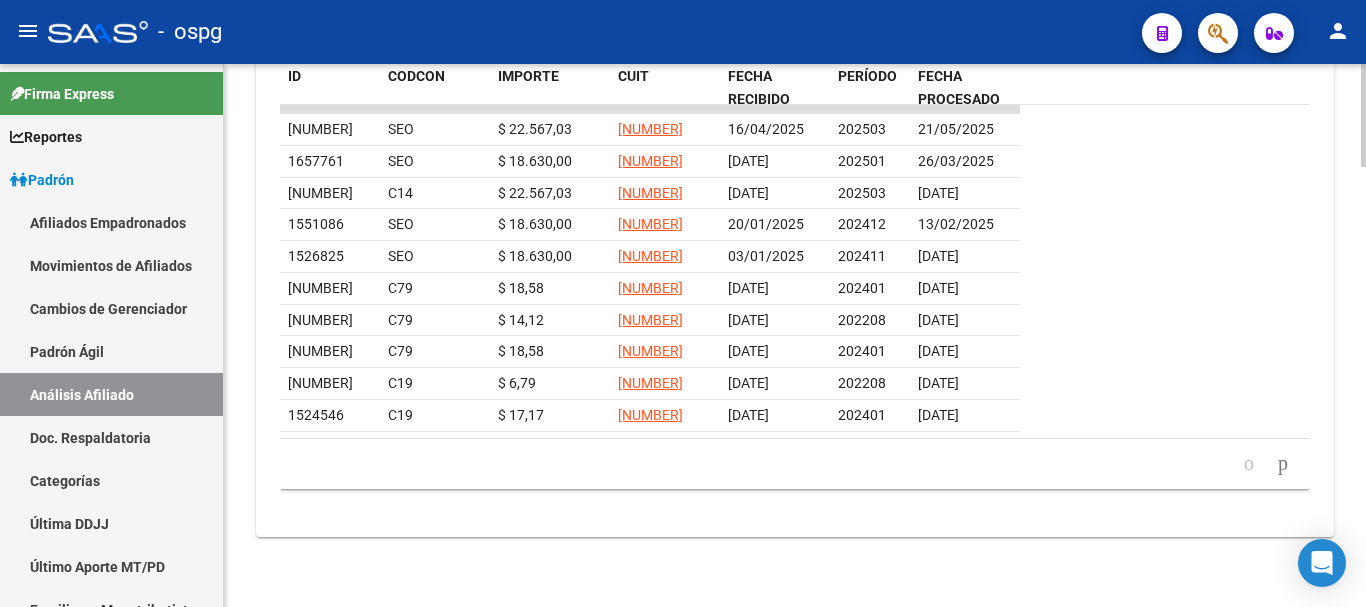 click on "menu -   ospg  person    Firma Express     Reportes Ingresos Devengados Análisis Histórico Detalles Transferencias RG sin DDJJ Detalles por CUIL RG Detalles - MT/PD MT morosos Padrón Traspasos x O.S. Traspasos x Gerenciador Traspasos x Provincia Nuevos Aportantes Métricas - Padrón SSS Métricas - Crecimiento Población    Padrón Afiliados Empadronados Movimientos de Afiliados Cambios de Gerenciador Padrón Ágil Análisis Afiliado Doc. Respaldatoria Categorías Última DDJJ Último Aporte MT/PD Familiares Monotributistas Altas Directas    Integración (discapacidad) Certificado Discapacidad    Fiscalización RG Deuda X Empresa Listado de Empresas Análisis Empresa Actas Ingresos Percibidos Ingresos Percibidos Prorrateado x CUIL Cheques en Cartera Cheques rebotados sin cambiar ABM - Grupos de Fiscalizadores ABM - Fiscalizadores DDJJ Sospechosas    Casos / Tickets Casos Casos Movimientos Comentarios Documentación Adj.    Explorador de Archivos ARCA DDJJ / Nóminas Detalles ANSES Jubilados" at bounding box center (683, 303) 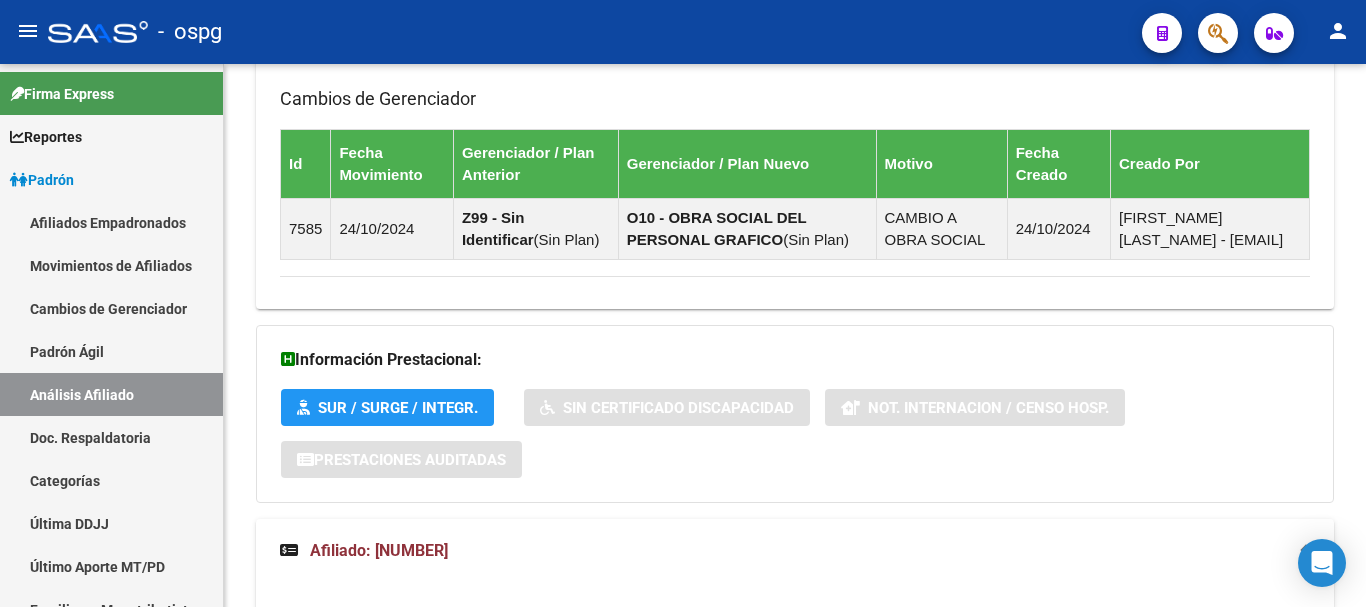 scroll, scrollTop: 1328, scrollLeft: 0, axis: vertical 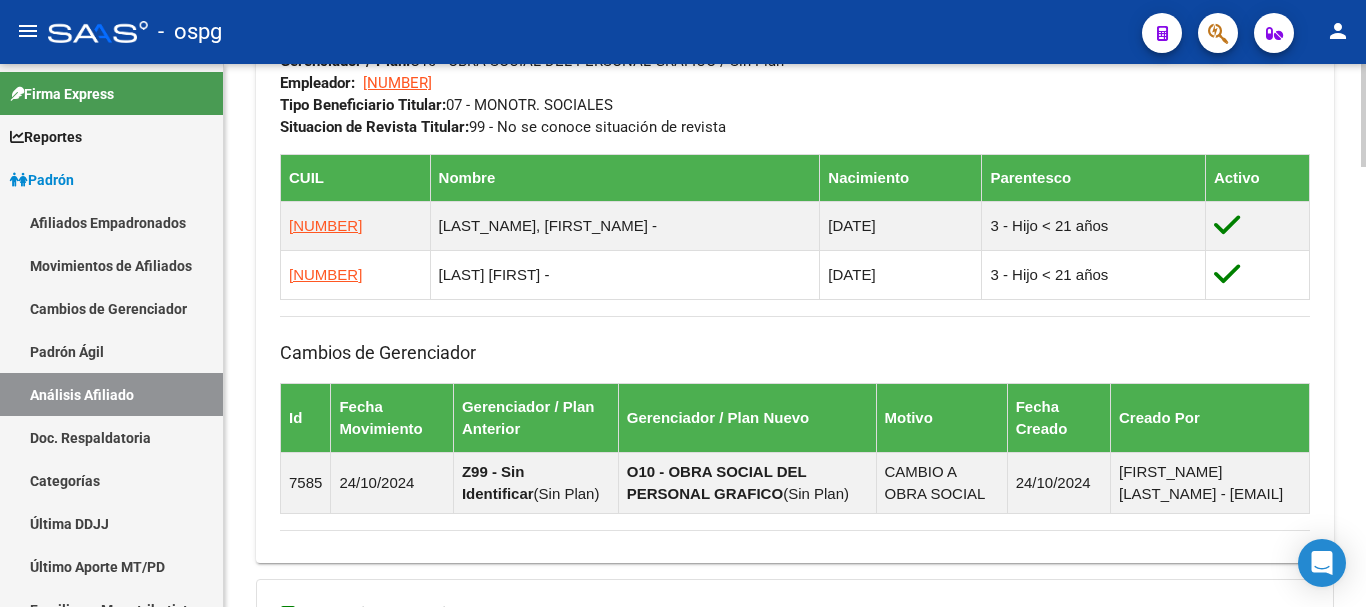 click 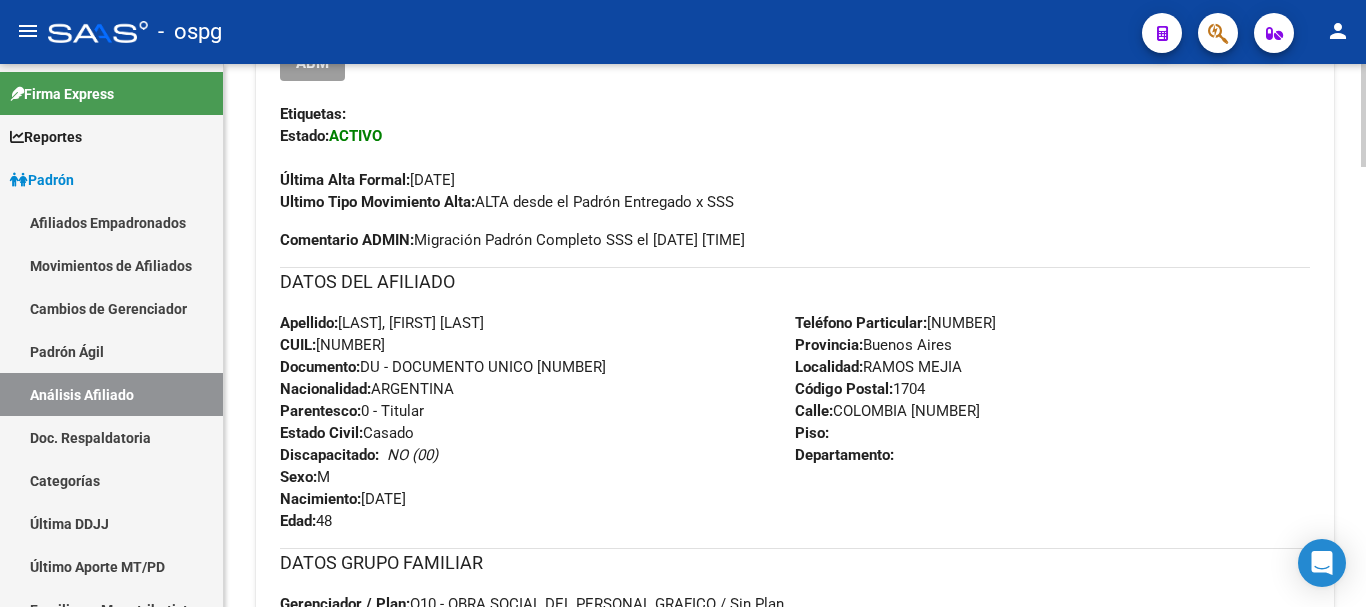 click 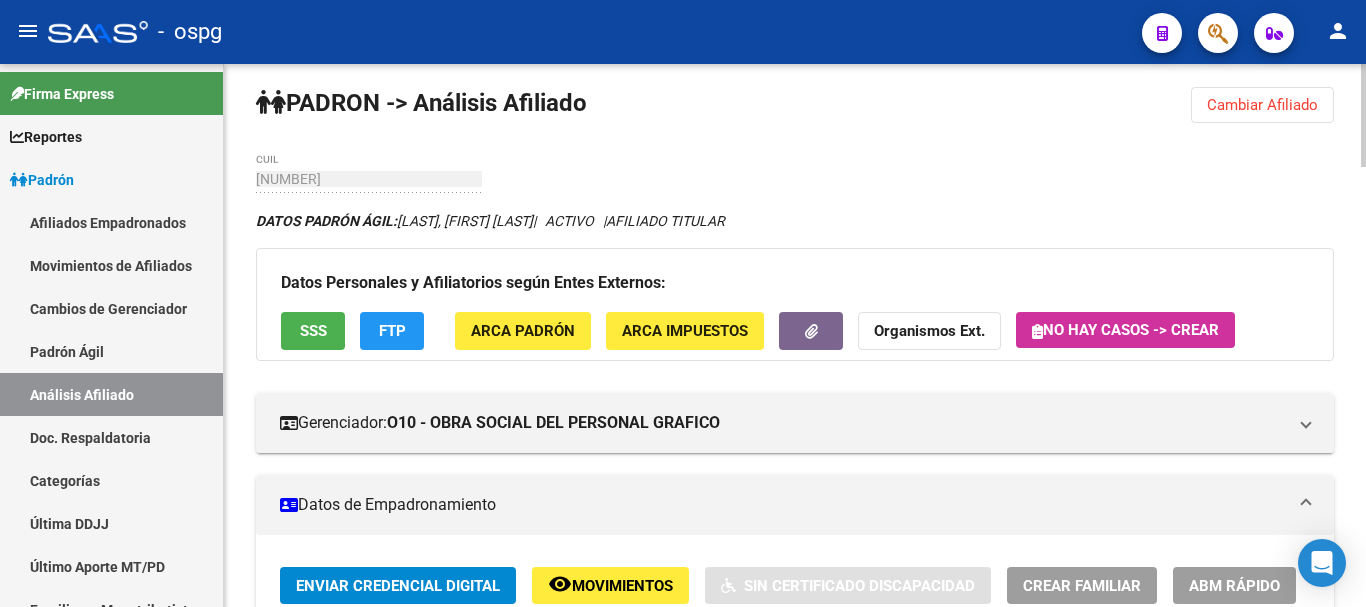 scroll, scrollTop: 0, scrollLeft: 0, axis: both 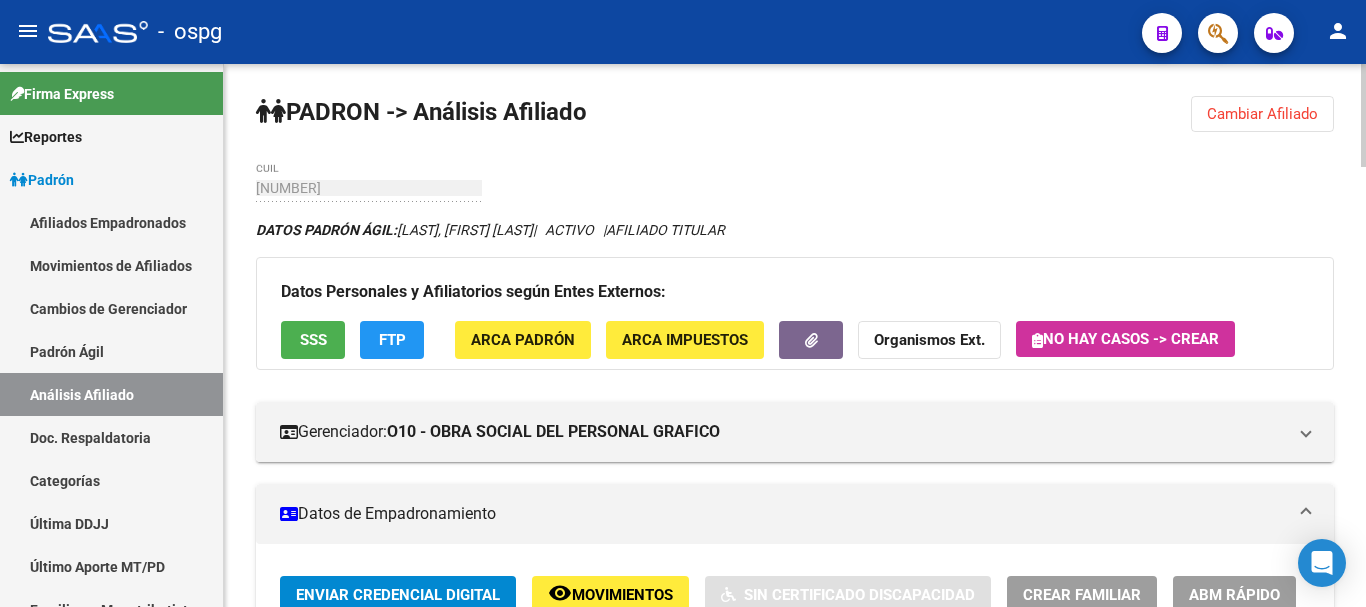 click on "menu -   ospg  person    Firma Express     Reportes Ingresos Devengados Análisis Histórico Detalles Transferencias RG sin DDJJ Detalles por CUIL RG Detalles - MT/PD MT morosos Padrón Traspasos x O.S. Traspasos x Gerenciador Traspasos x Provincia Nuevos Aportantes Métricas - Padrón SSS Métricas - Crecimiento Población    Padrón Afiliados Empadronados Movimientos de Afiliados Cambios de Gerenciador Padrón Ágil Análisis Afiliado Doc. Respaldatoria Categorías Última DDJJ Último Aporte MT/PD Familiares Monotributistas Altas Directas    Integración (discapacidad) Certificado Discapacidad    Fiscalización RG Deuda X Empresa Listado de Empresas Análisis Empresa Actas Ingresos Percibidos Ingresos Percibidos Prorrateado x CUIL Cheques en Cartera Cheques rebotados sin cambiar ABM - Grupos de Fiscalizadores ABM - Fiscalizadores DDJJ Sospechosas    Casos / Tickets Casos Casos Movimientos Comentarios Documentación Adj.    Explorador de Archivos ARCA DDJJ / Nóminas Detalles Transferencias Detalles" 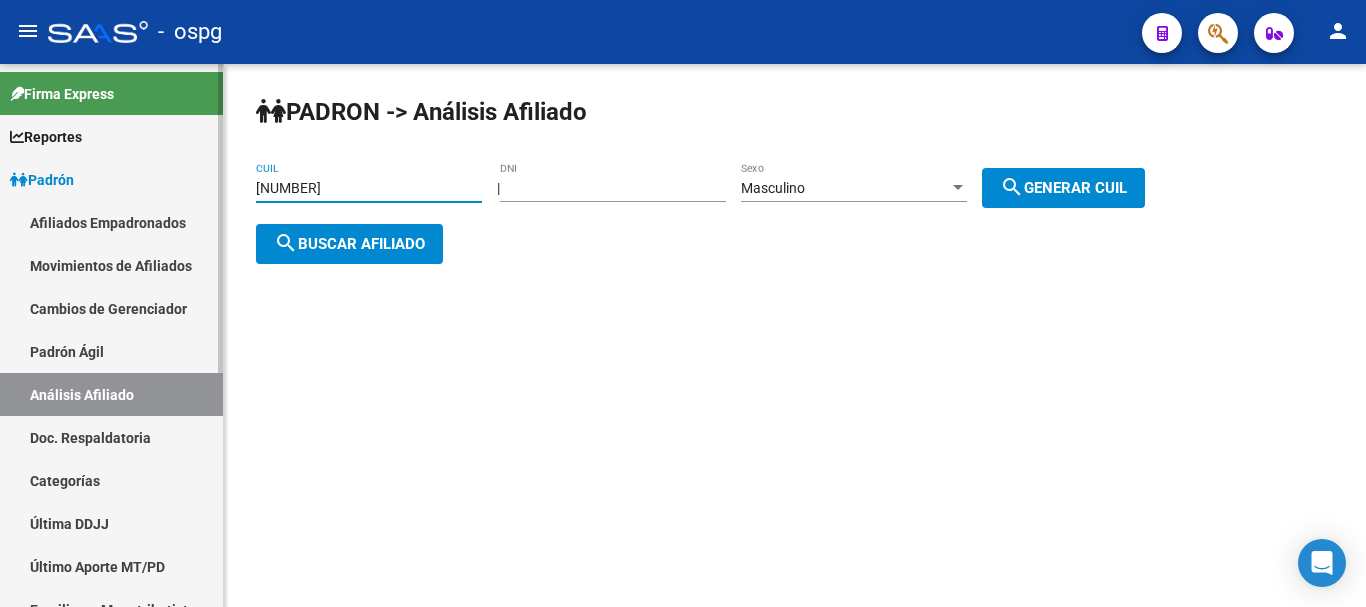 drag, startPoint x: 400, startPoint y: 184, endPoint x: 0, endPoint y: 181, distance: 400.01126 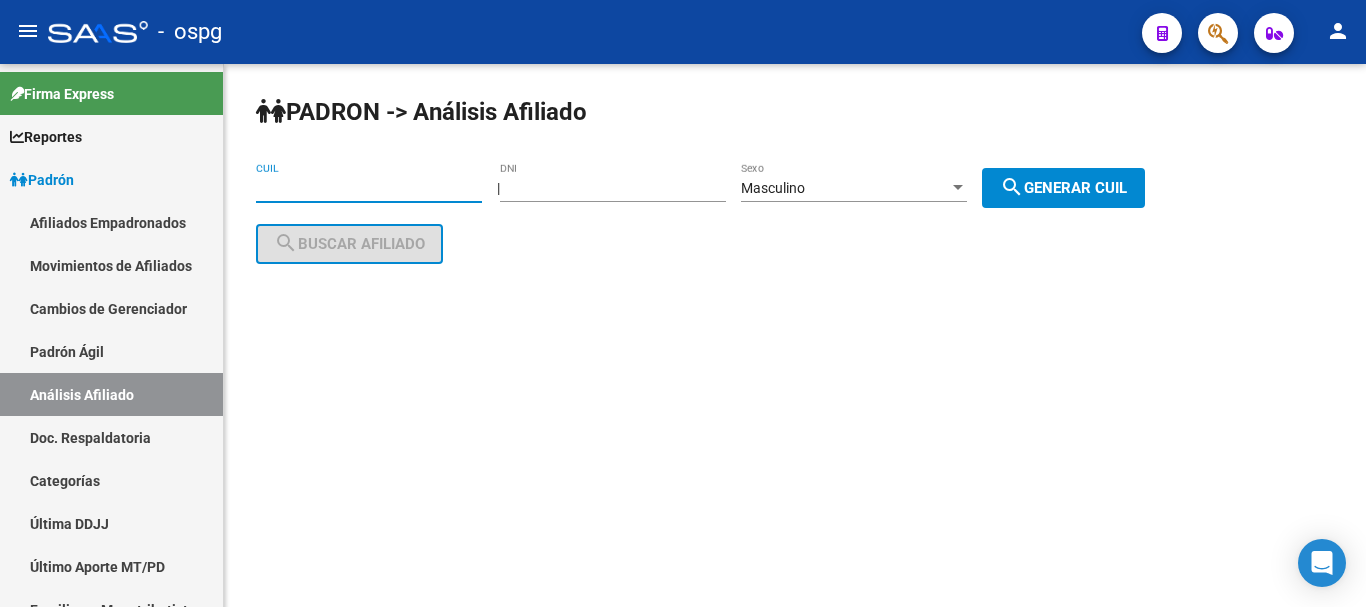 type 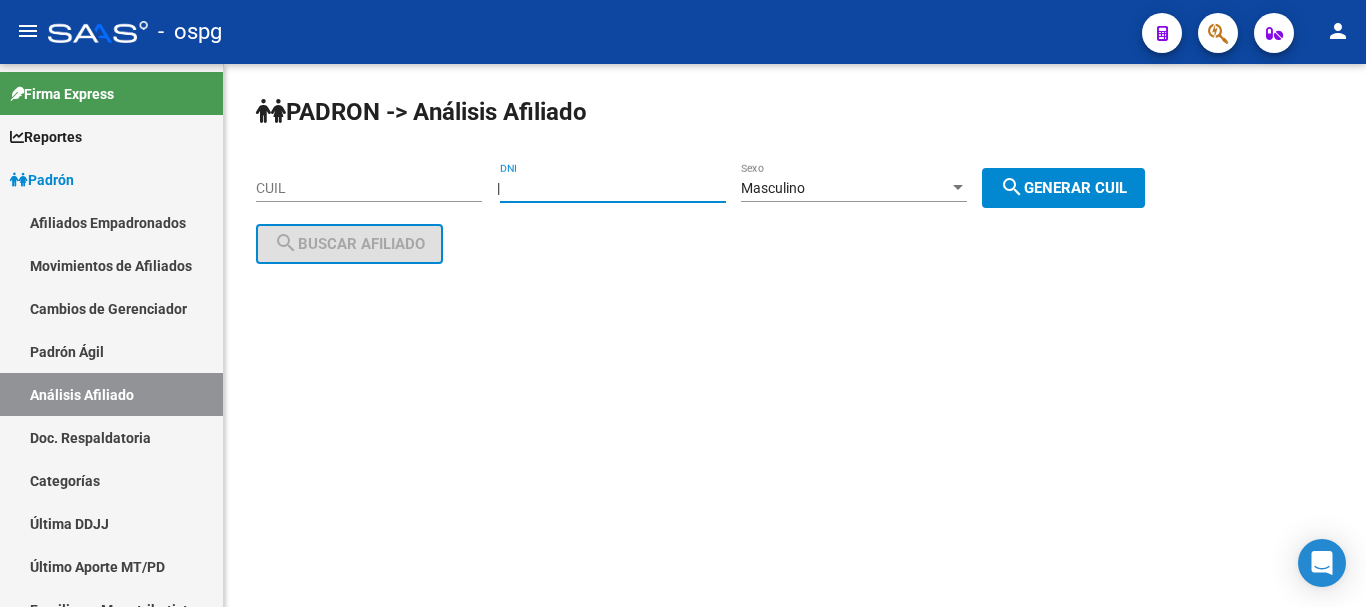 drag, startPoint x: 599, startPoint y: 184, endPoint x: 487, endPoint y: 181, distance: 112.04017 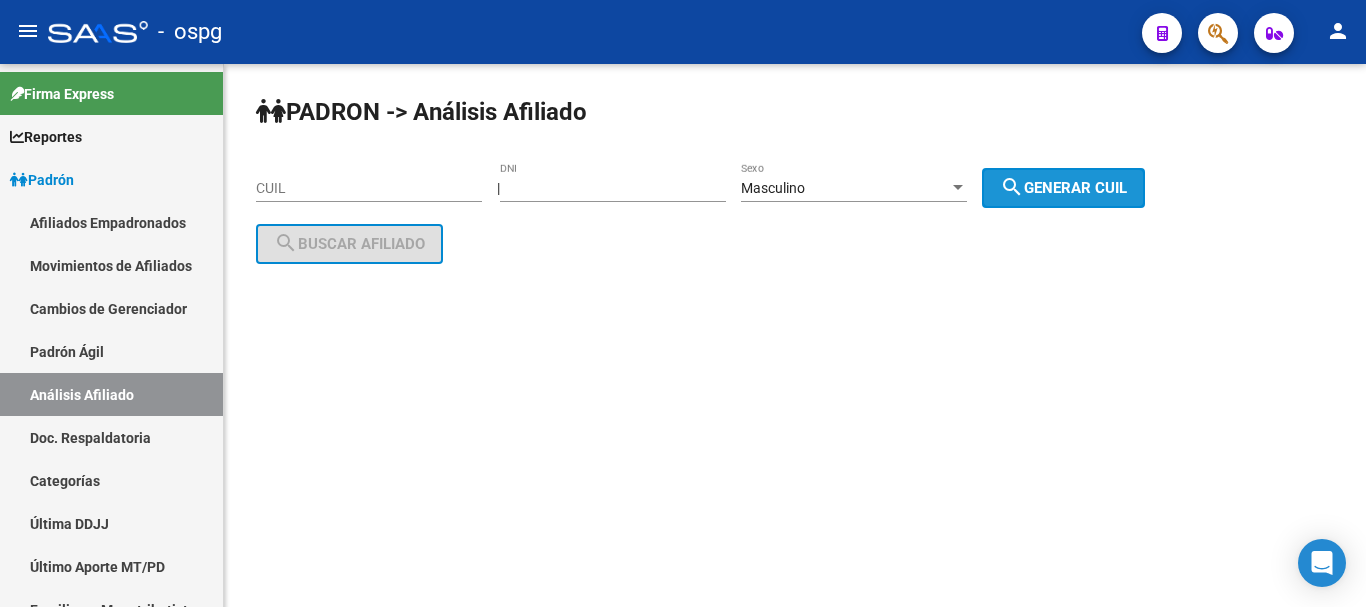 drag, startPoint x: 1082, startPoint y: 189, endPoint x: 604, endPoint y: 243, distance: 481.04053 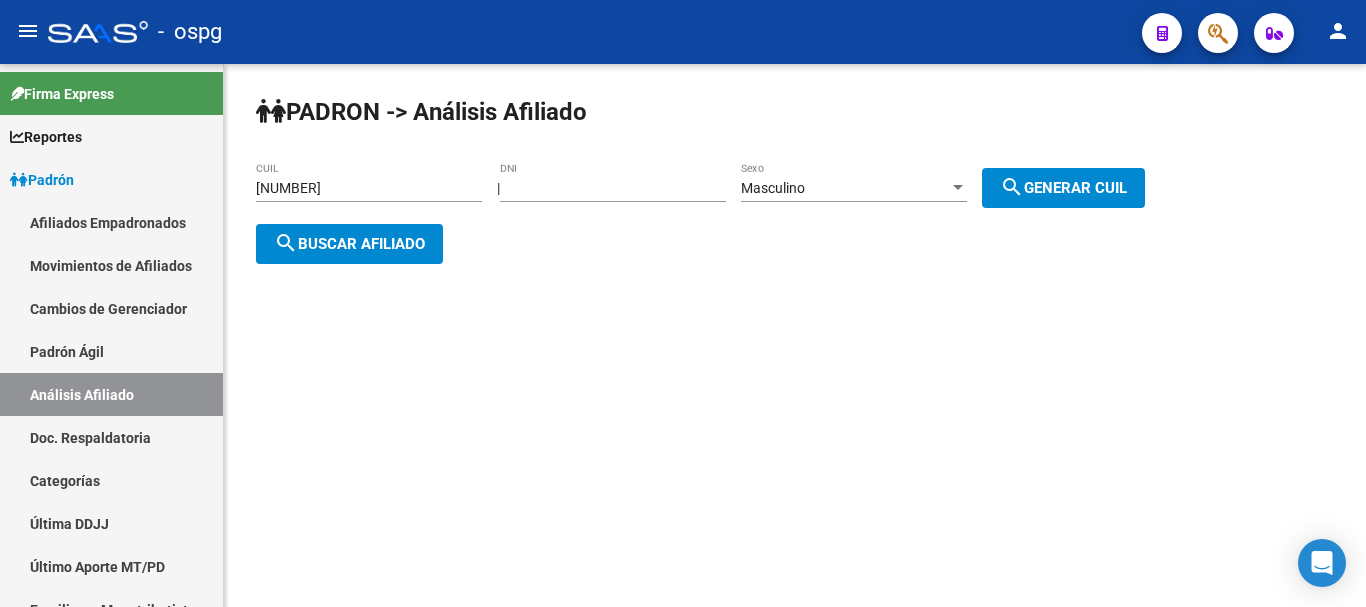 click on "search  Buscar afiliado" 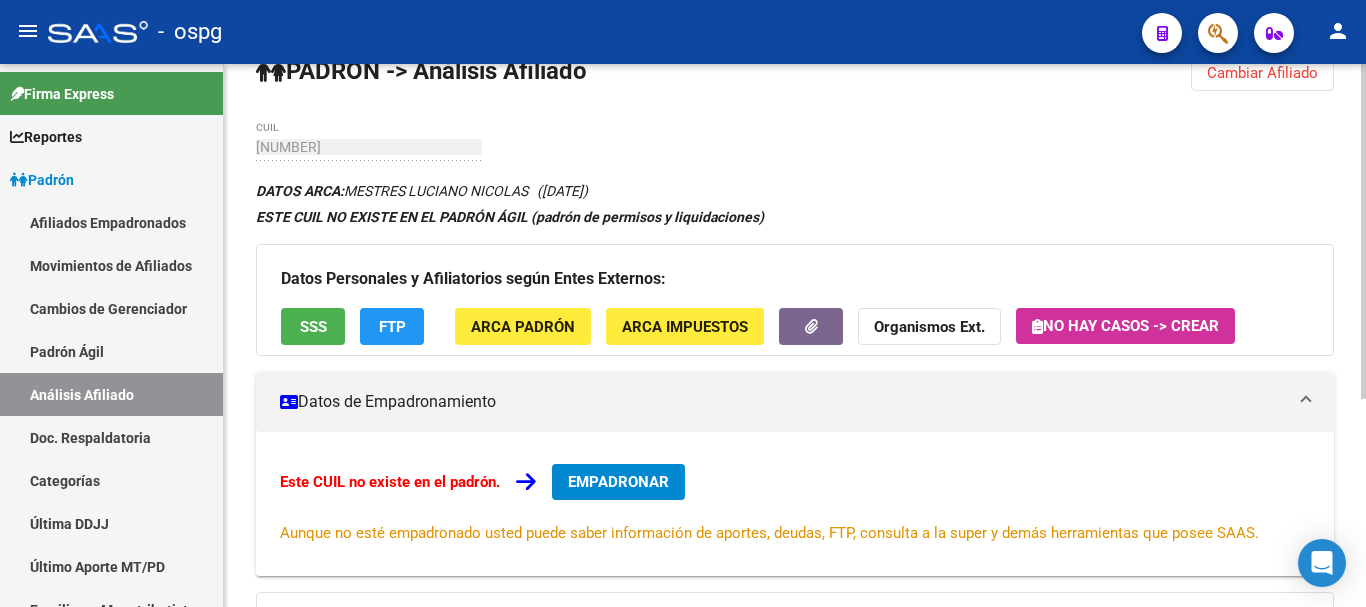 scroll, scrollTop: 100, scrollLeft: 0, axis: vertical 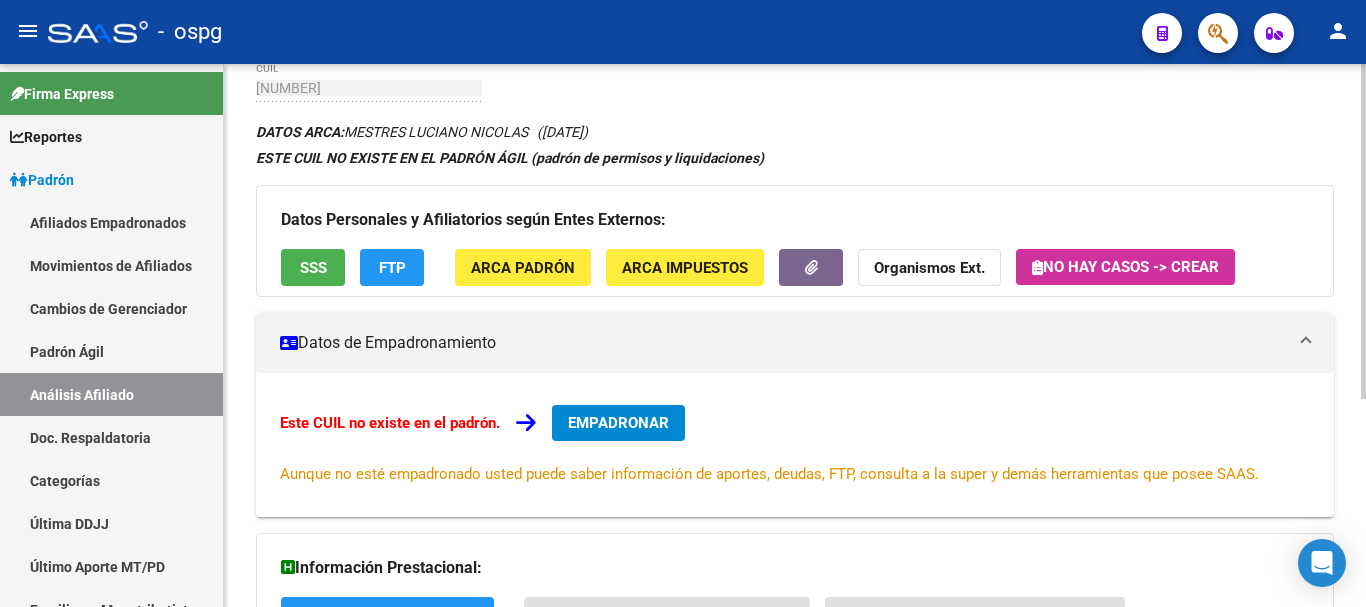 click on "FTP" 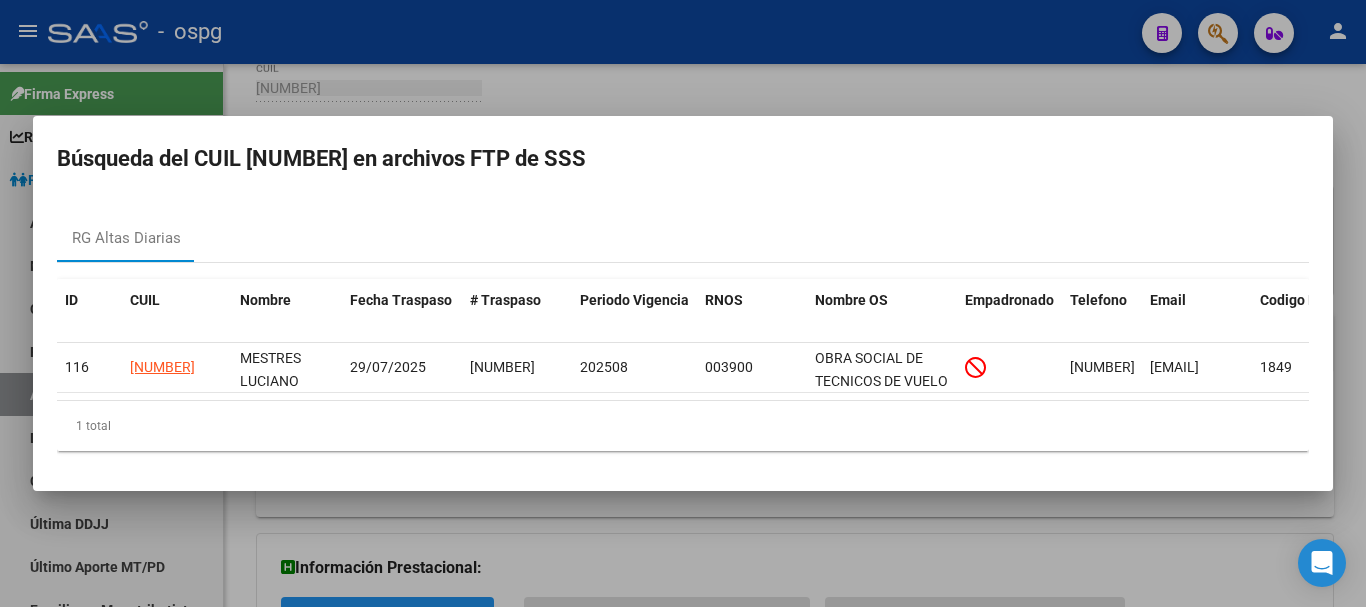 click at bounding box center [683, 303] 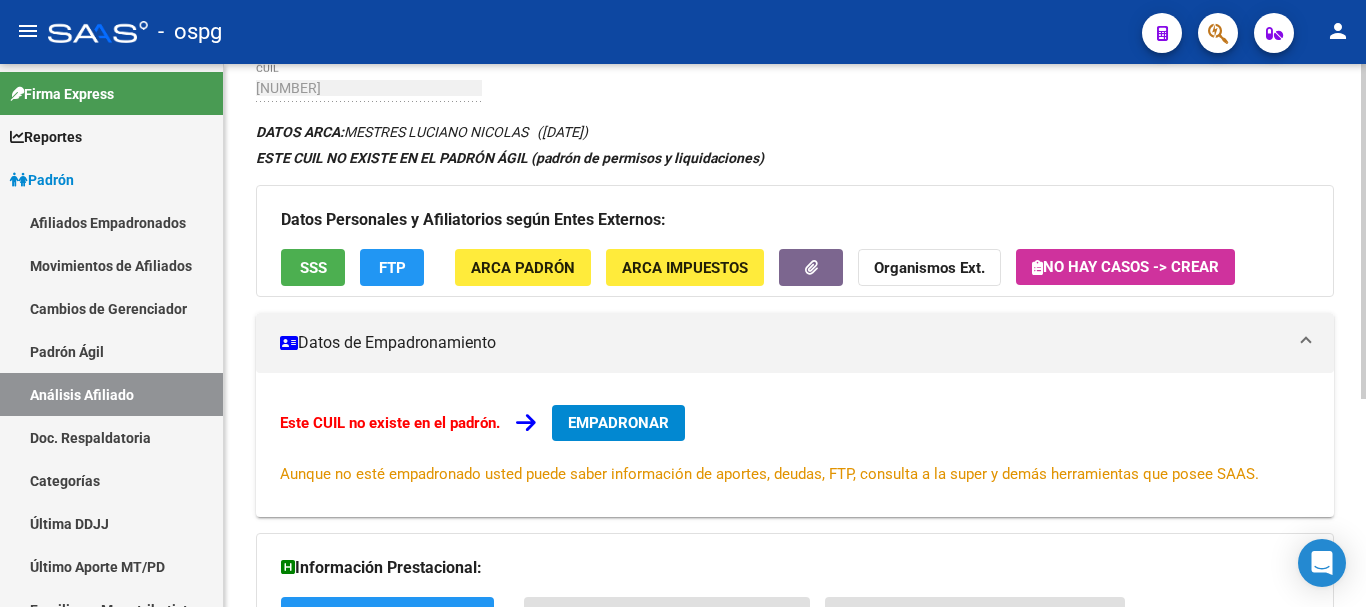 click on "EMPADRONAR" at bounding box center (618, 423) 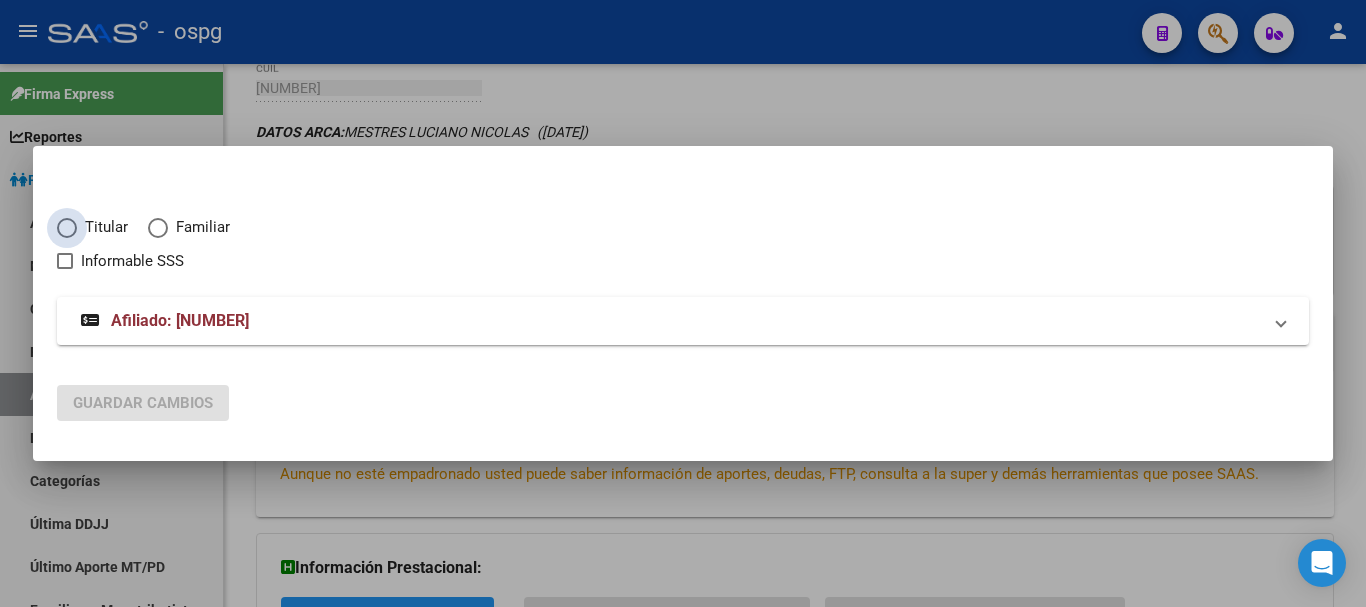 click on "Titular" at bounding box center (102, 227) 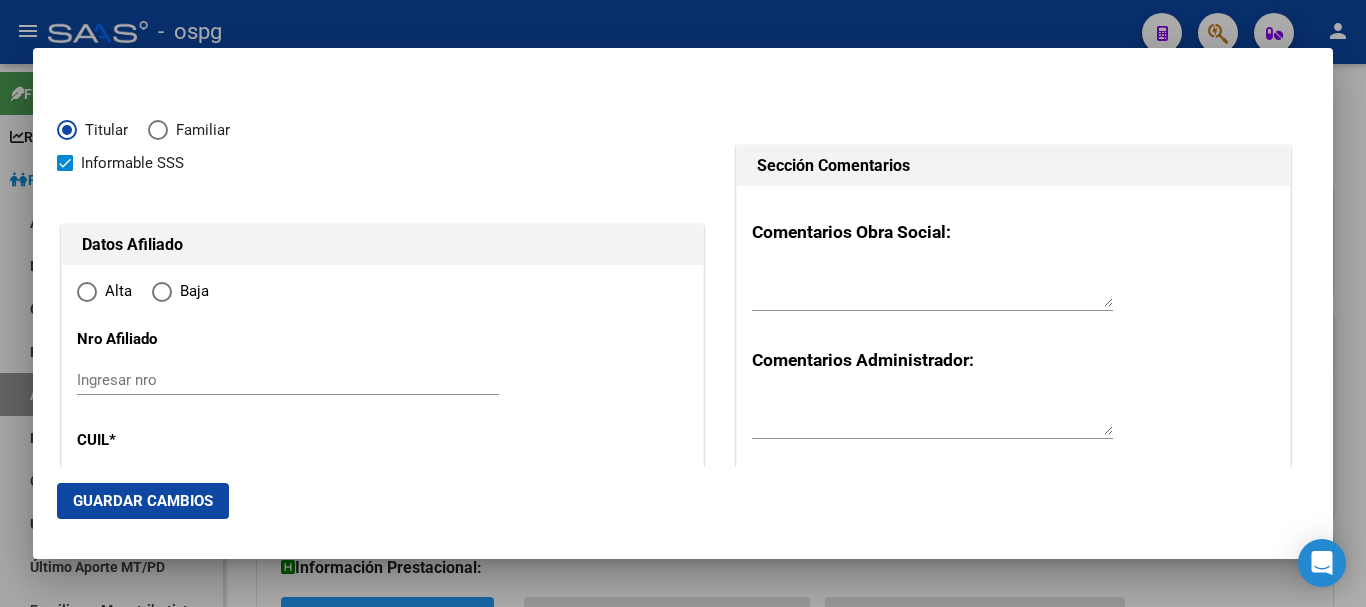 type on "[NUMBER]" 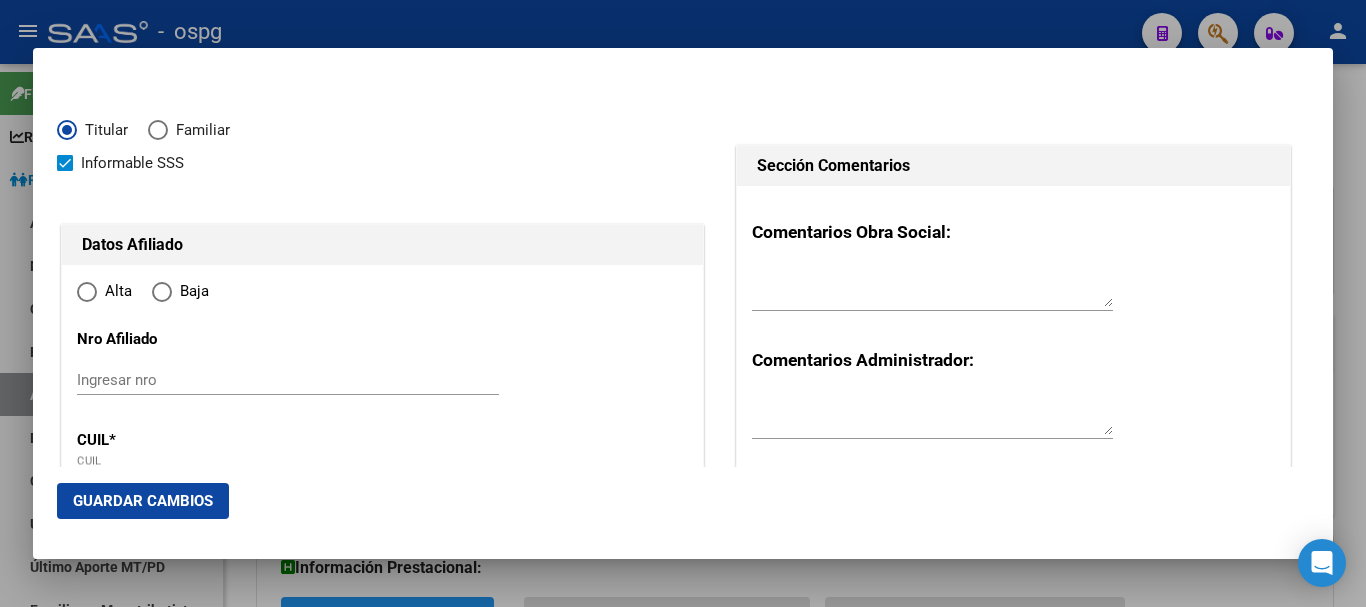 type on "[NUMBER]" 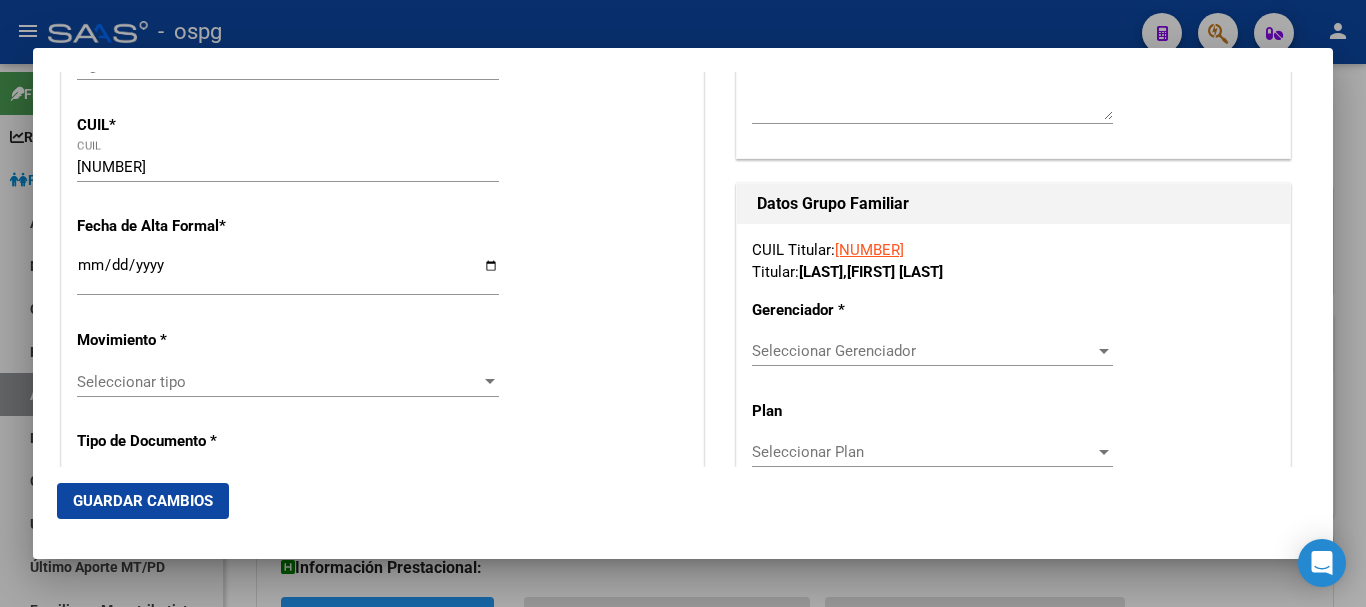 scroll, scrollTop: 400, scrollLeft: 0, axis: vertical 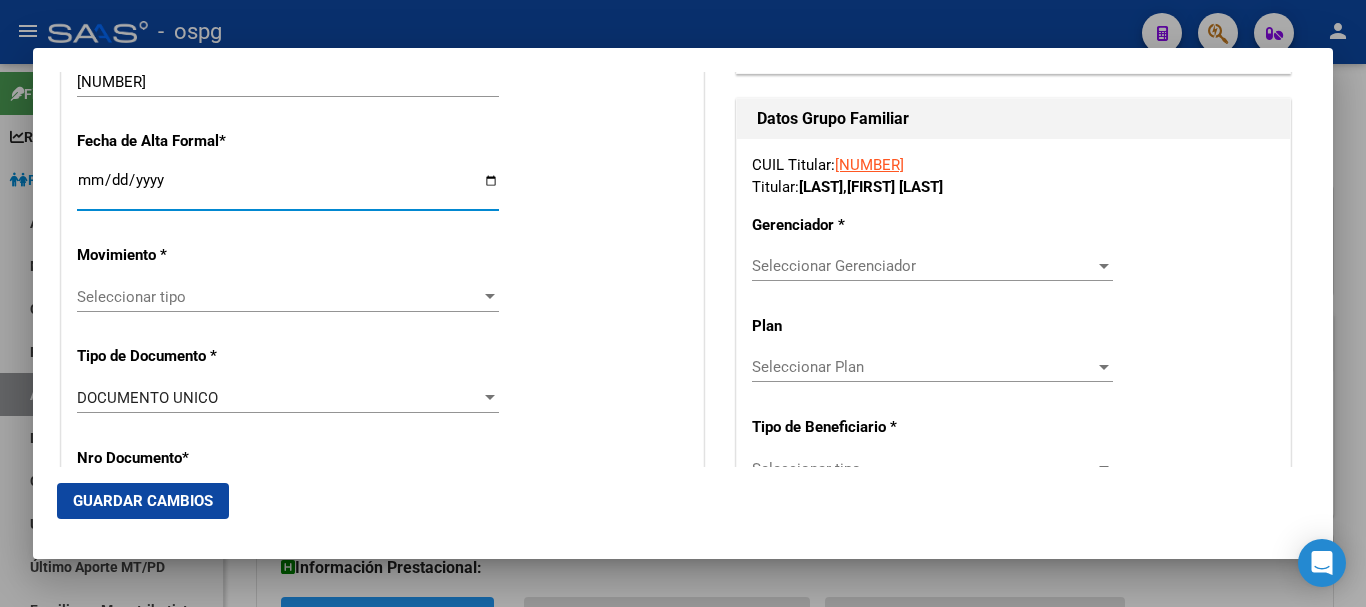 click on "Ingresar fecha" at bounding box center [288, 188] 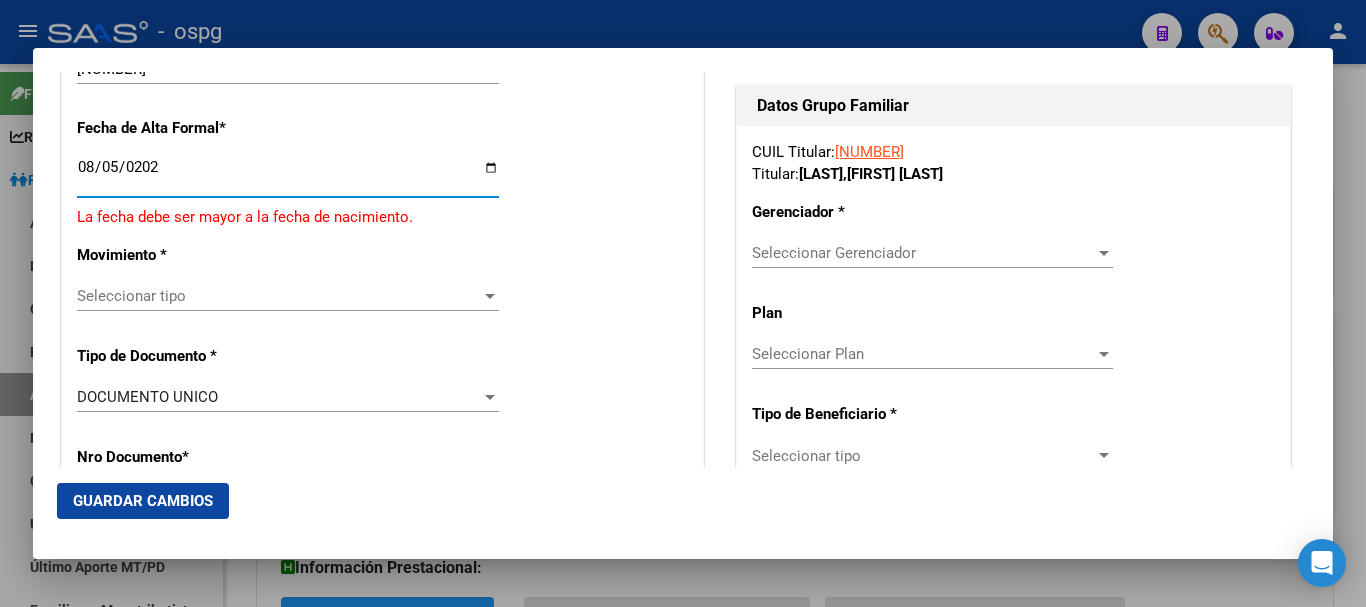 type on "2025-08-05" 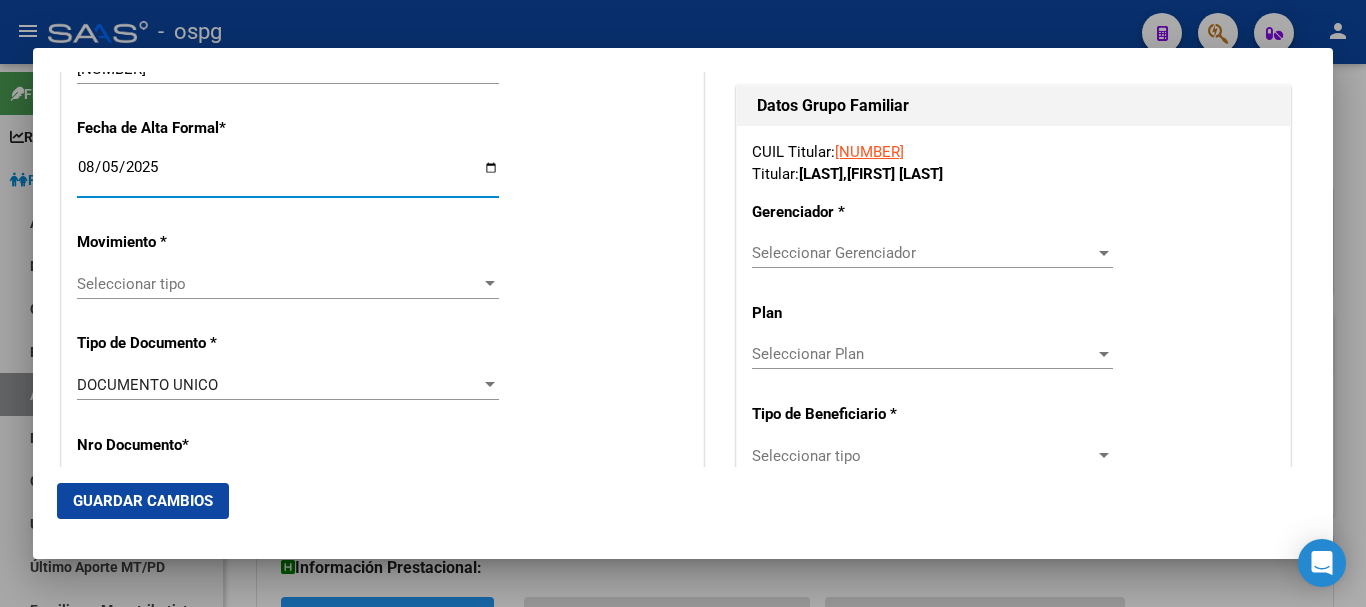 scroll, scrollTop: 400, scrollLeft: 0, axis: vertical 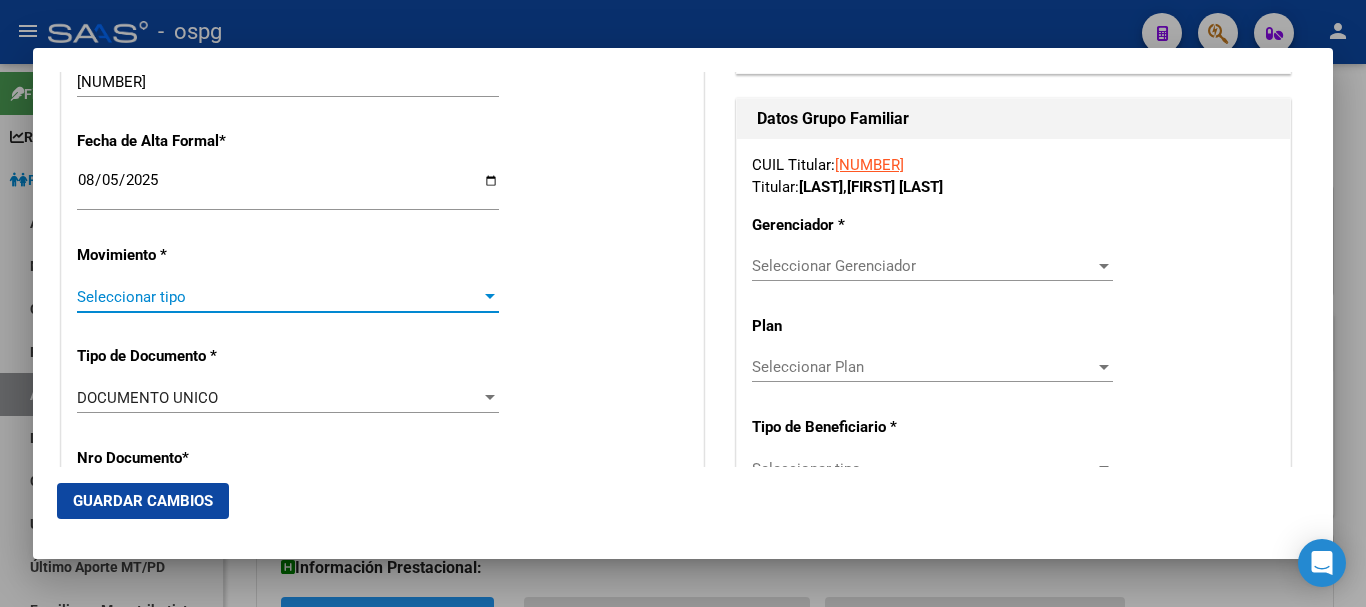 click on "Seleccionar tipo" at bounding box center [279, 297] 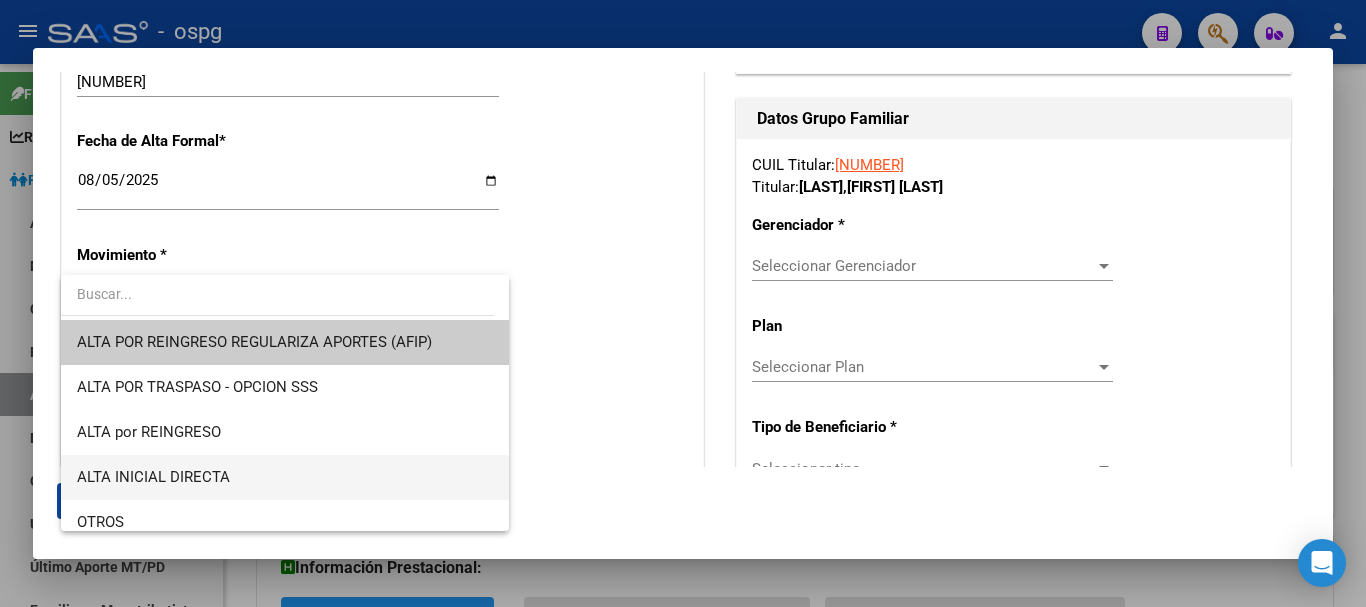 click on "ALTA INICIAL DIRECTA" at bounding box center (285, 477) 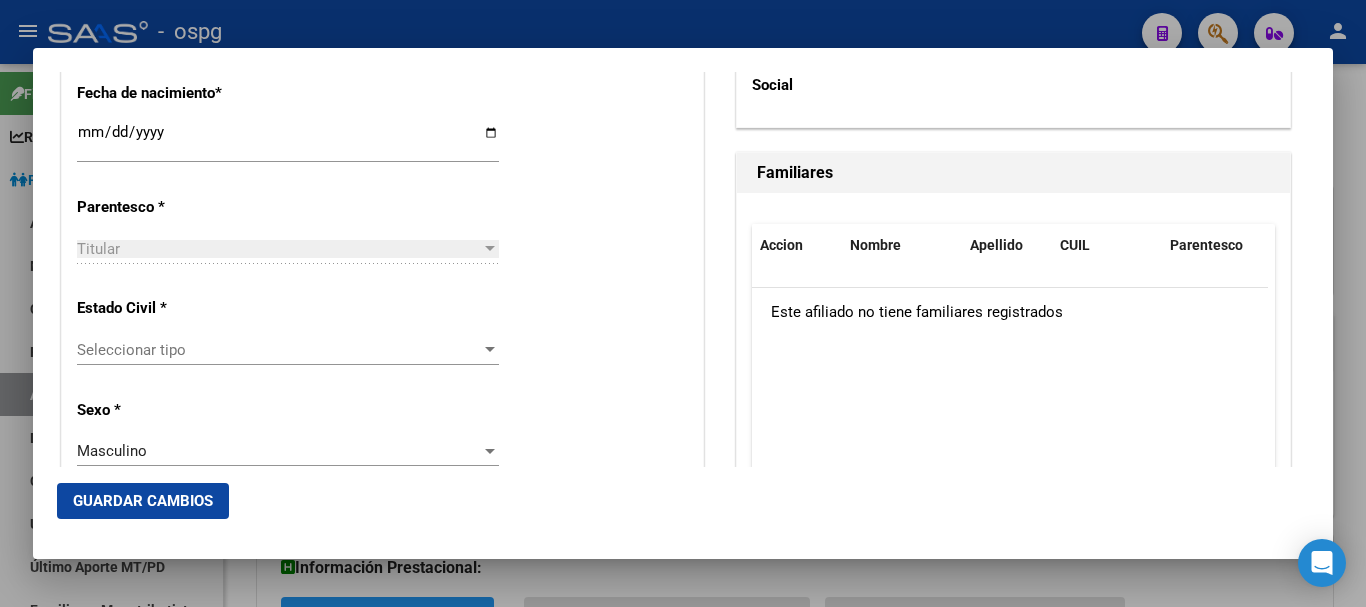 scroll, scrollTop: 1100, scrollLeft: 0, axis: vertical 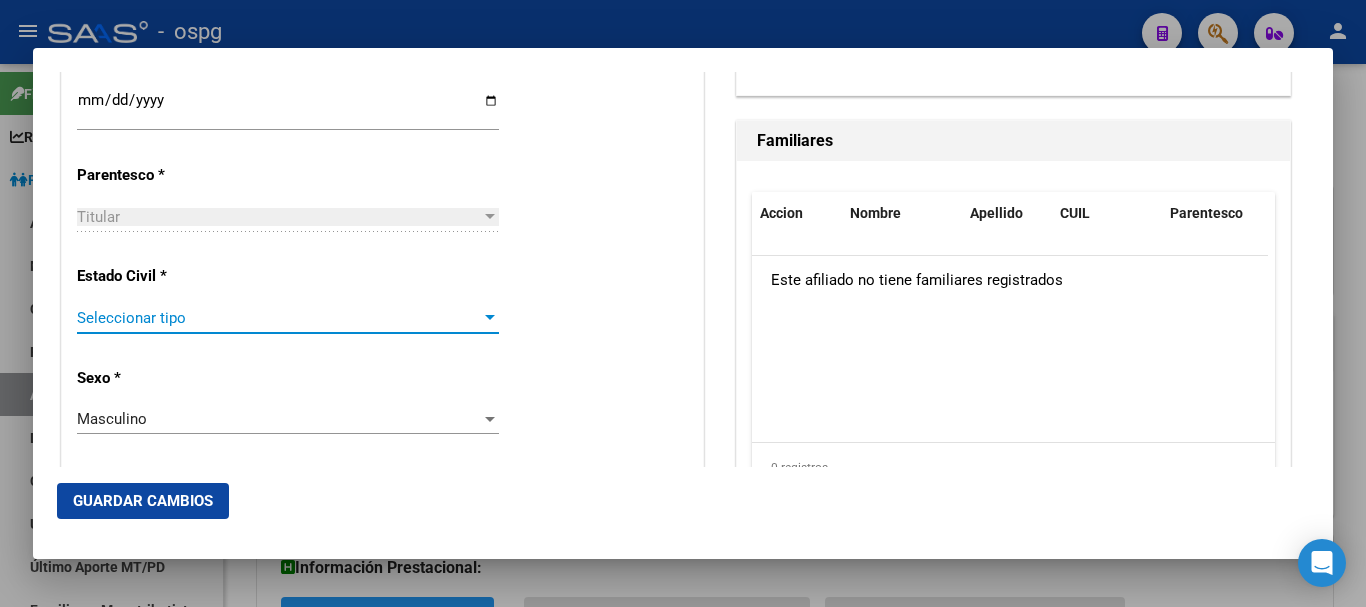 click on "Seleccionar tipo" at bounding box center (279, 318) 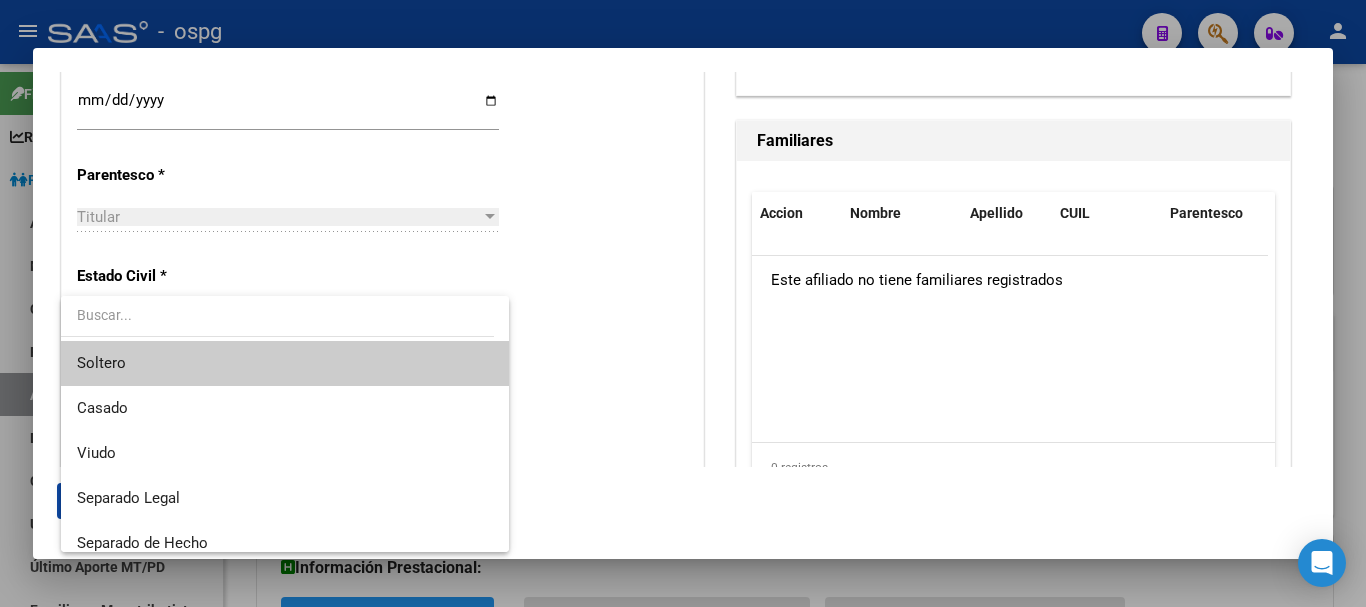 click on "Soltero" at bounding box center (285, 363) 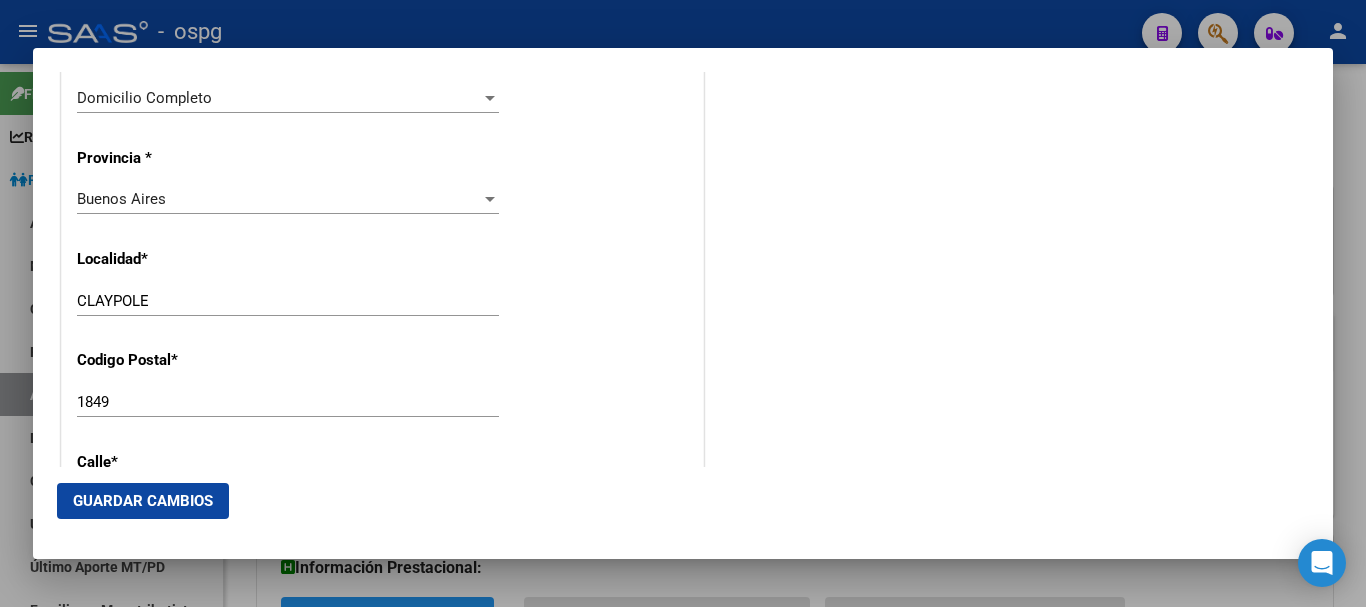 scroll, scrollTop: 1900, scrollLeft: 0, axis: vertical 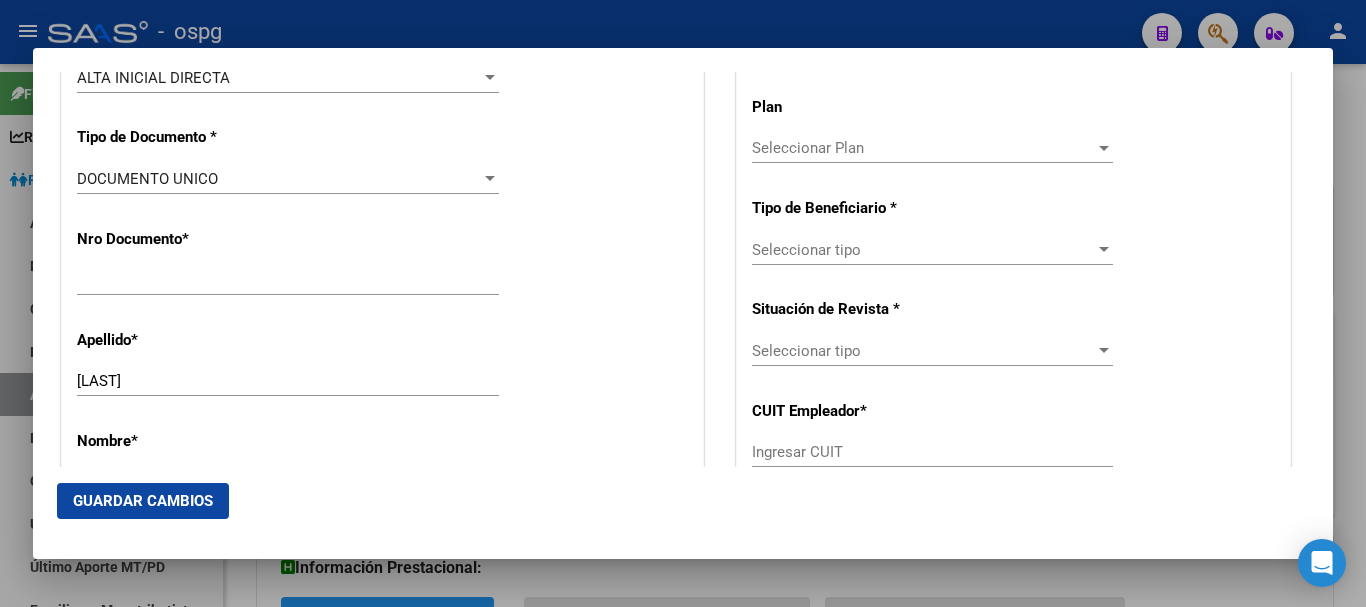 click on "Seleccionar Plan" at bounding box center (923, 148) 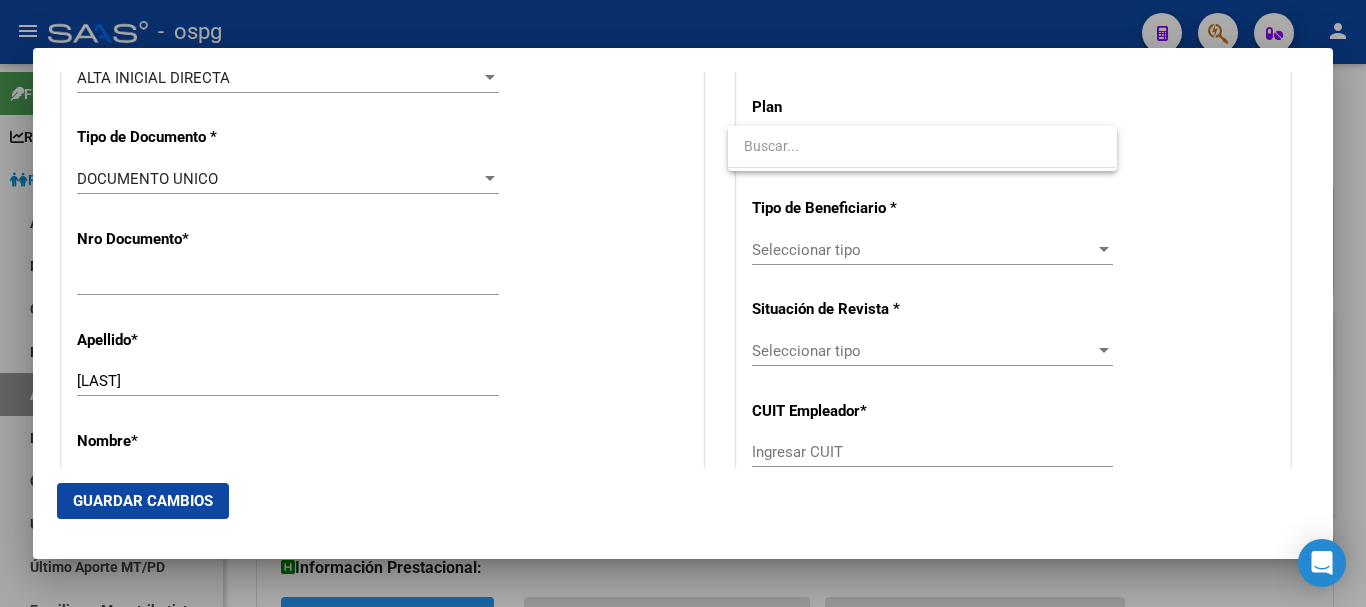 click at bounding box center [683, 303] 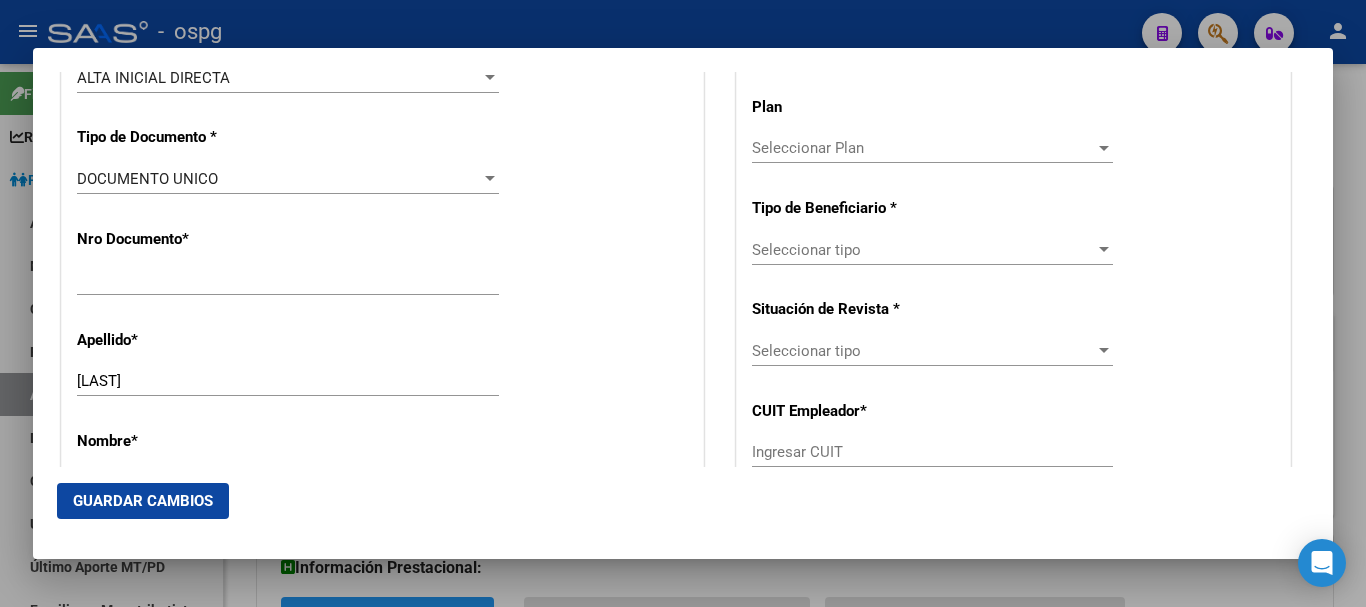 scroll, scrollTop: 319, scrollLeft: 0, axis: vertical 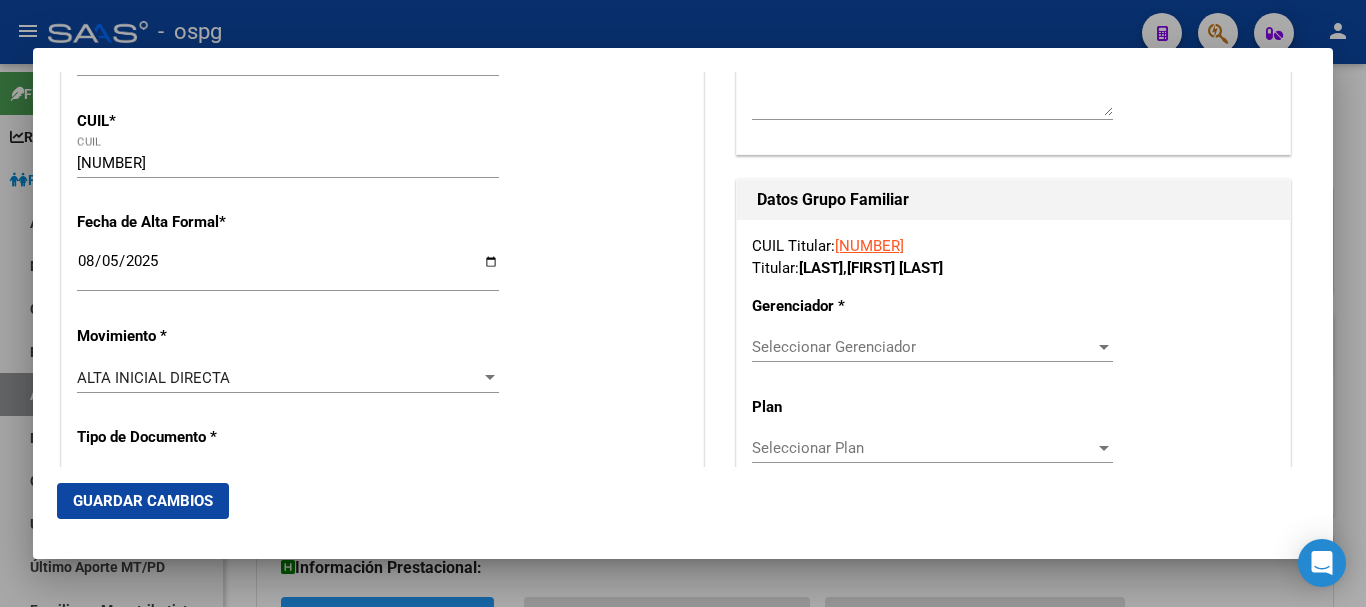 click on "Seleccionar Gerenciador Seleccionar Gerenciador" at bounding box center (932, 356) 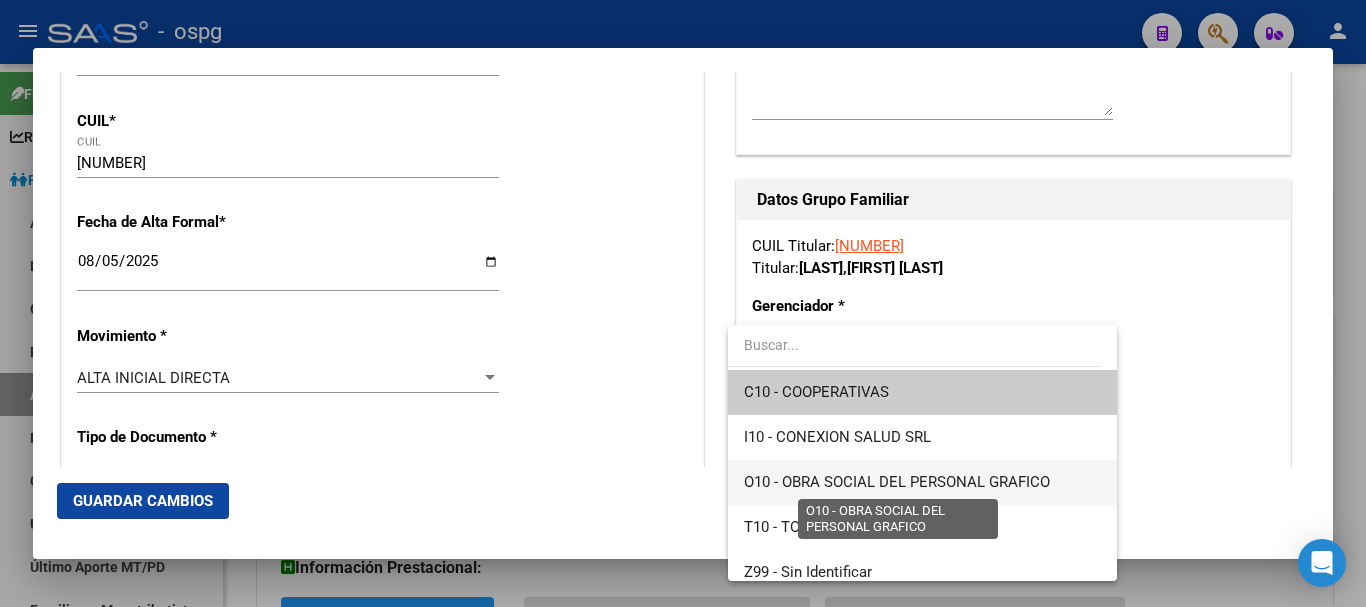 drag, startPoint x: 850, startPoint y: 394, endPoint x: 858, endPoint y: 485, distance: 91.350975 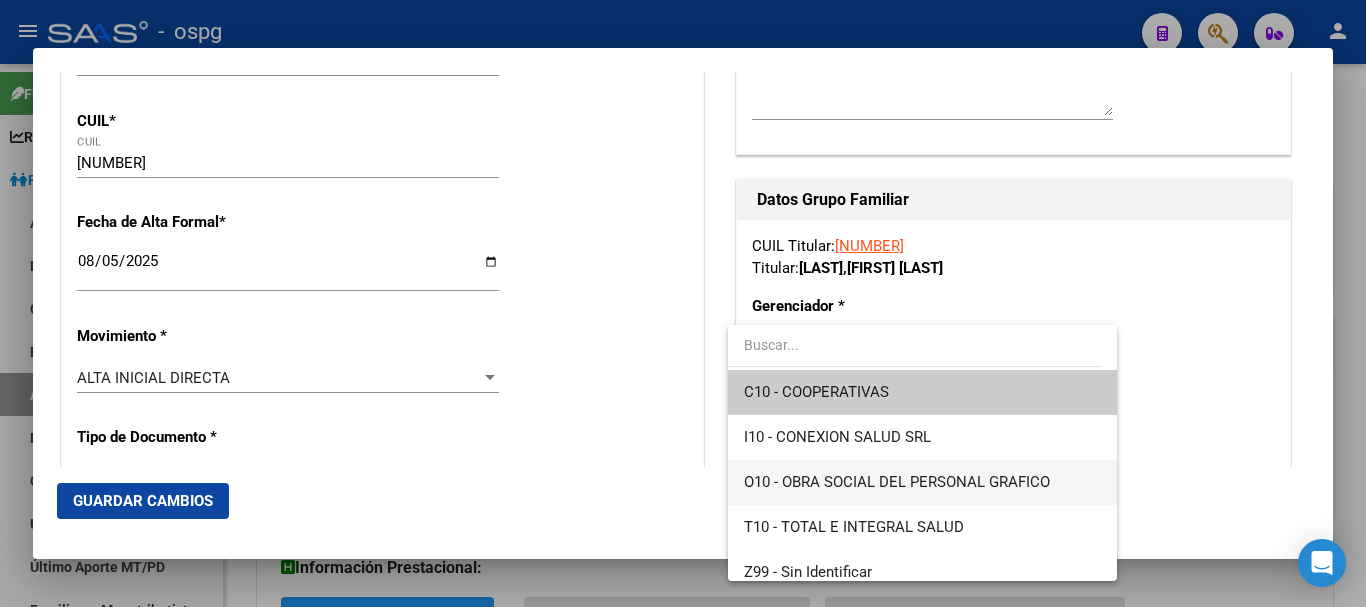 click on "O10 - OBRA SOCIAL DEL PERSONAL GRAFICO" at bounding box center (897, 482) 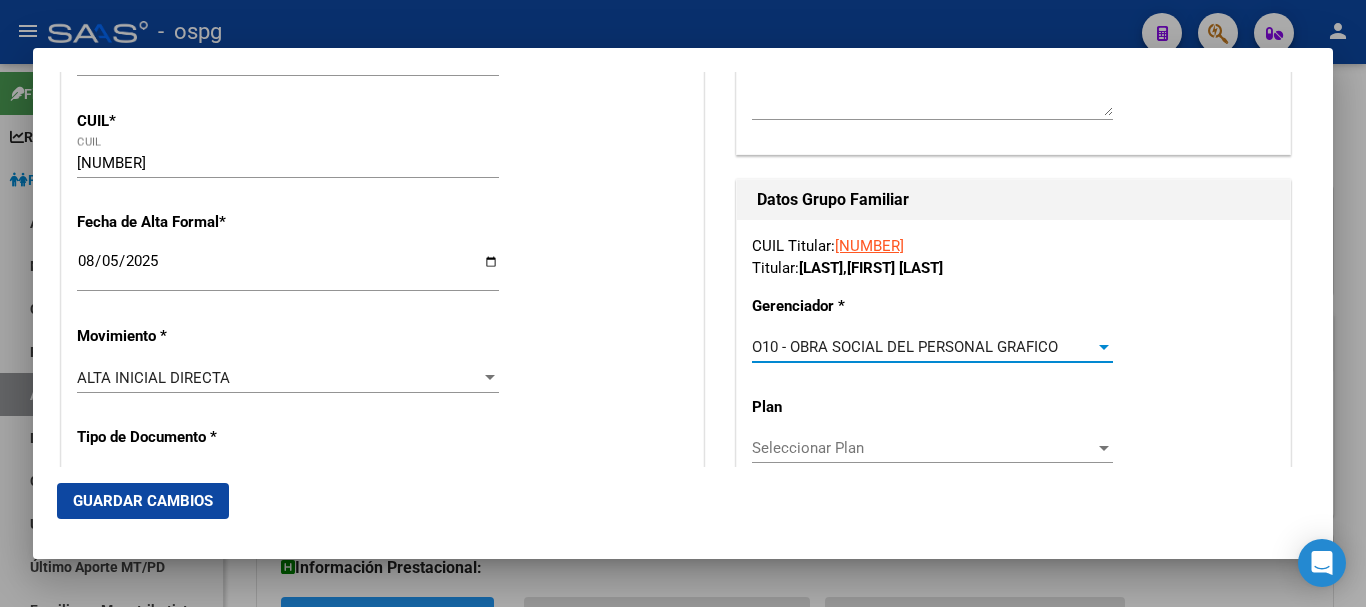 scroll, scrollTop: 319, scrollLeft: 0, axis: vertical 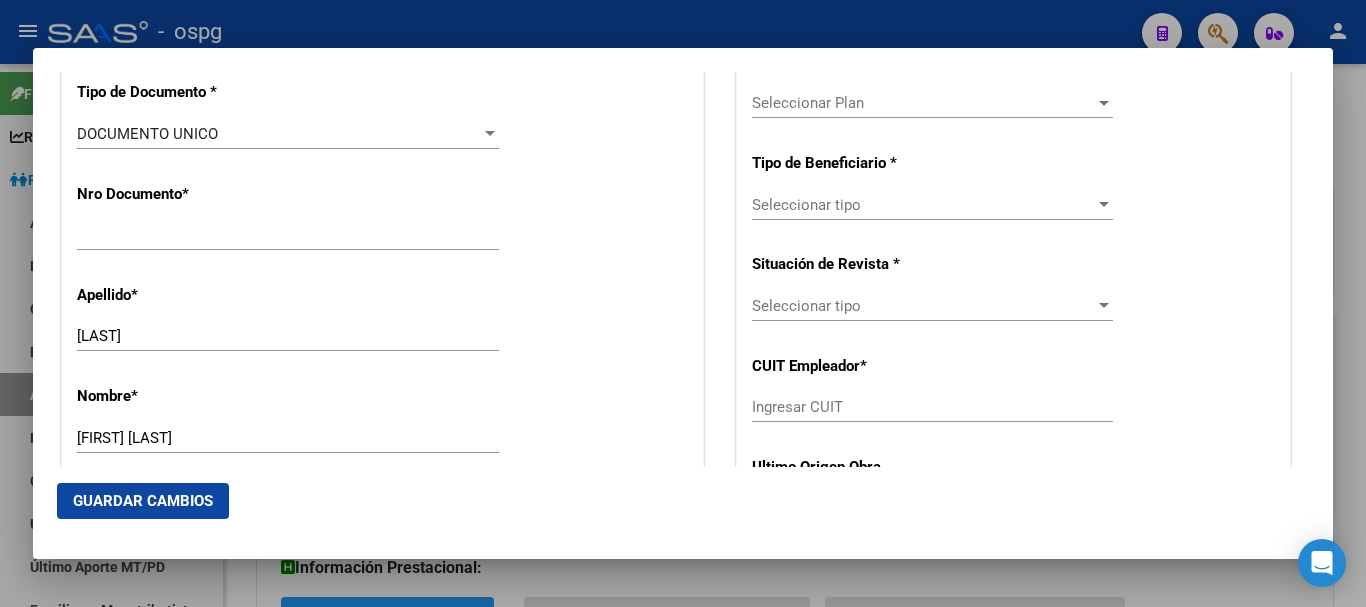 click on "Seleccionar tipo Seleccionar tipo" at bounding box center [932, 214] 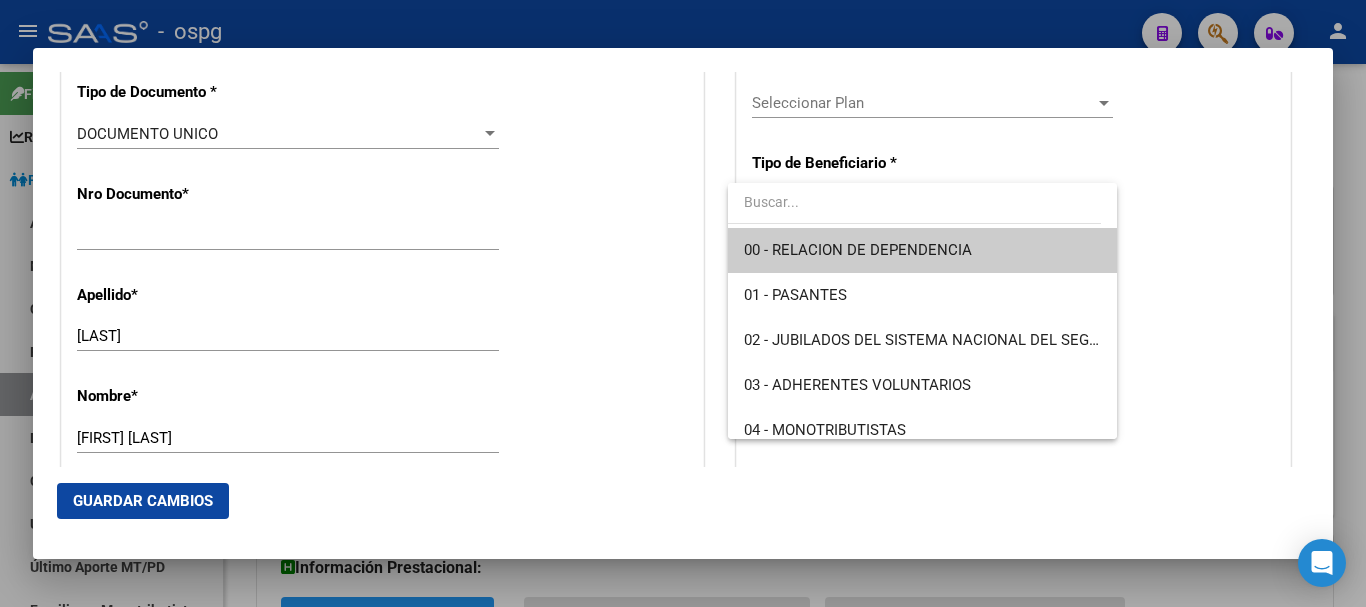 click on "00 - RELACION DE DEPENDENCIA" at bounding box center [922, 250] 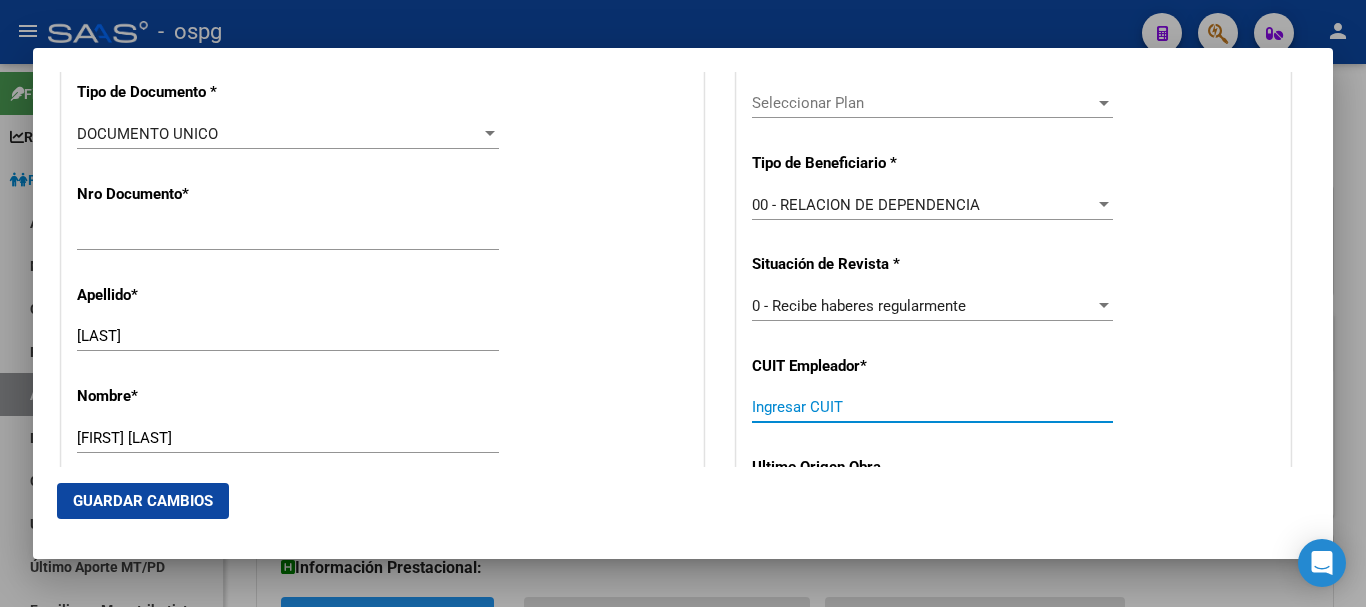 click on "Ingresar CUIT" at bounding box center [932, 407] 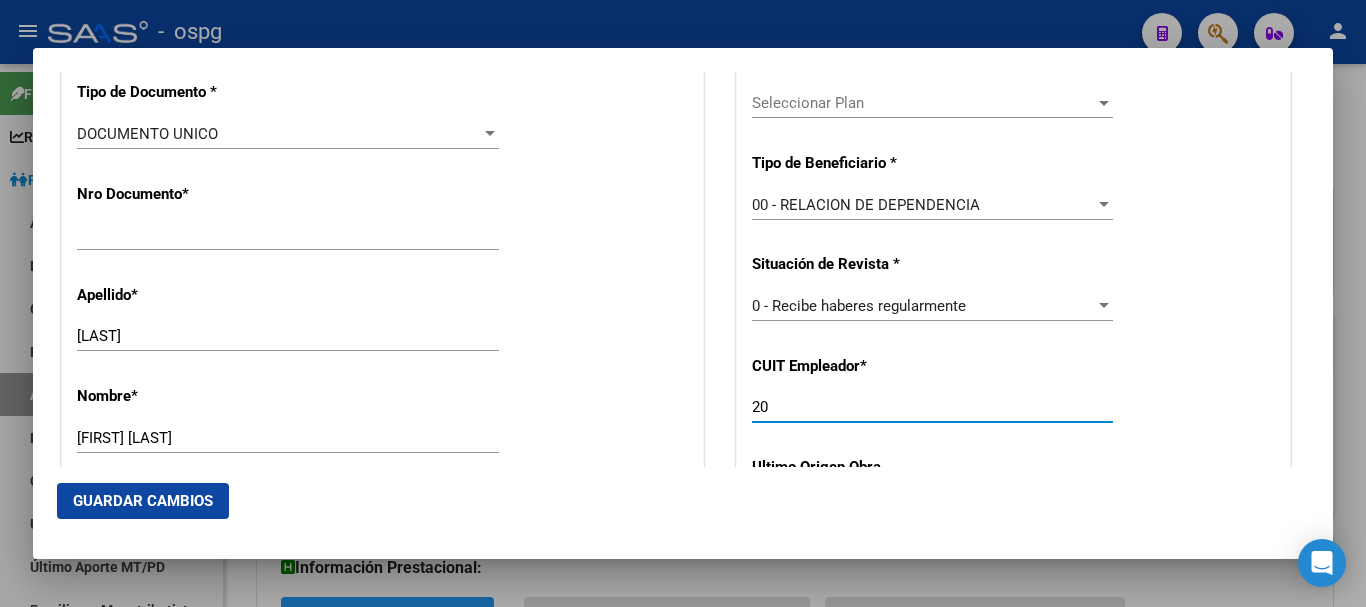 type on "2" 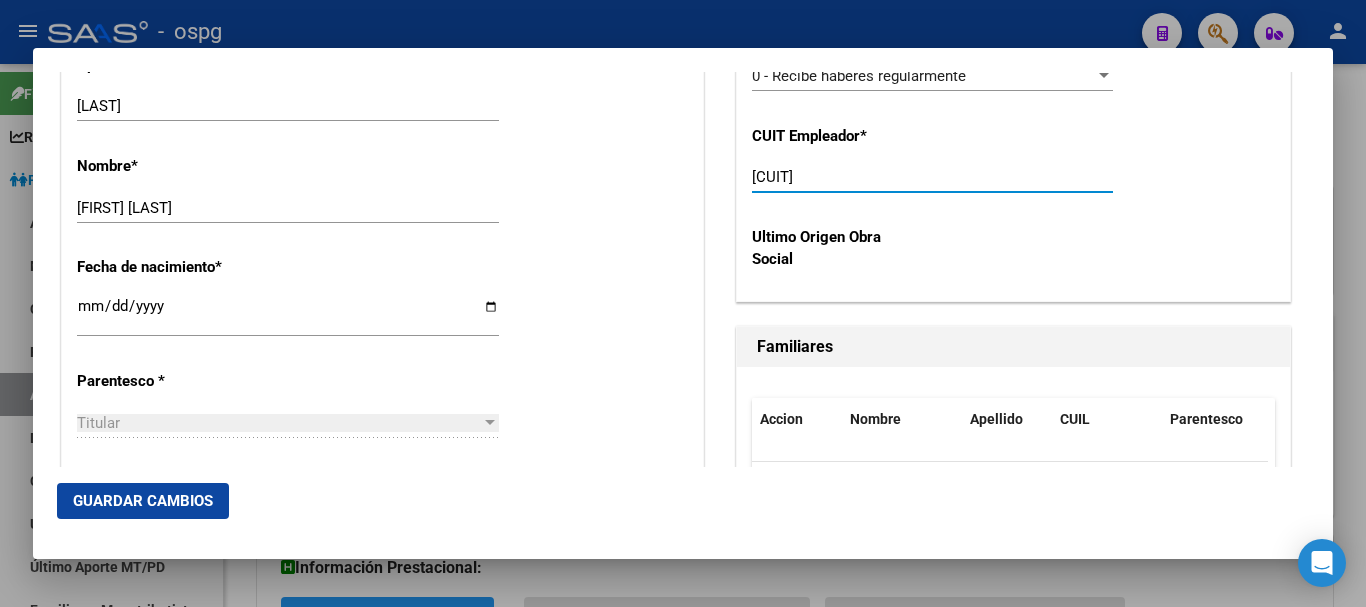 scroll, scrollTop: 864, scrollLeft: 0, axis: vertical 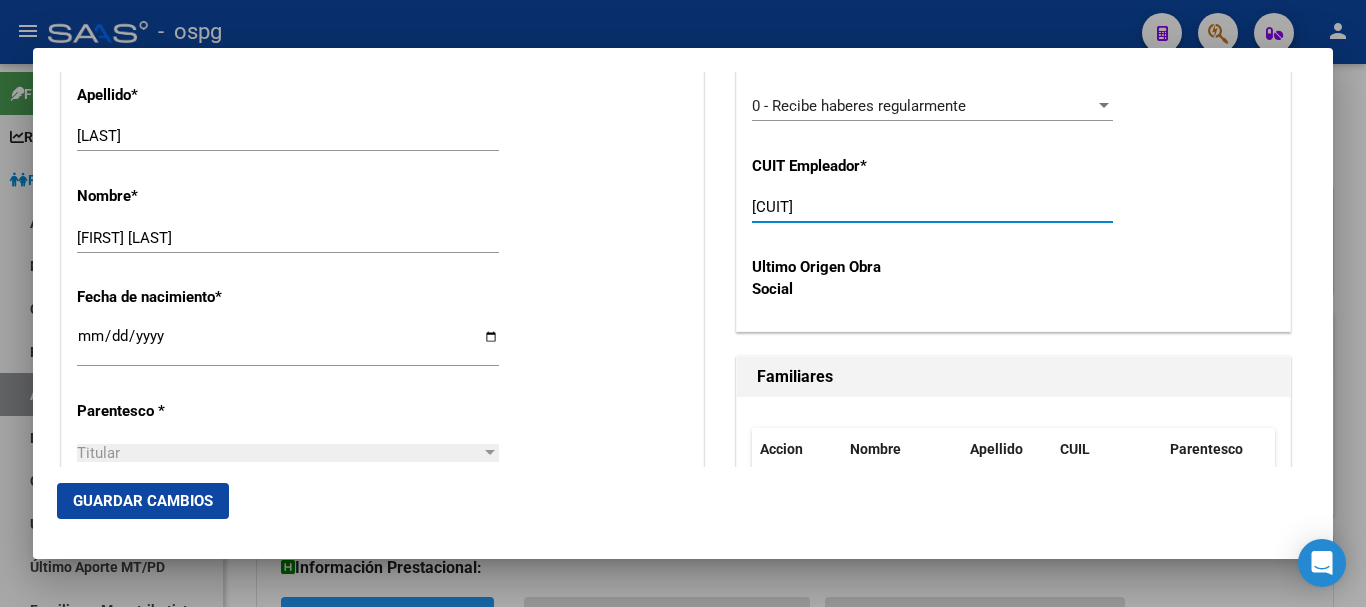 type on "[CUIT]" 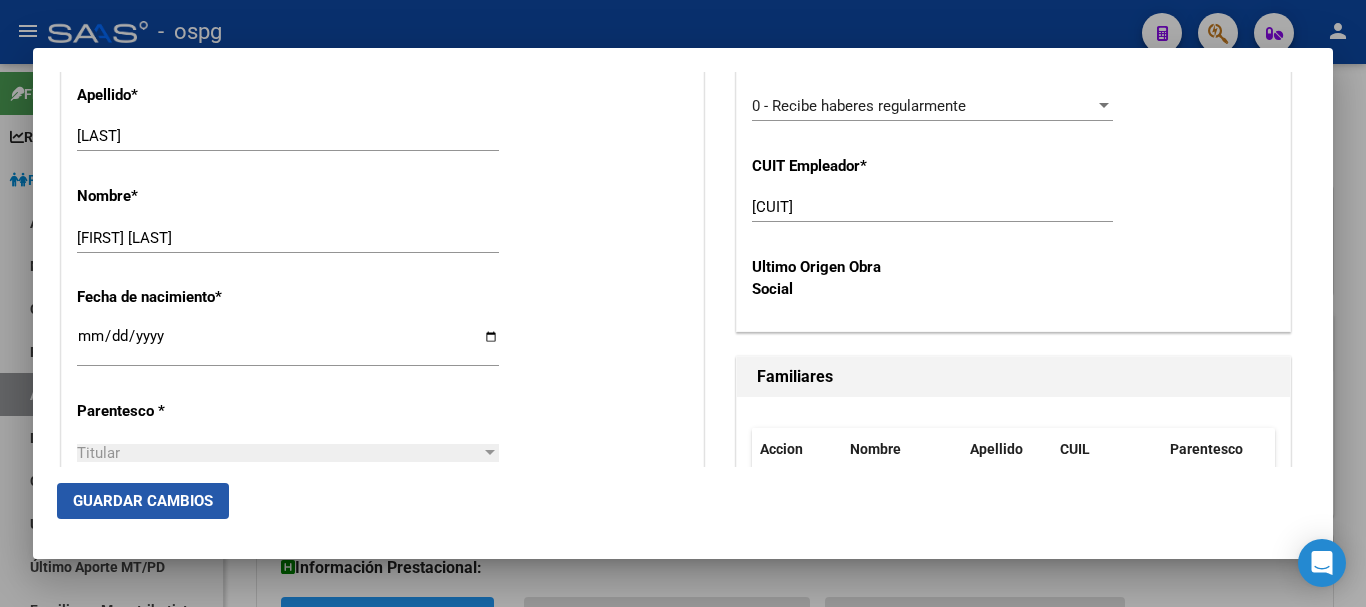 click on "Guardar Cambios" 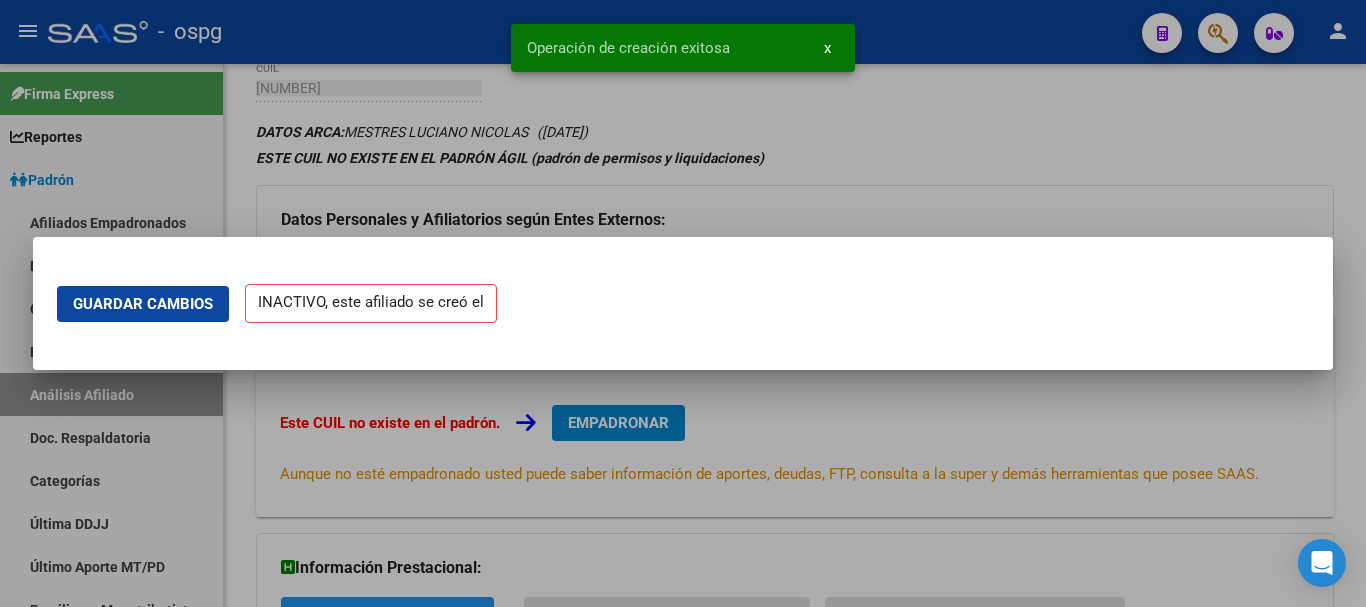 scroll, scrollTop: 0, scrollLeft: 0, axis: both 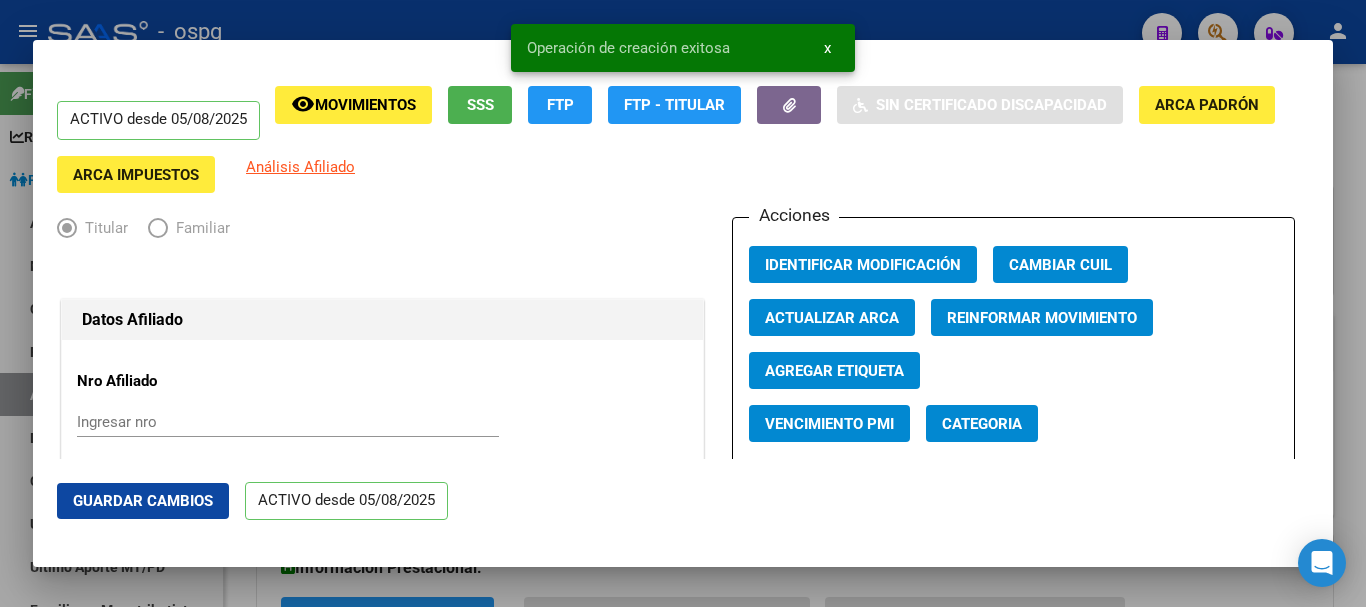 click at bounding box center (683, 303) 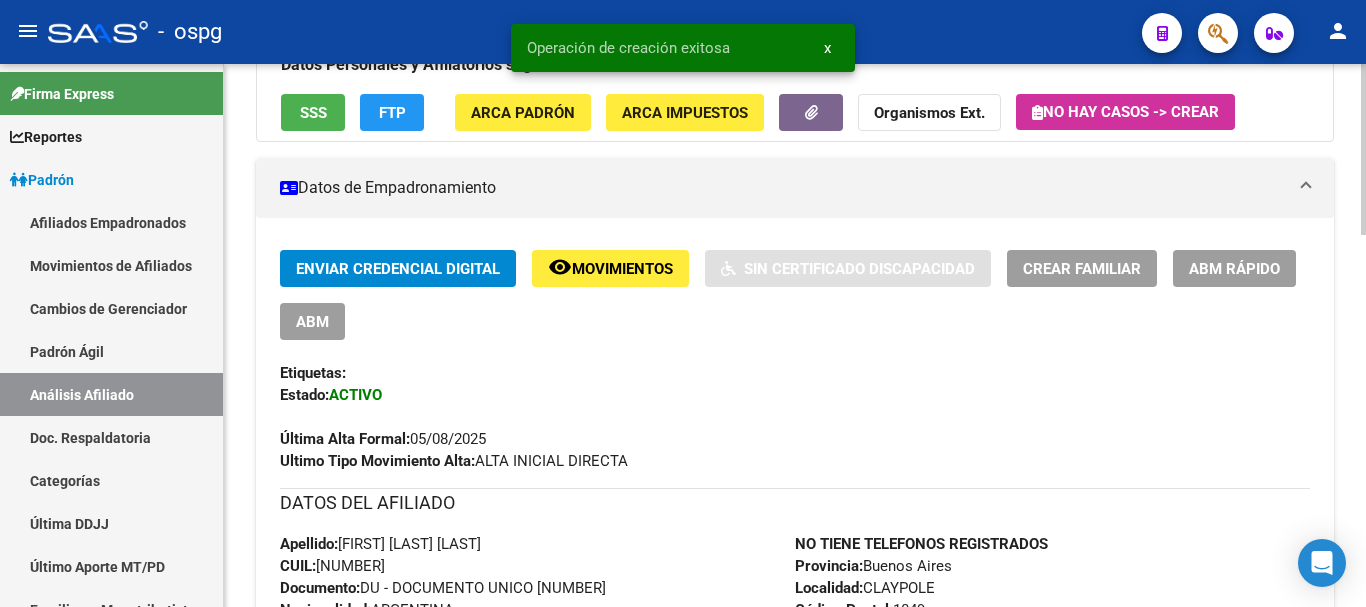 scroll, scrollTop: 300, scrollLeft: 0, axis: vertical 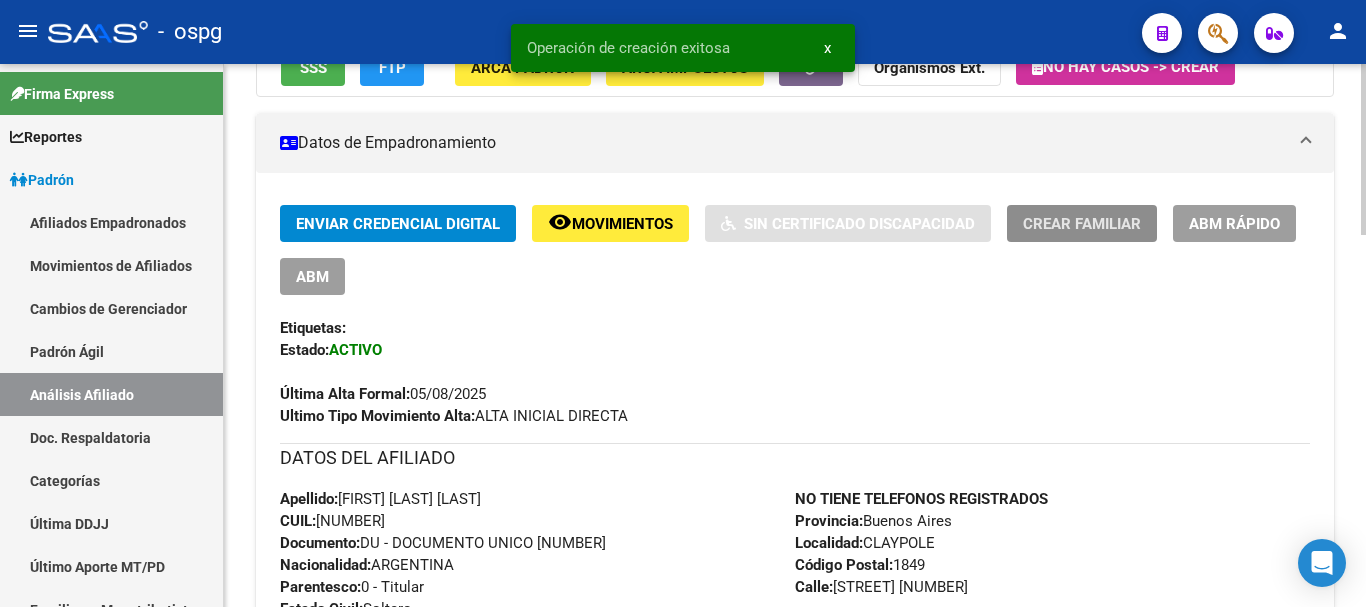 click on "Crear Familiar" at bounding box center (1082, 224) 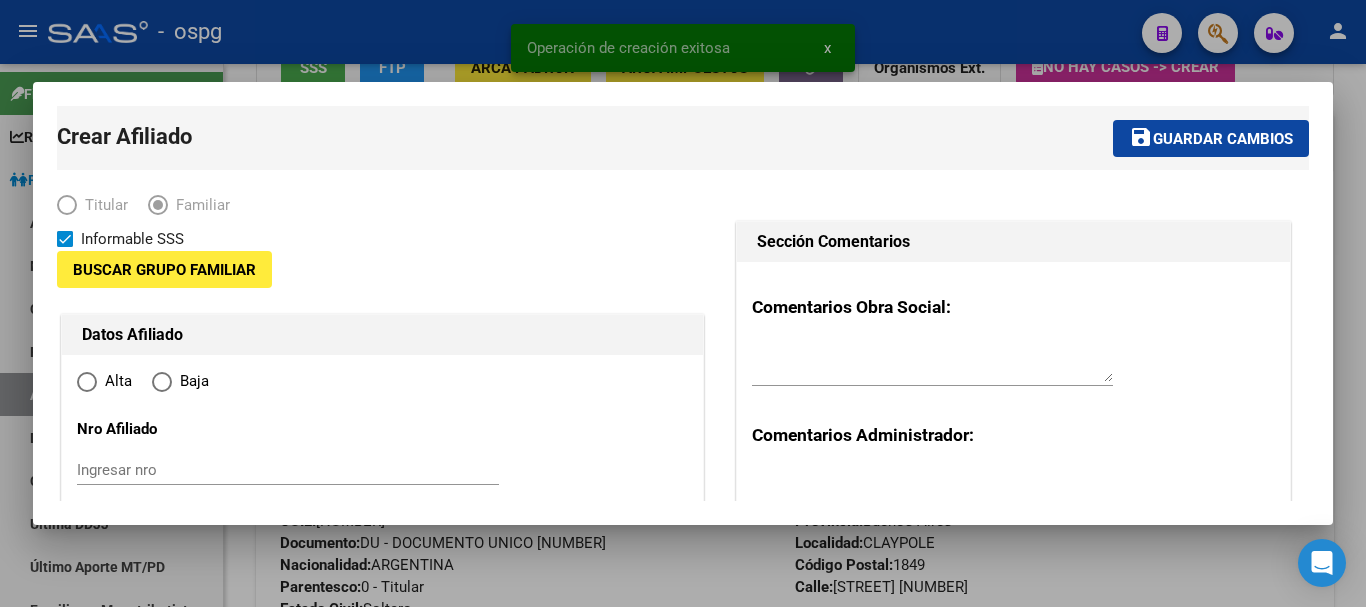 type on "[CUIT]" 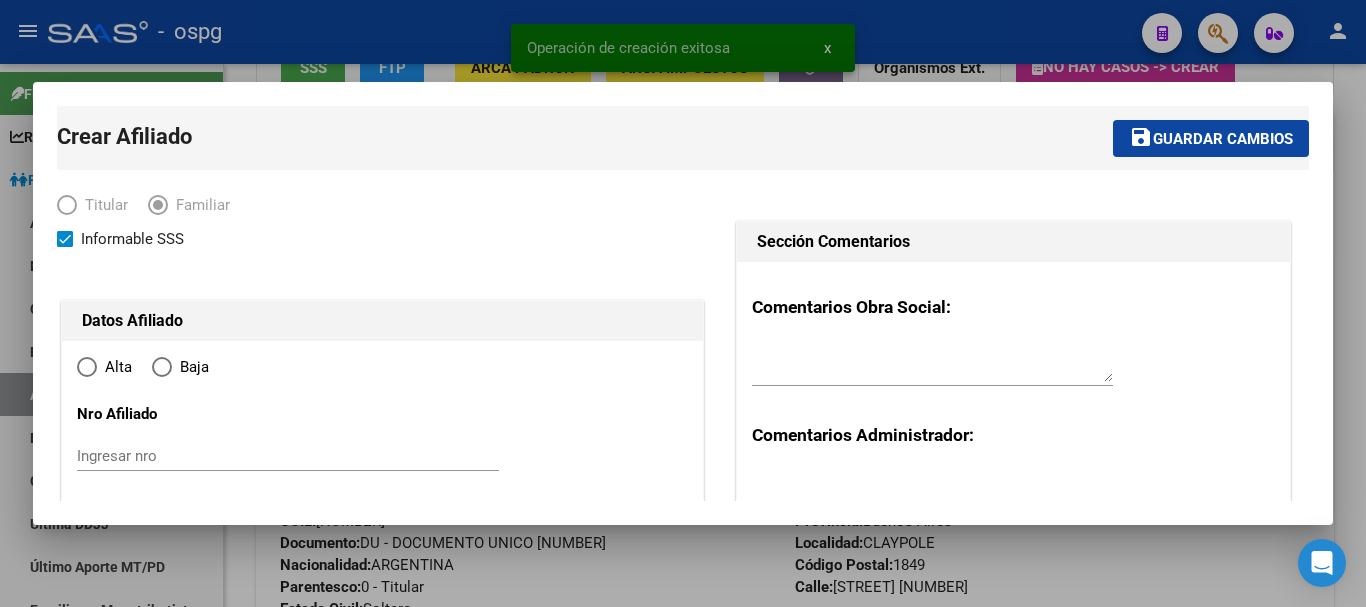 type on "CLAYPOLE" 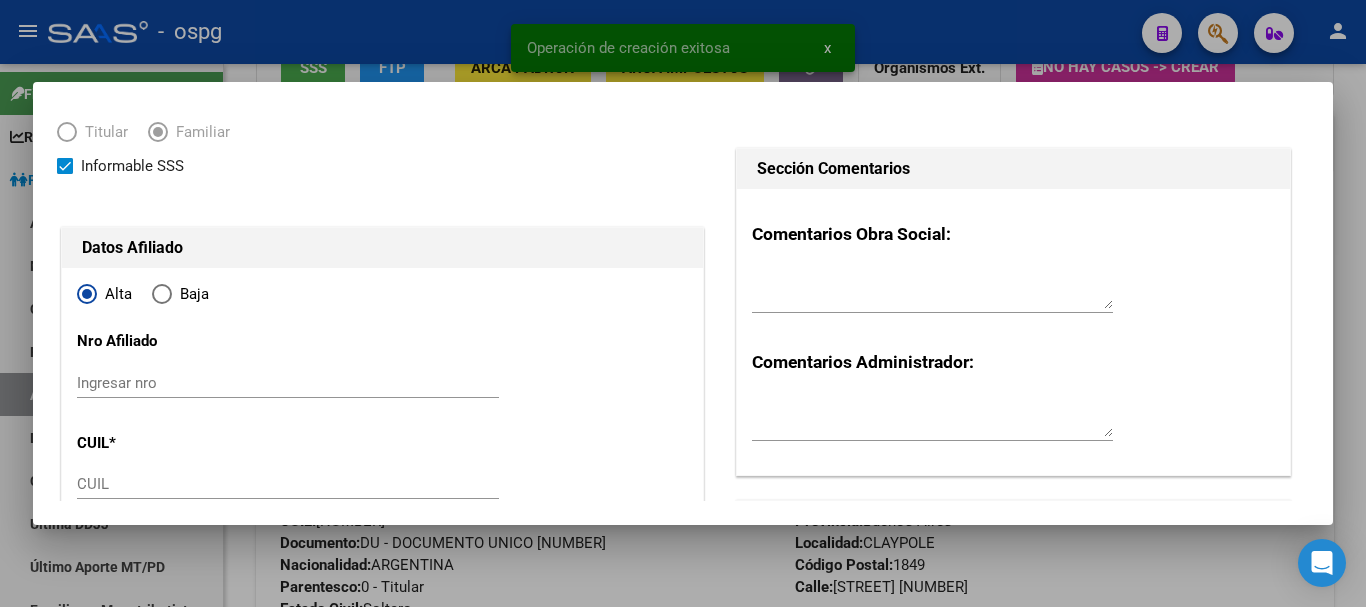 scroll, scrollTop: 100, scrollLeft: 0, axis: vertical 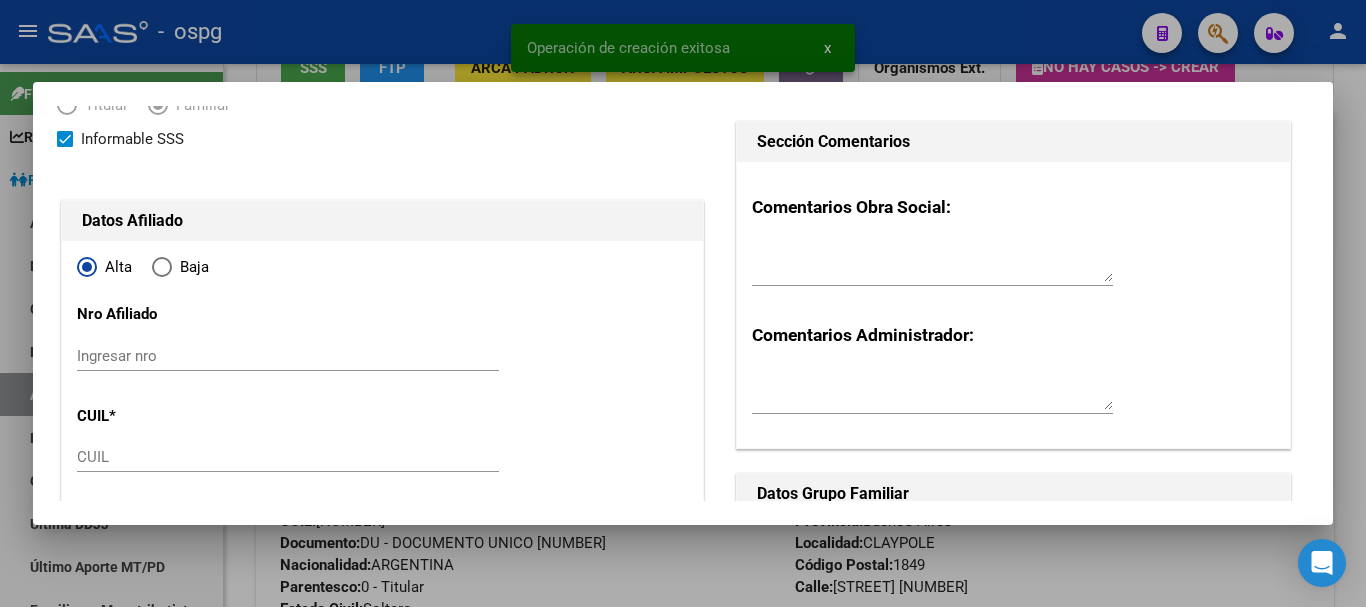 type on "[CUIT]" 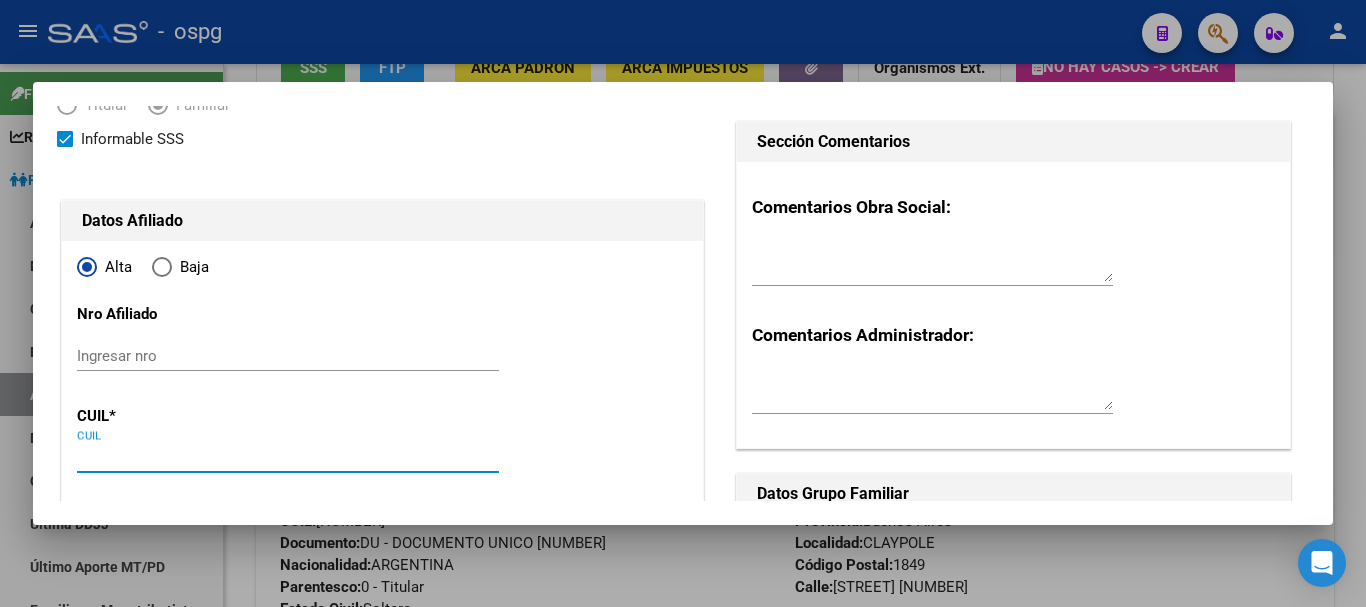 click on "CUIL" at bounding box center (288, 457) 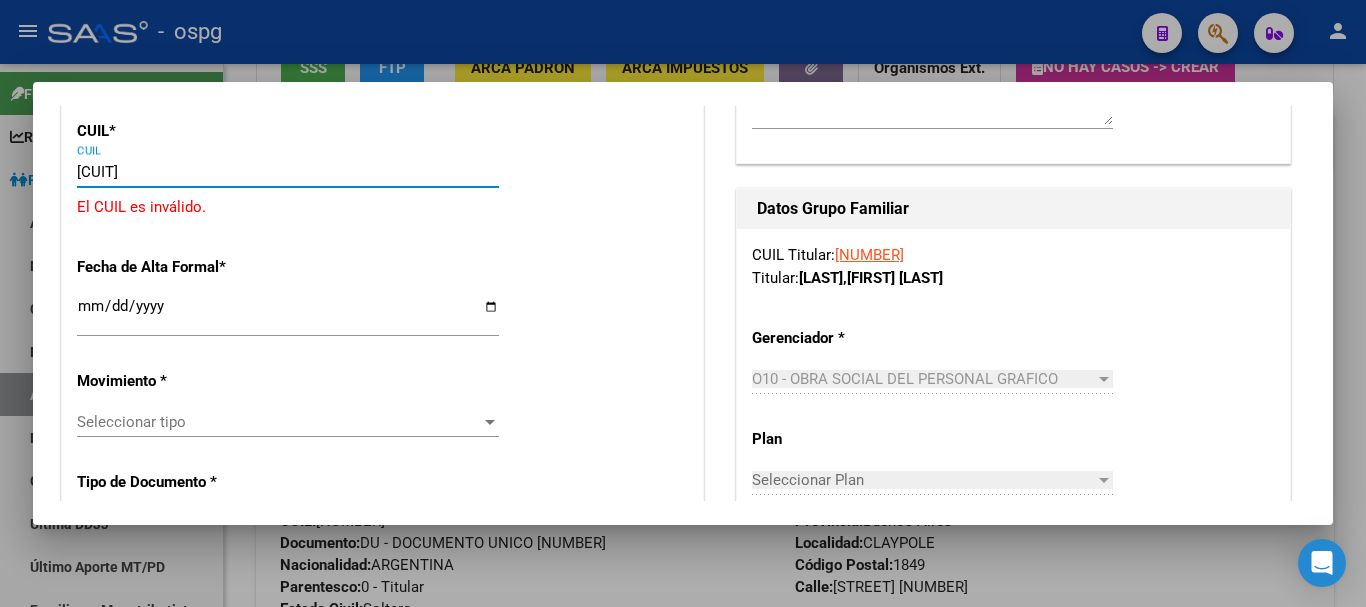 scroll, scrollTop: 400, scrollLeft: 0, axis: vertical 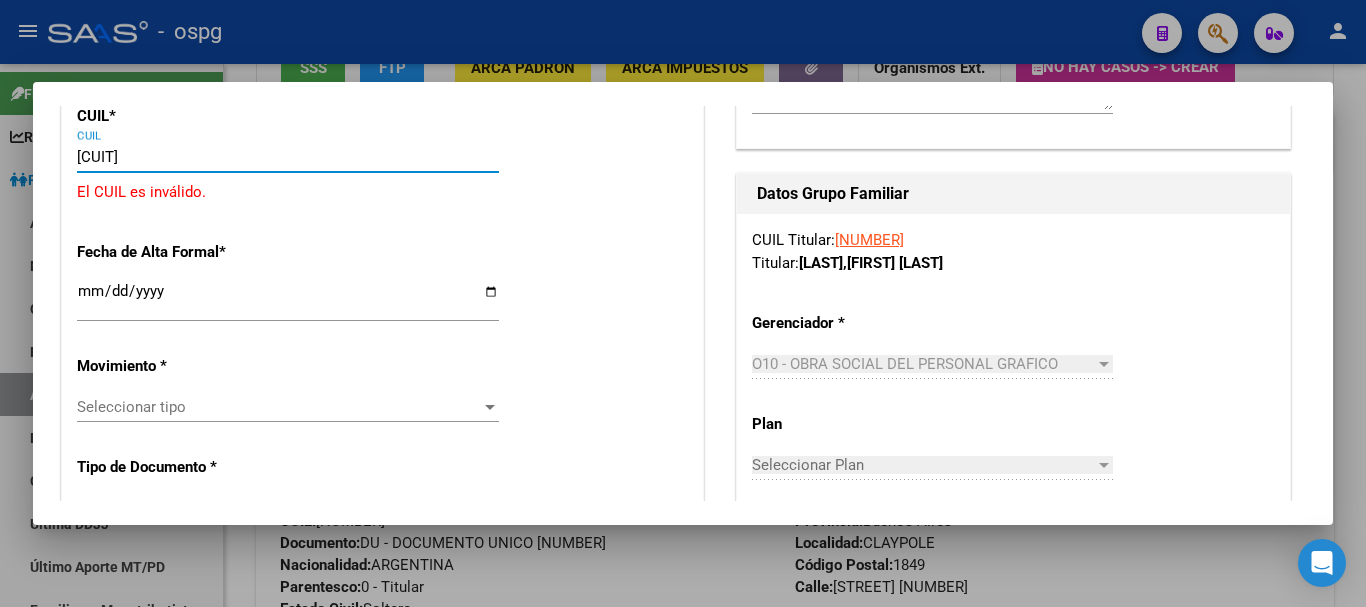 drag, startPoint x: 239, startPoint y: 156, endPoint x: 10, endPoint y: 158, distance: 229.00873 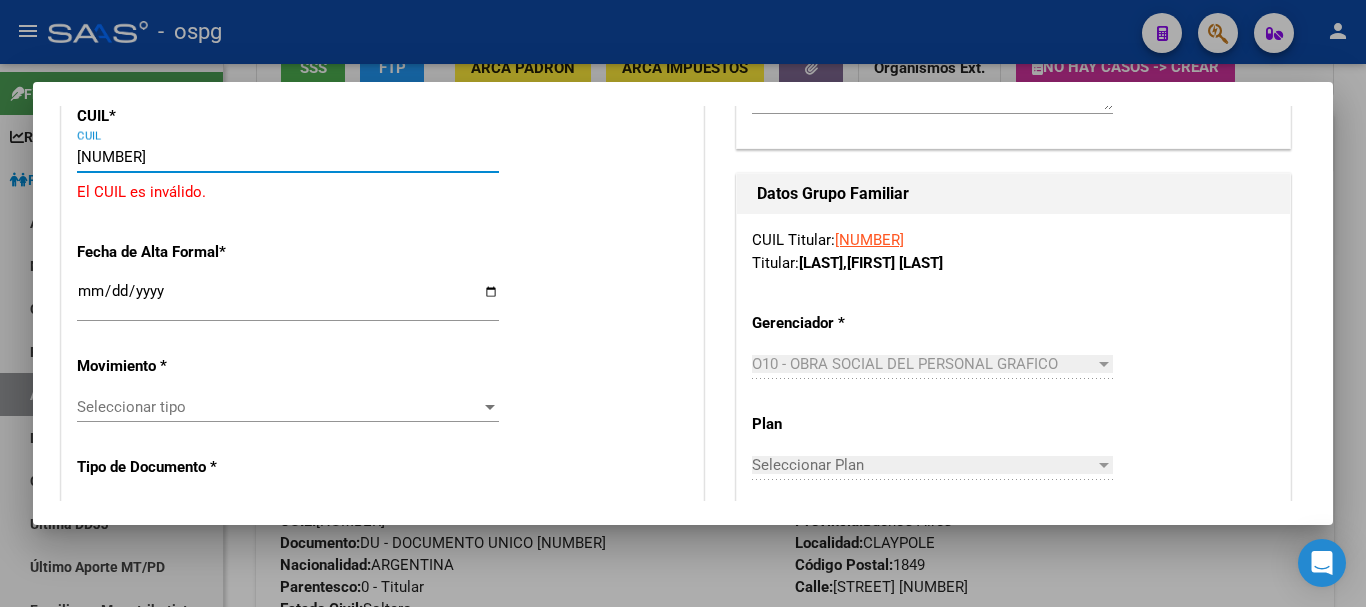 type on "[CUIT]" 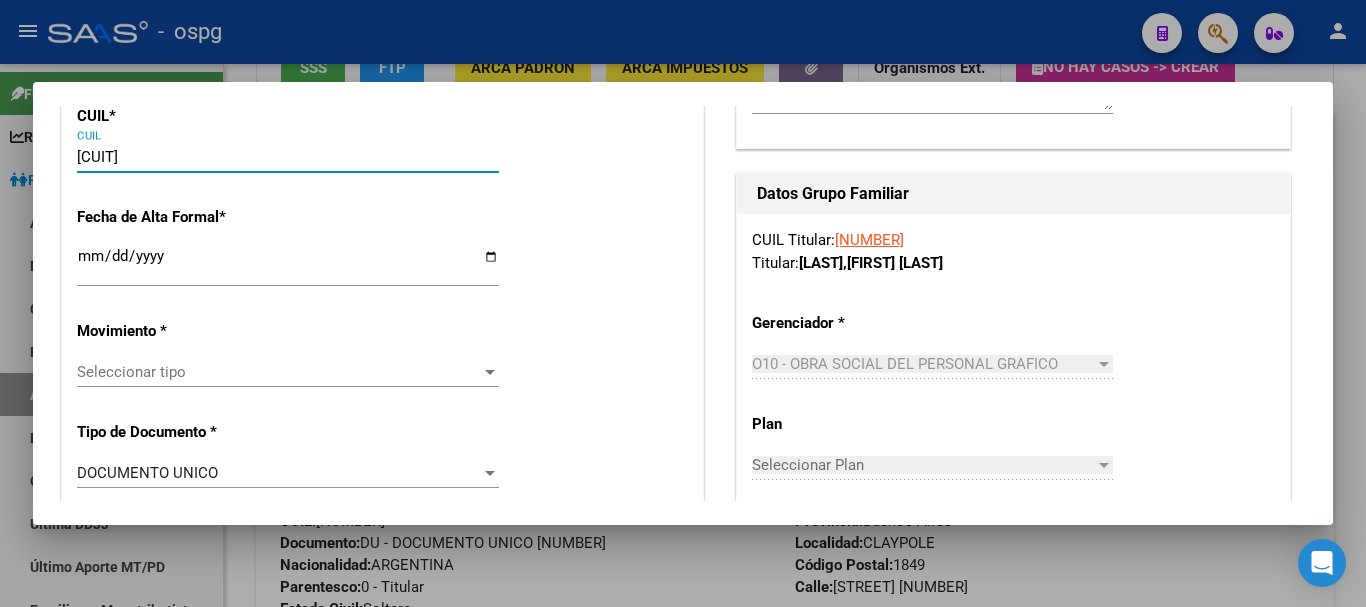 type on "[NUMBER]" 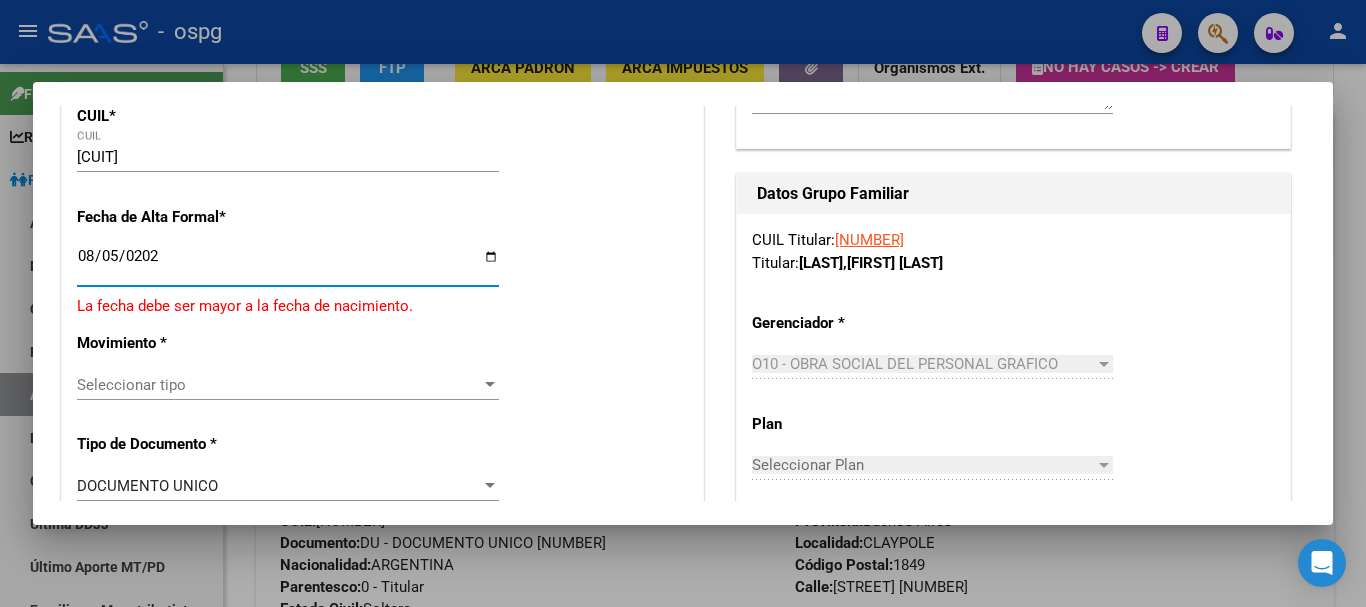 type on "2025-08-05" 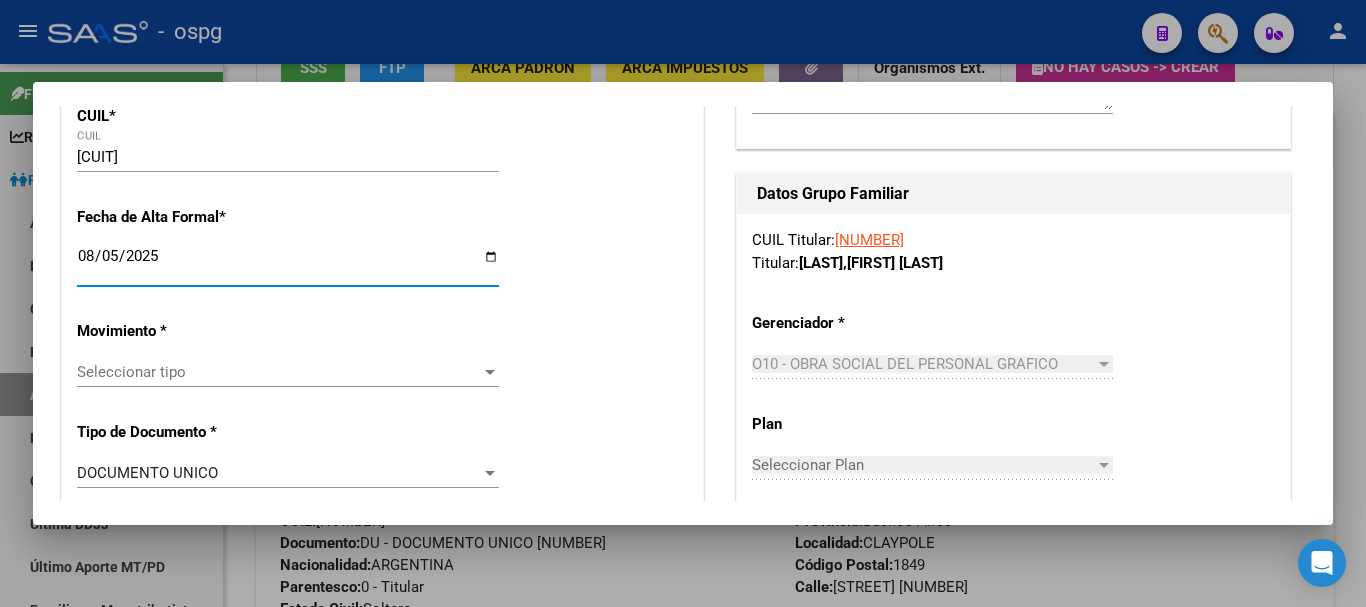 click on "Seleccionar tipo" at bounding box center [279, 372] 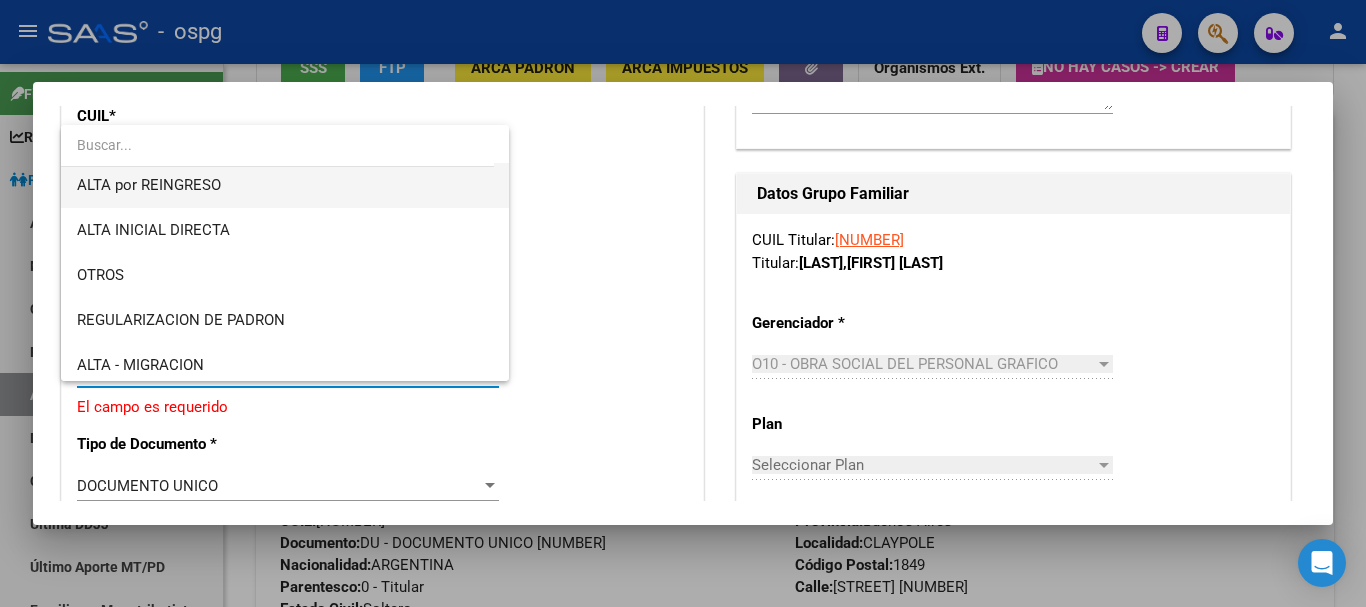 scroll, scrollTop: 200, scrollLeft: 0, axis: vertical 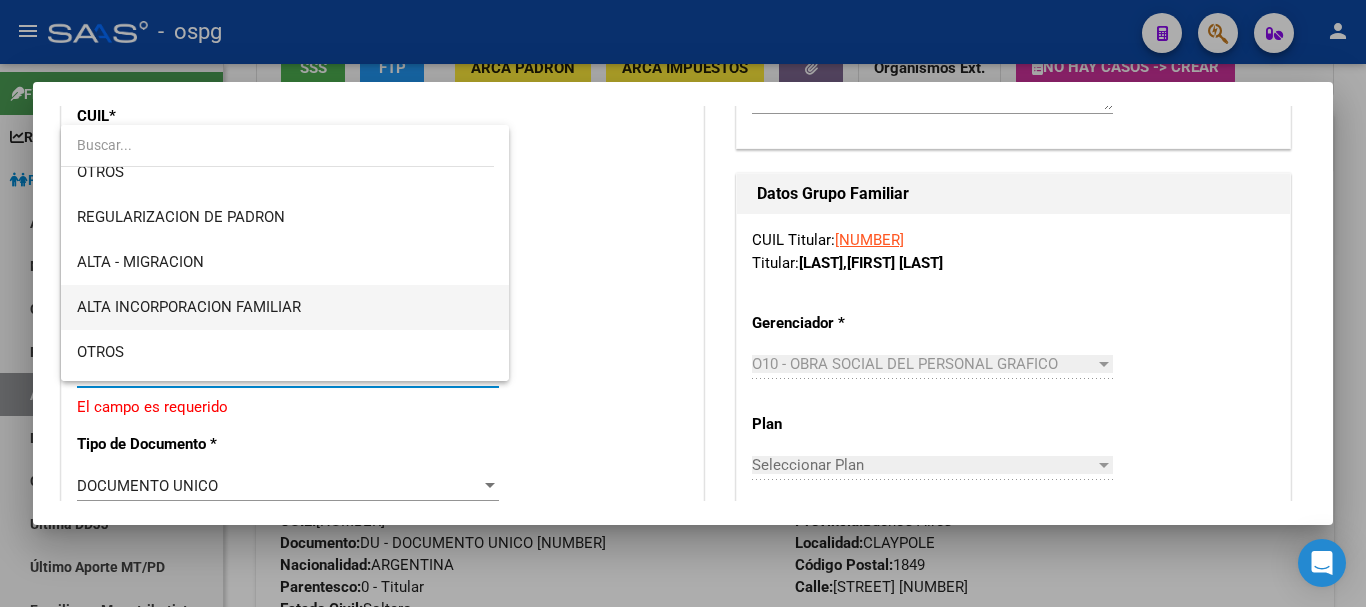 click on "ALTA INCORPORACION FAMILIAR" at bounding box center [285, 307] 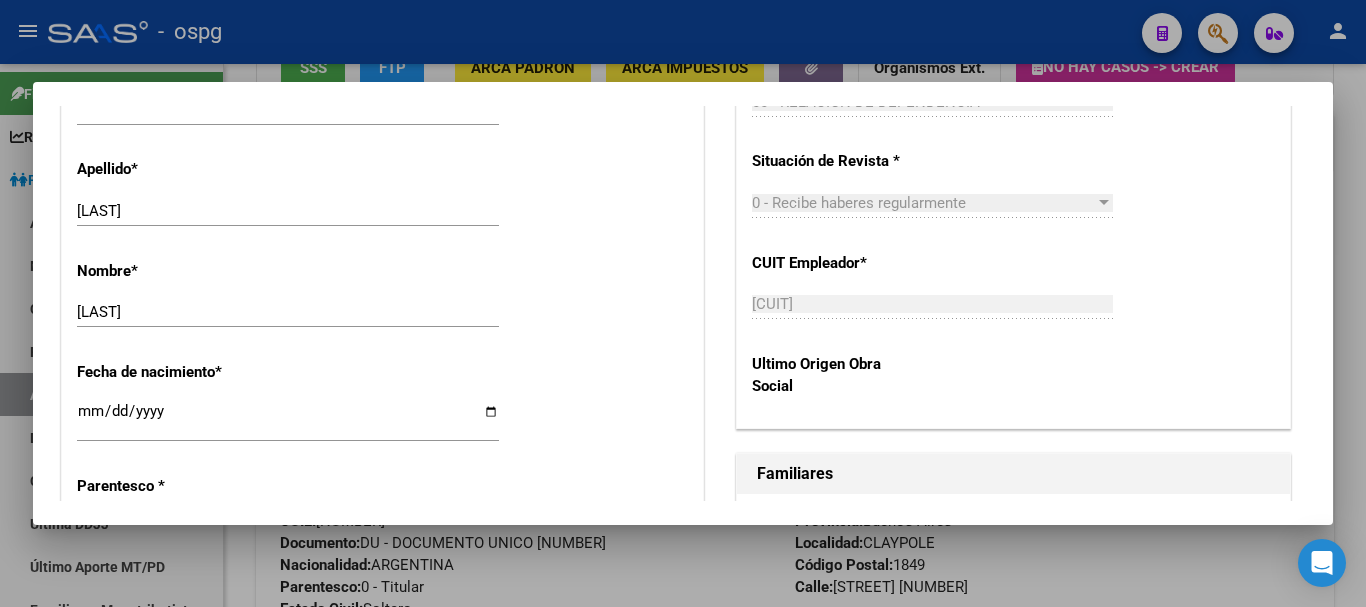 scroll, scrollTop: 900, scrollLeft: 0, axis: vertical 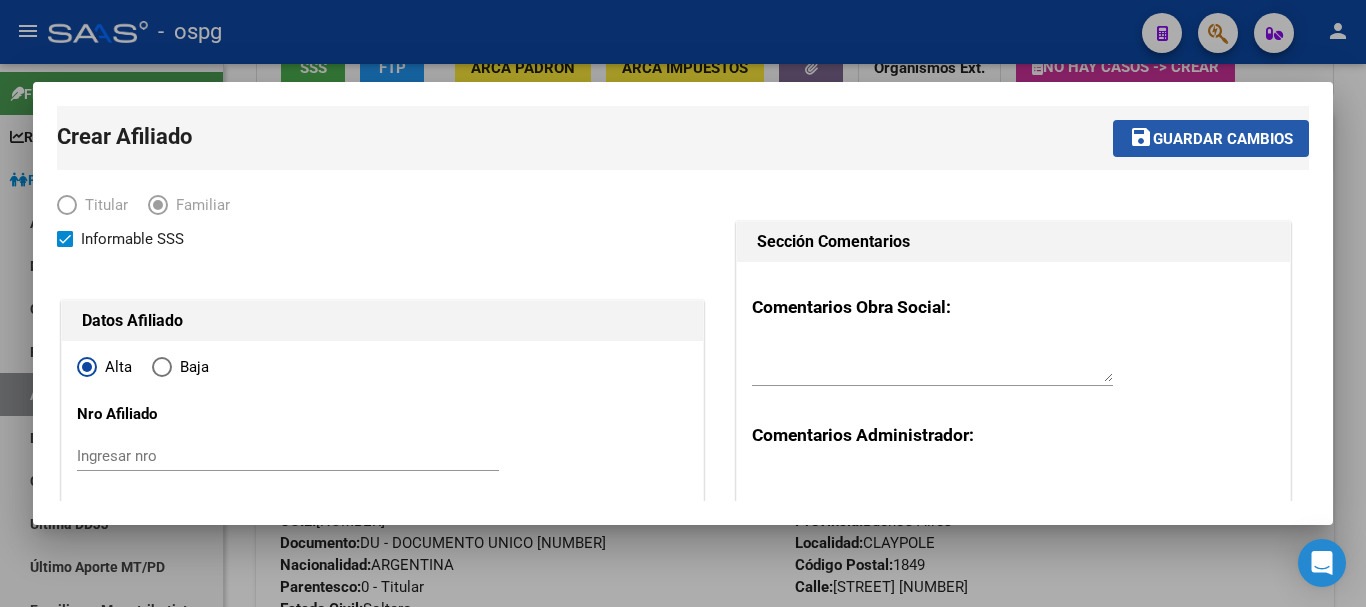 click on "Guardar cambios" at bounding box center (1223, 139) 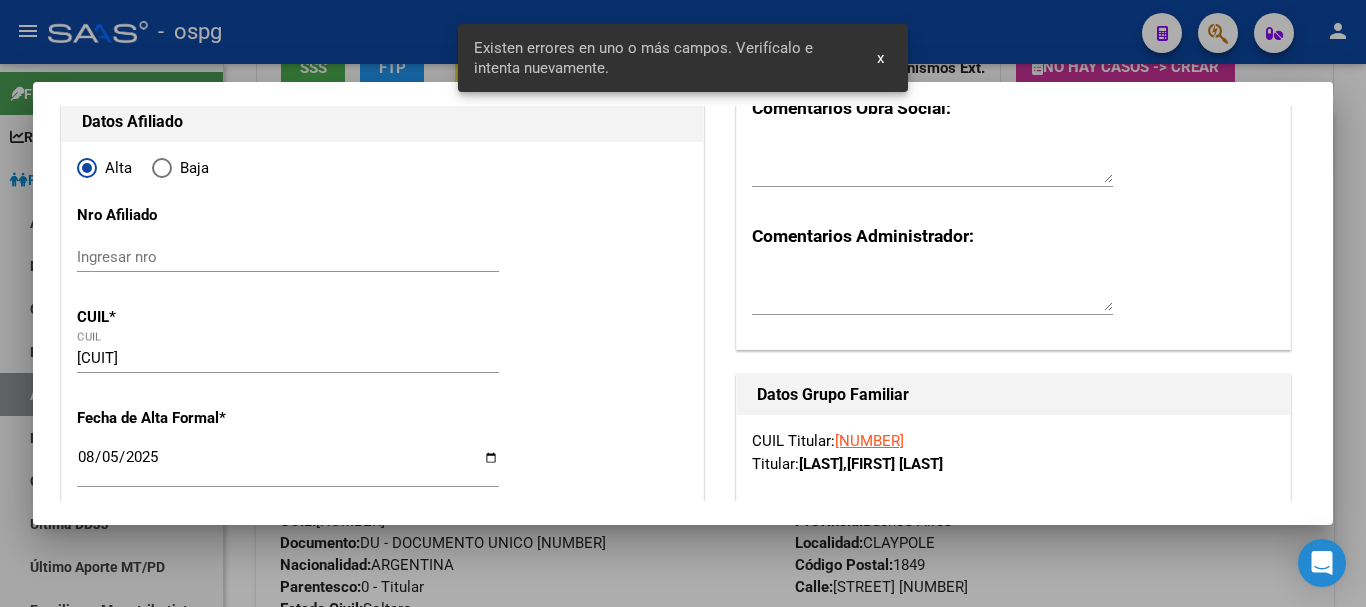 scroll, scrollTop: 200, scrollLeft: 0, axis: vertical 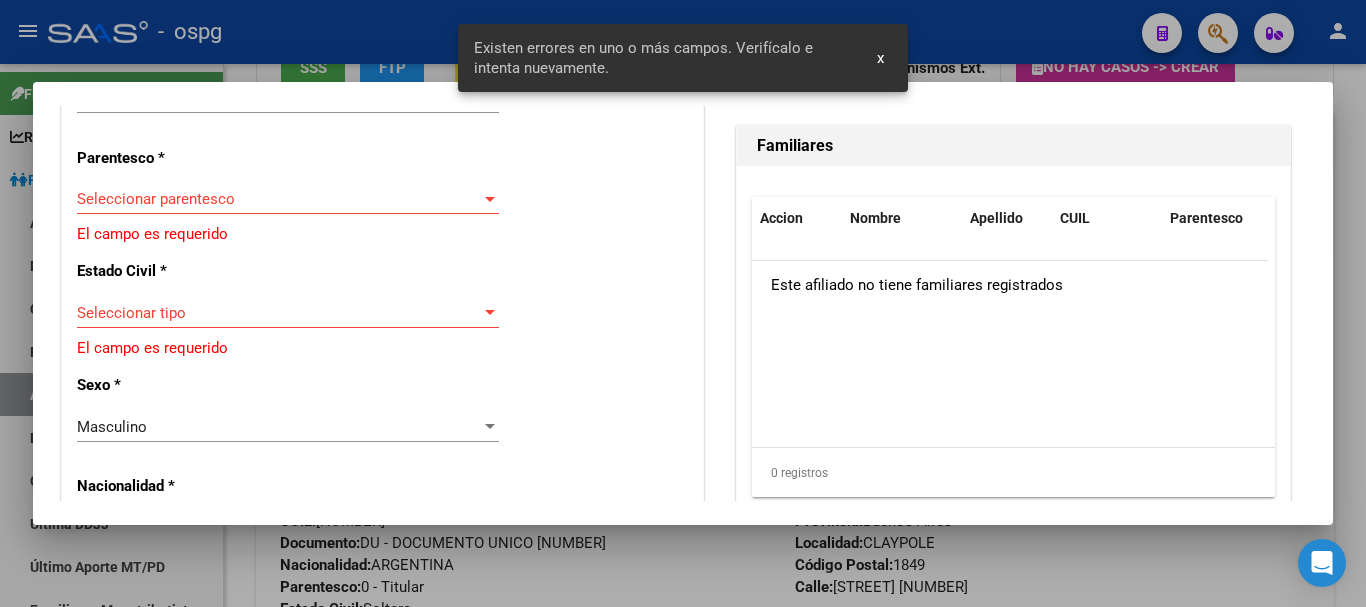 click on "Seleccionar parentesco Seleccionar parentesco" 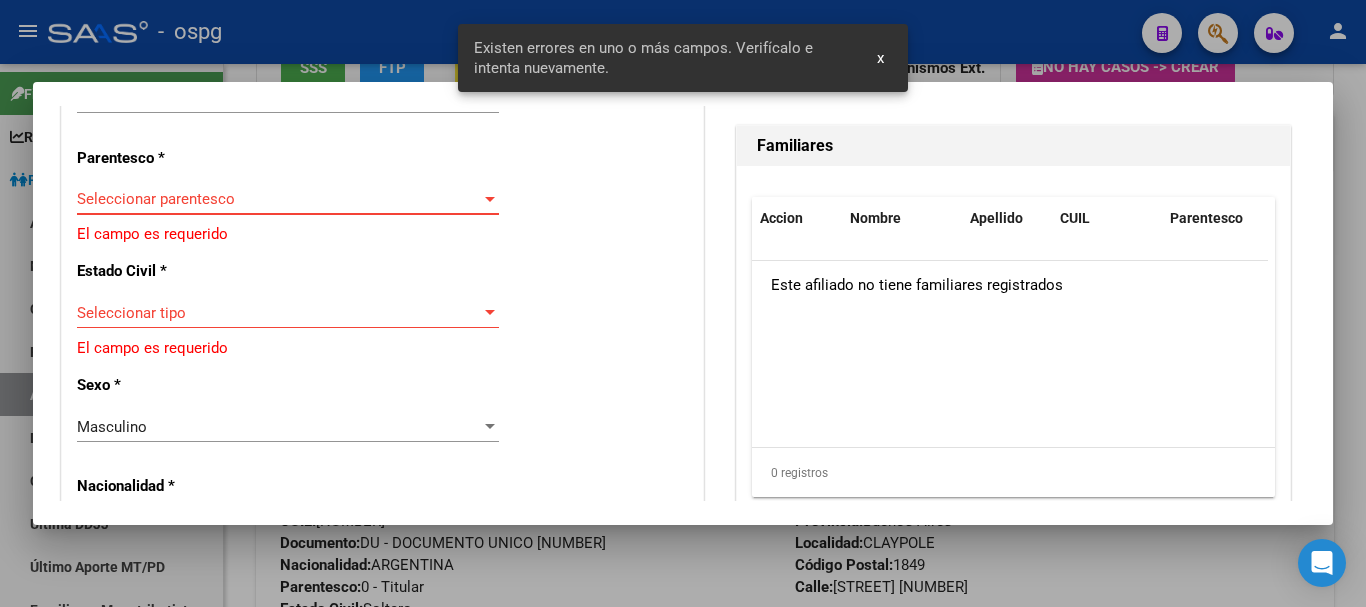 click on "Seleccionar parentesco" at bounding box center [279, 199] 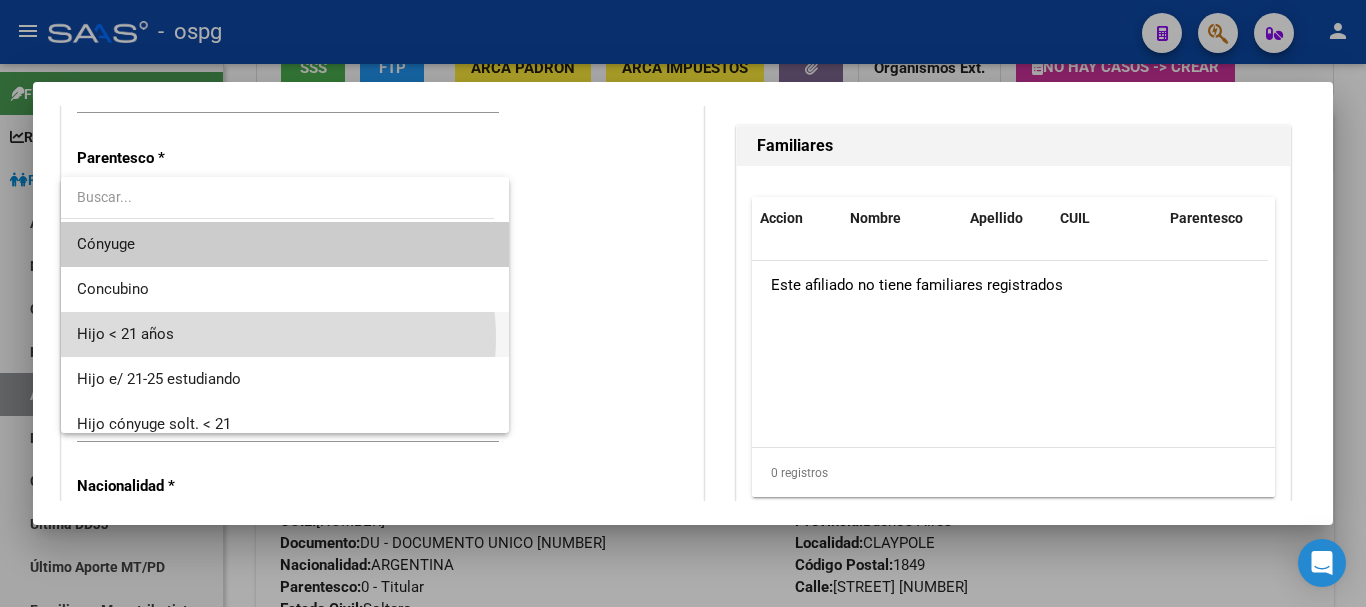 click on "Hijo < 21 años" at bounding box center (285, 334) 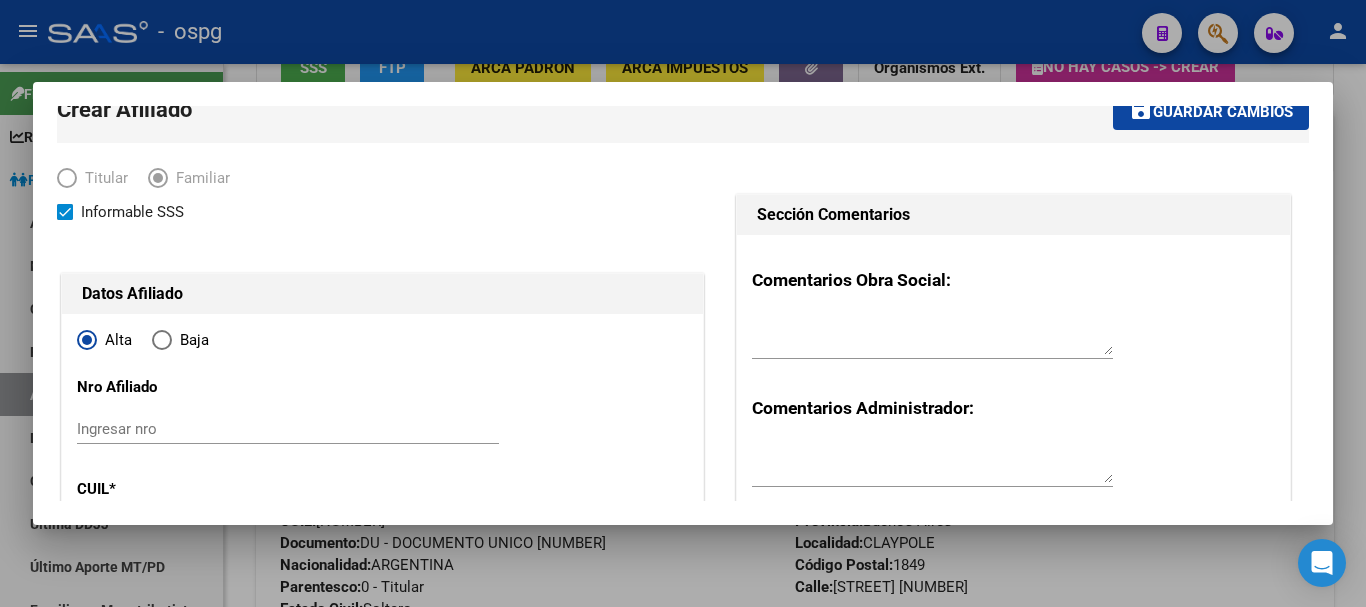 scroll, scrollTop: 0, scrollLeft: 0, axis: both 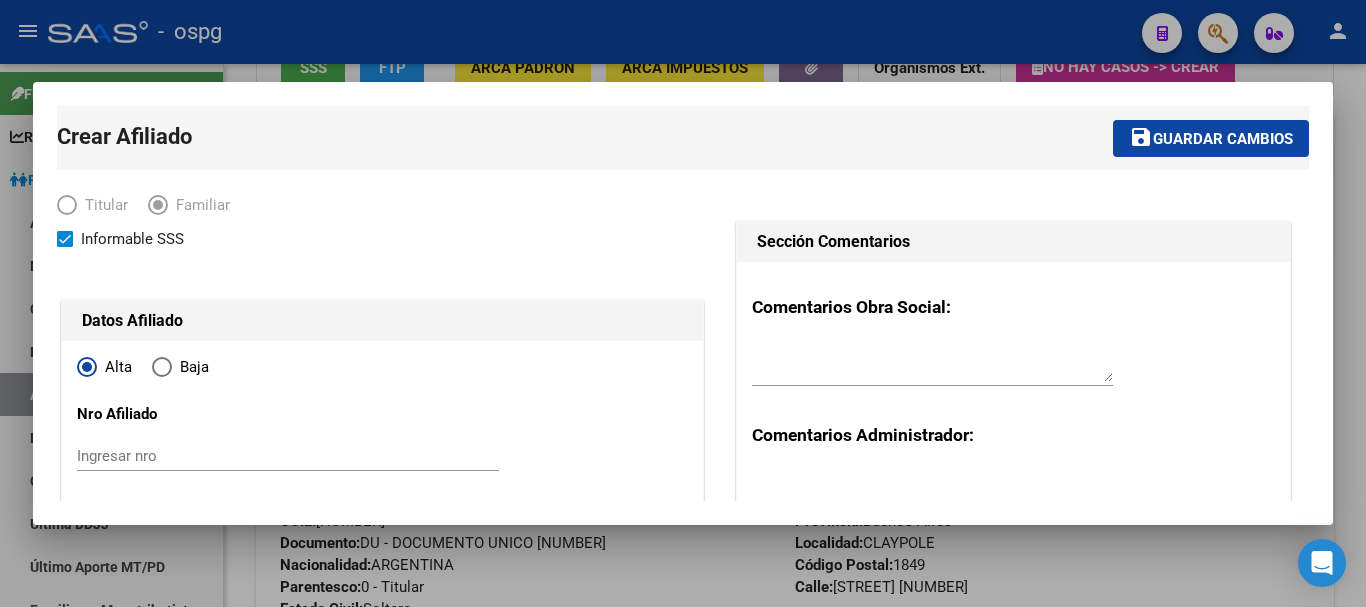 click on "Guardar cambios" at bounding box center (1223, 139) 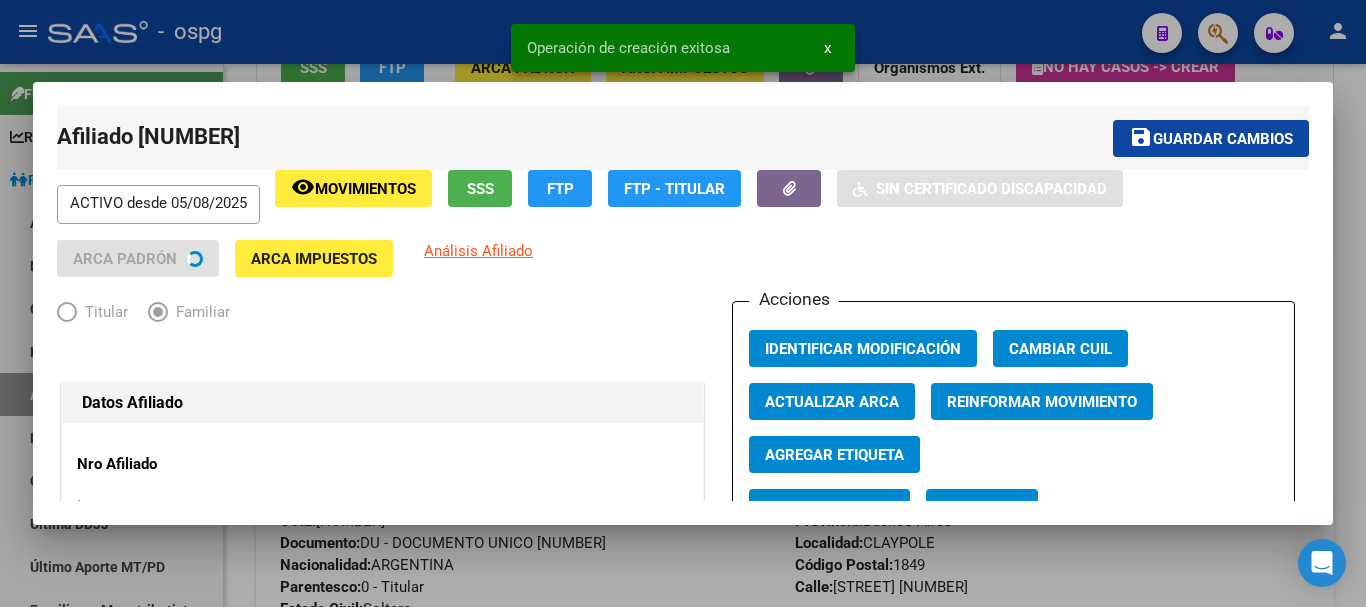 click at bounding box center (683, 303) 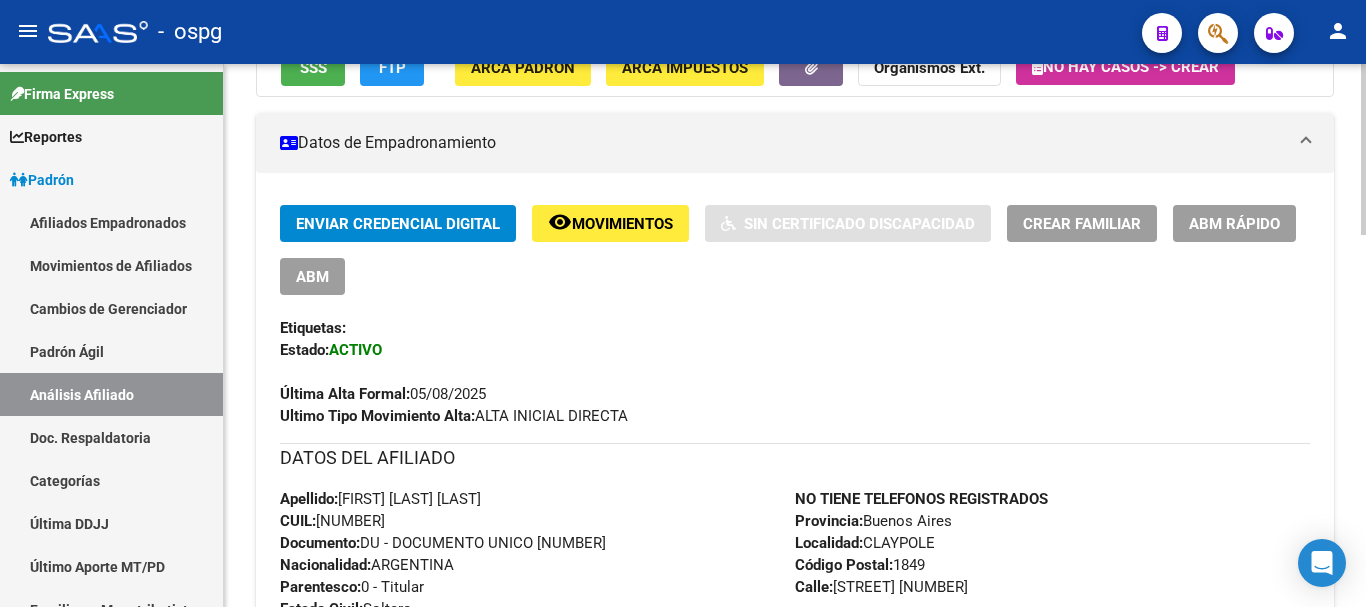 scroll, scrollTop: 0, scrollLeft: 0, axis: both 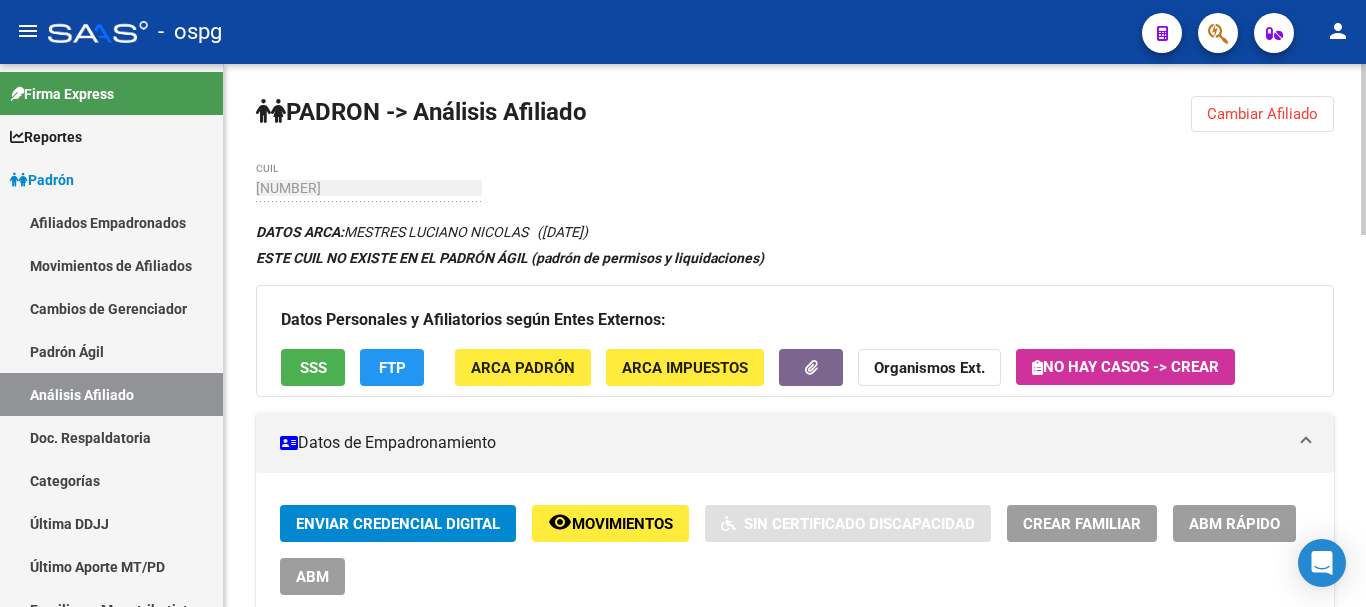 click 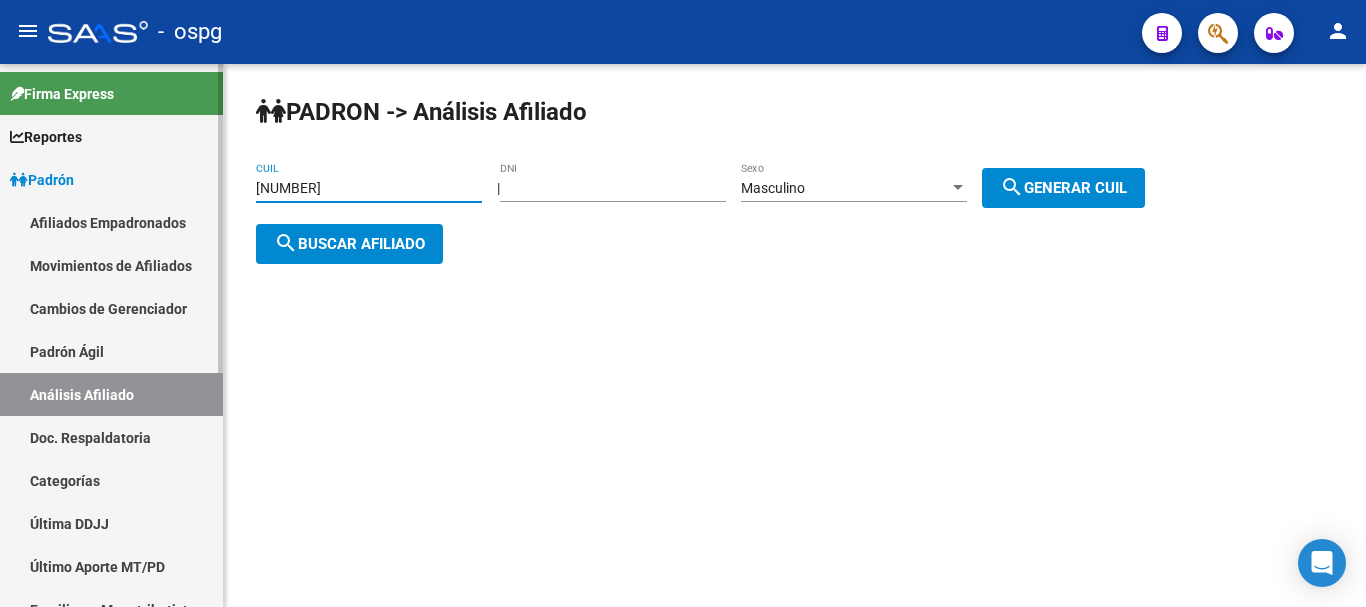drag, startPoint x: 453, startPoint y: 191, endPoint x: 89, endPoint y: 197, distance: 364.04944 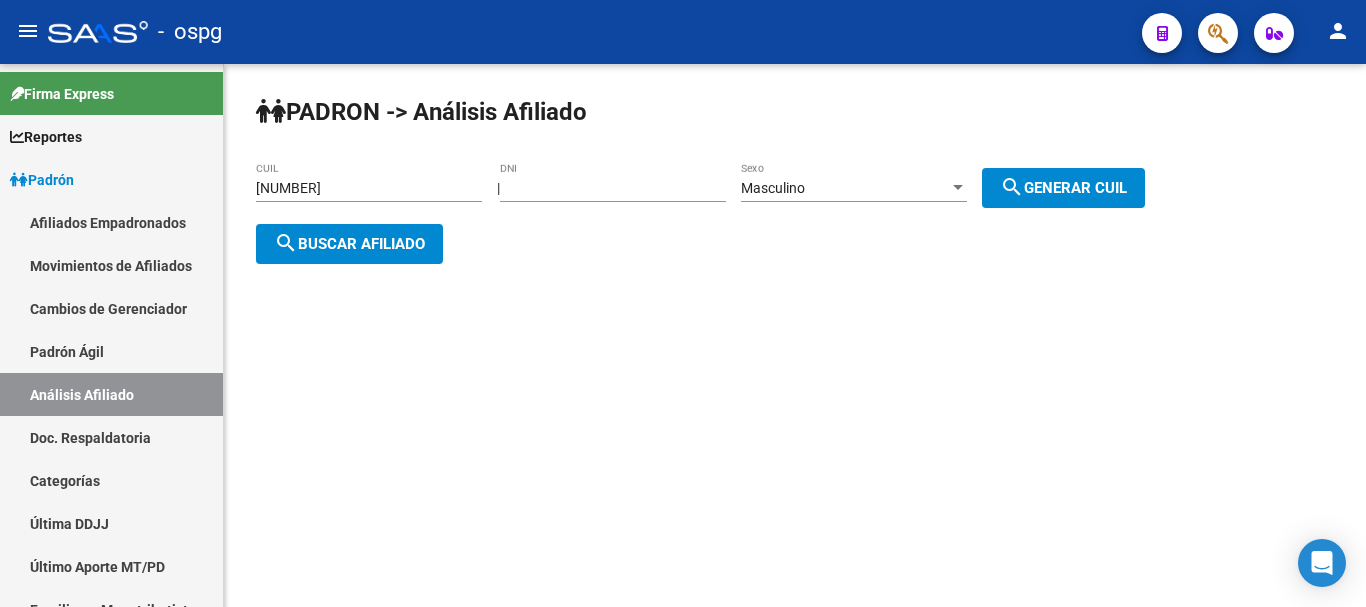 click on "CUIL    |    [NUMBER] DNI Masculino Sexo search  Generar CUIL  search  Buscar afiliado" 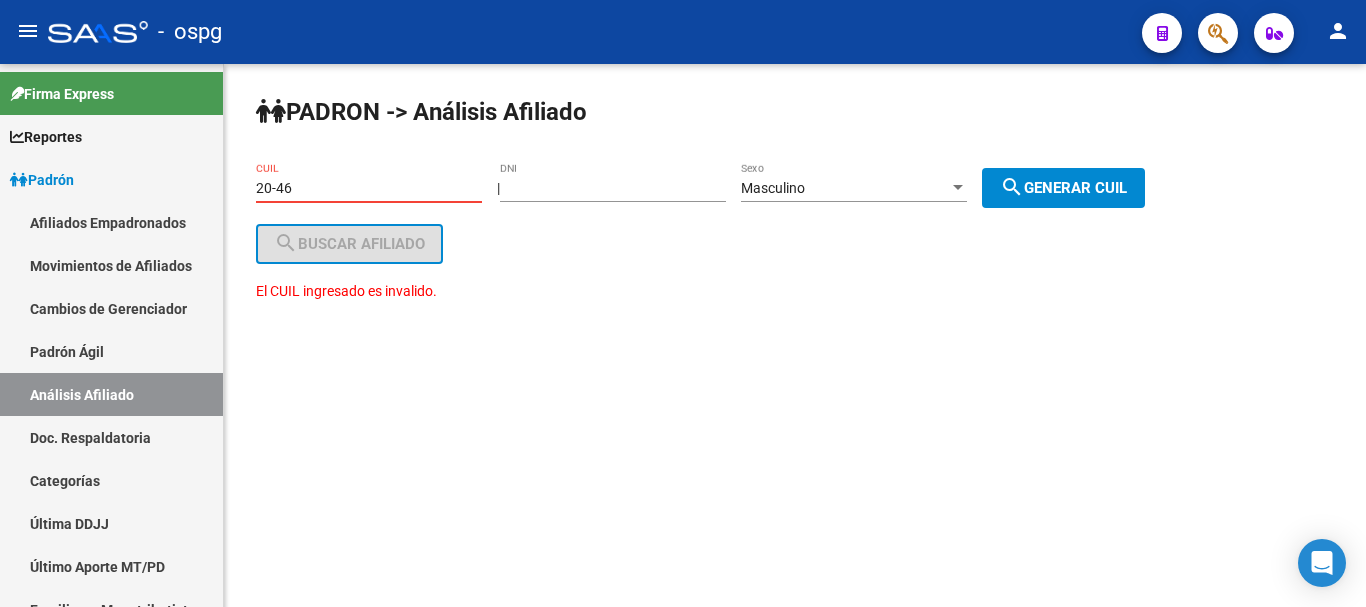 type on "20-46" 